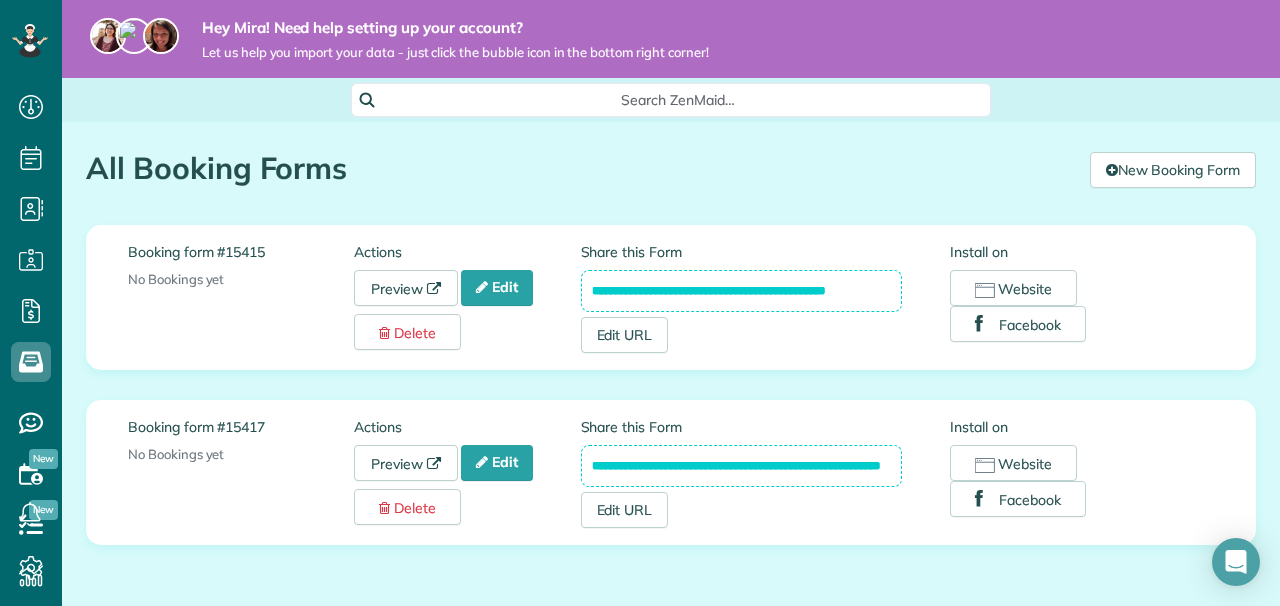 scroll, scrollTop: 0, scrollLeft: 0, axis: both 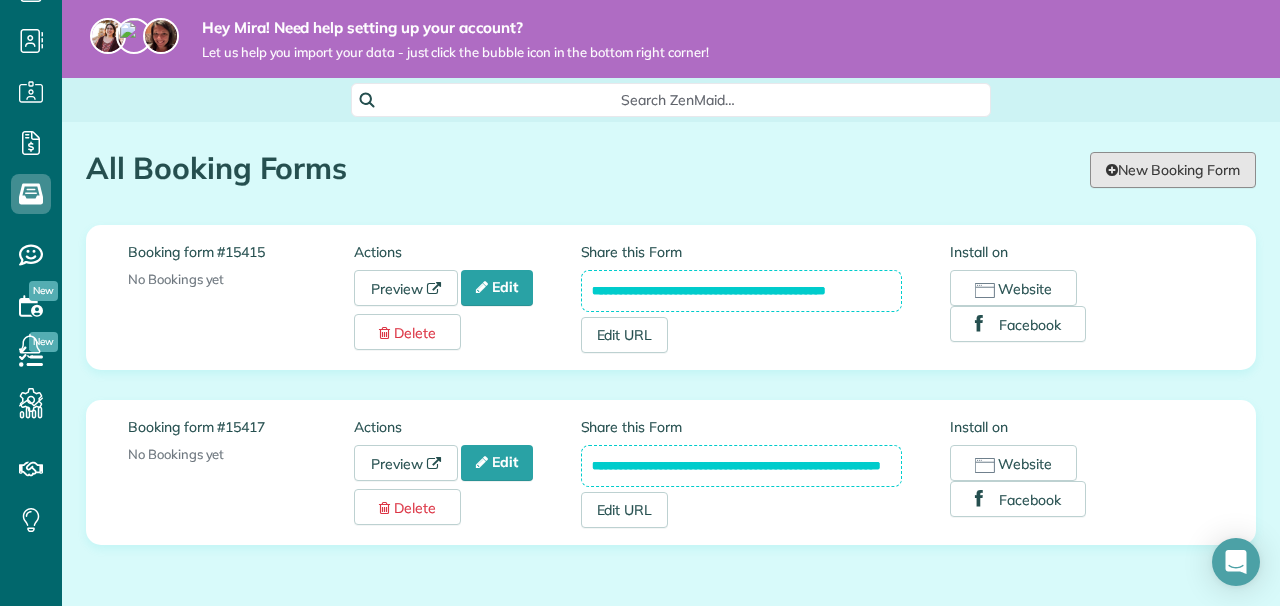click at bounding box center (1112, 170) 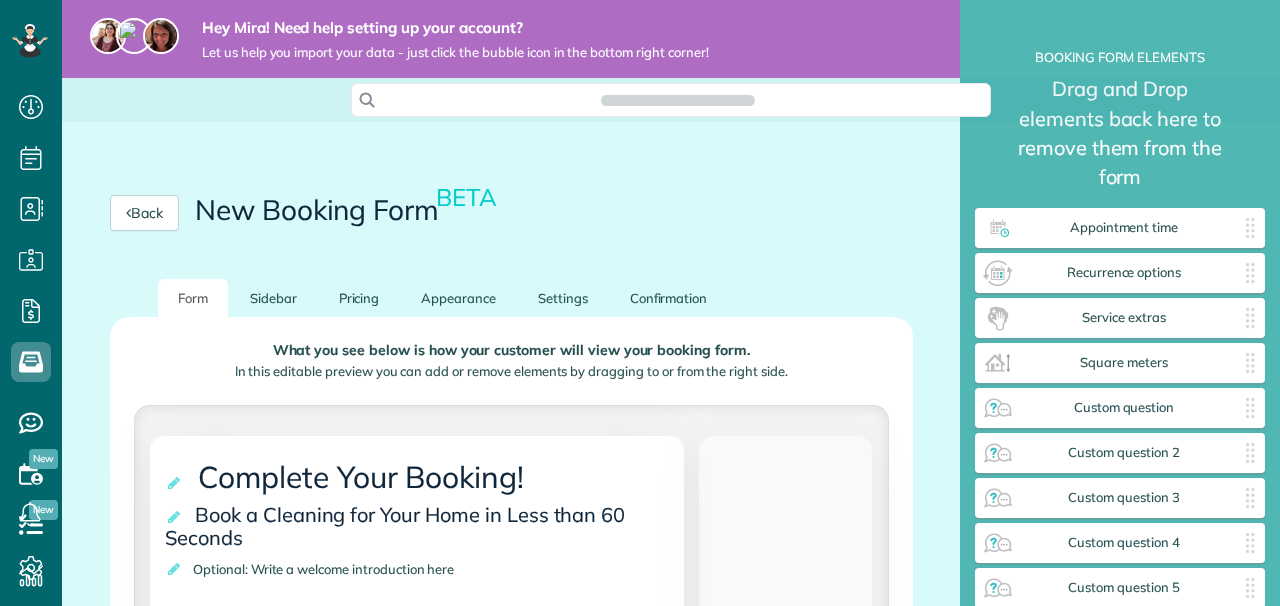 scroll, scrollTop: 0, scrollLeft: 0, axis: both 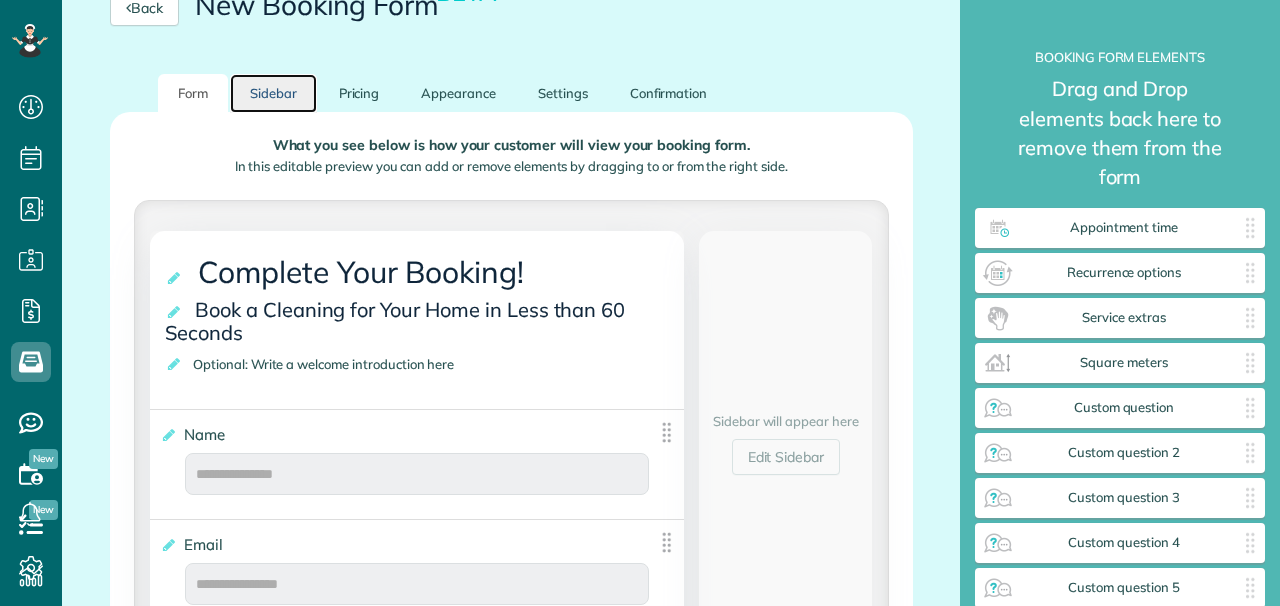click on "Sidebar" at bounding box center (273, 93) 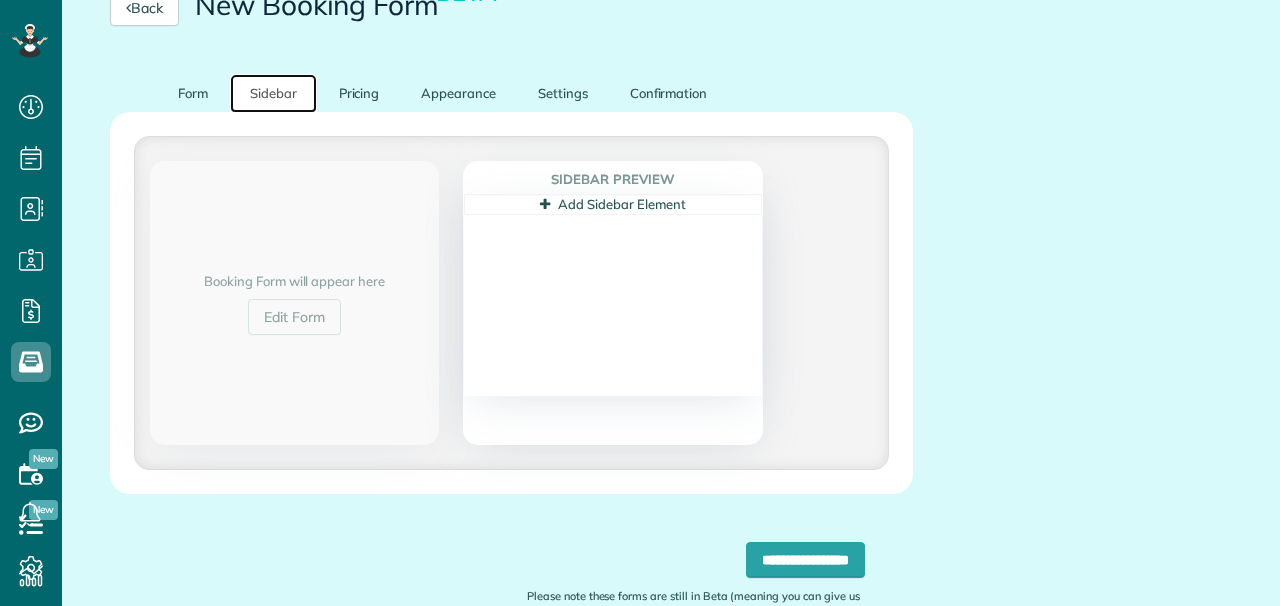 click on "Add Sidebar Element" at bounding box center [612, 204] 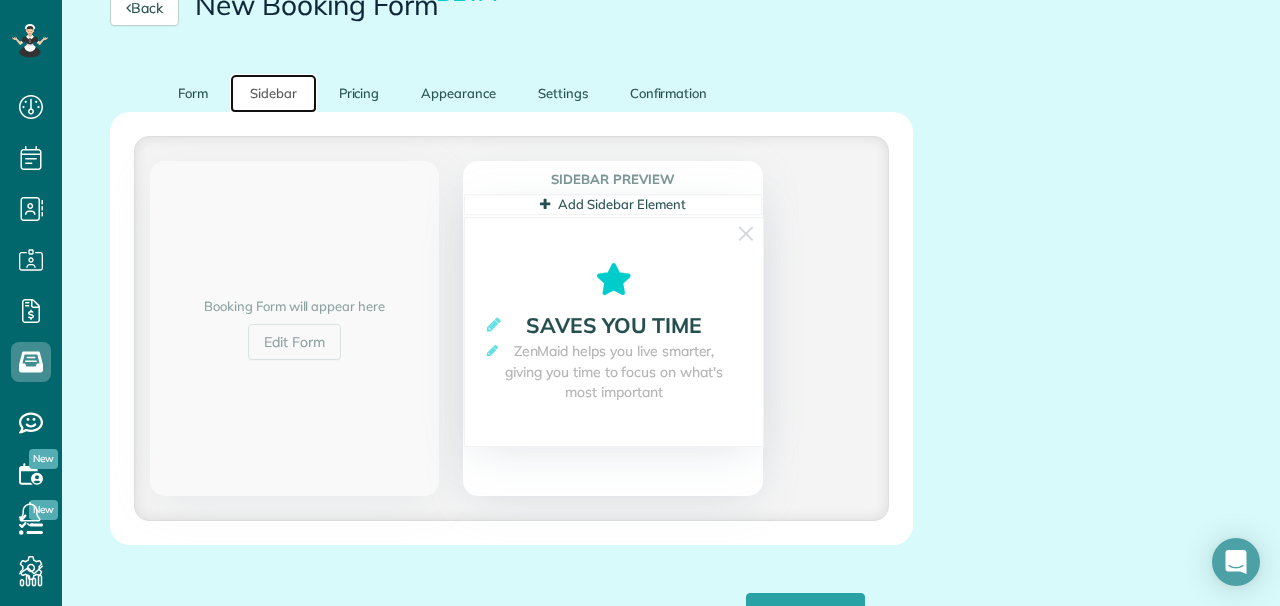 click at bounding box center [492, 350] 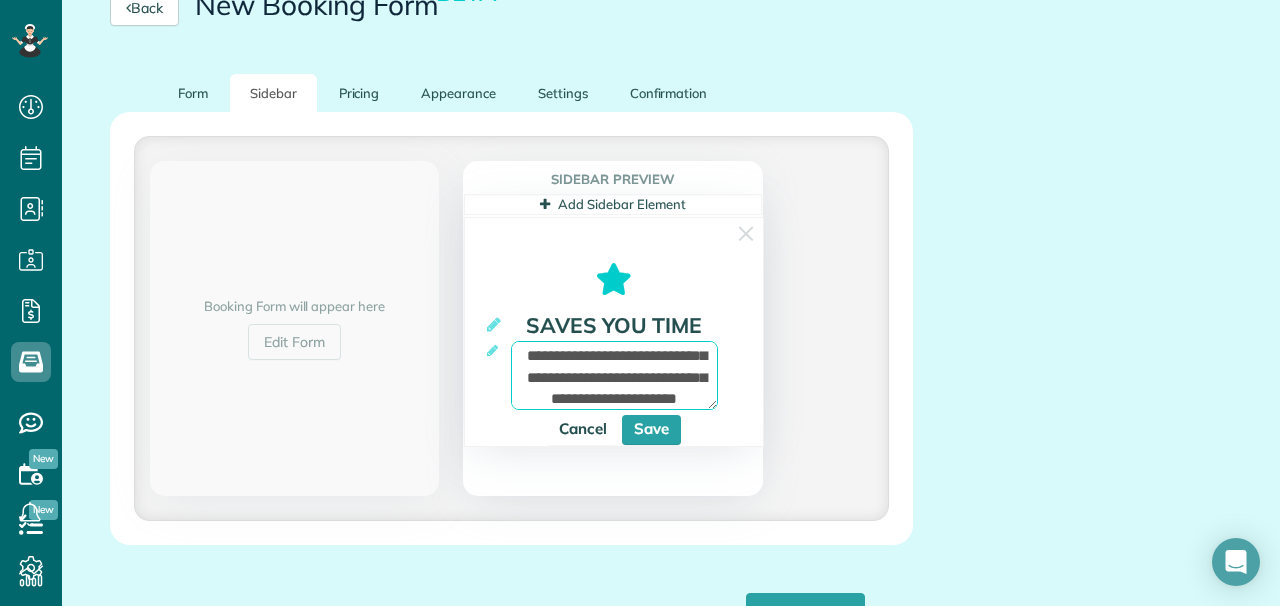 click on "**********" at bounding box center [614, 375] 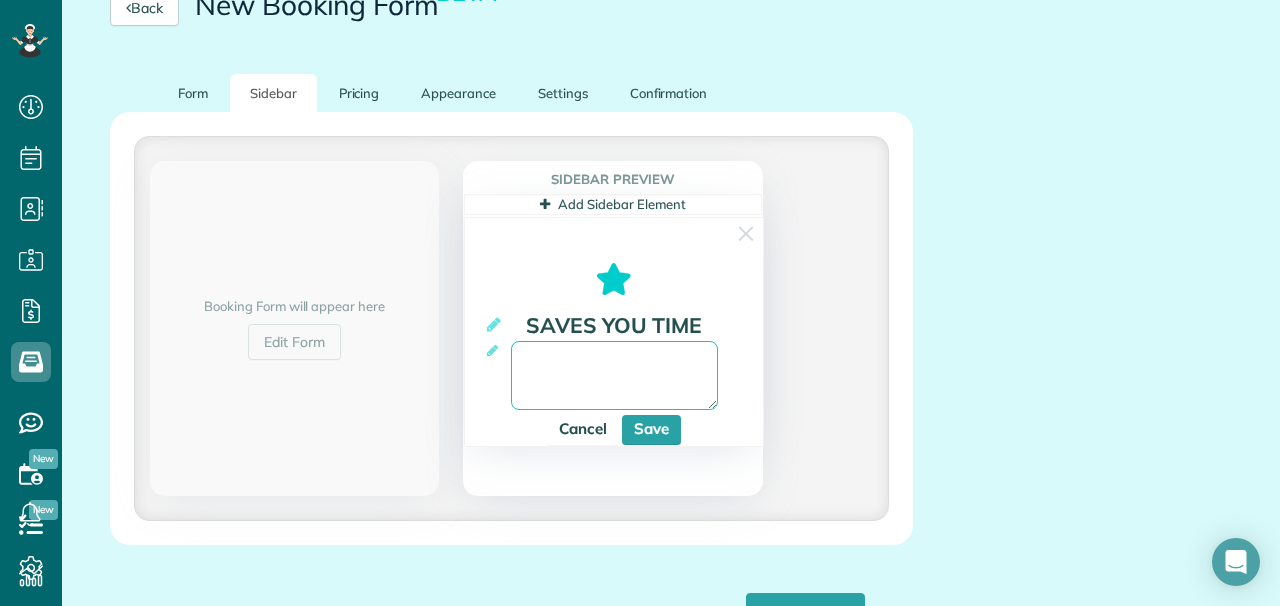 paste on "**********" 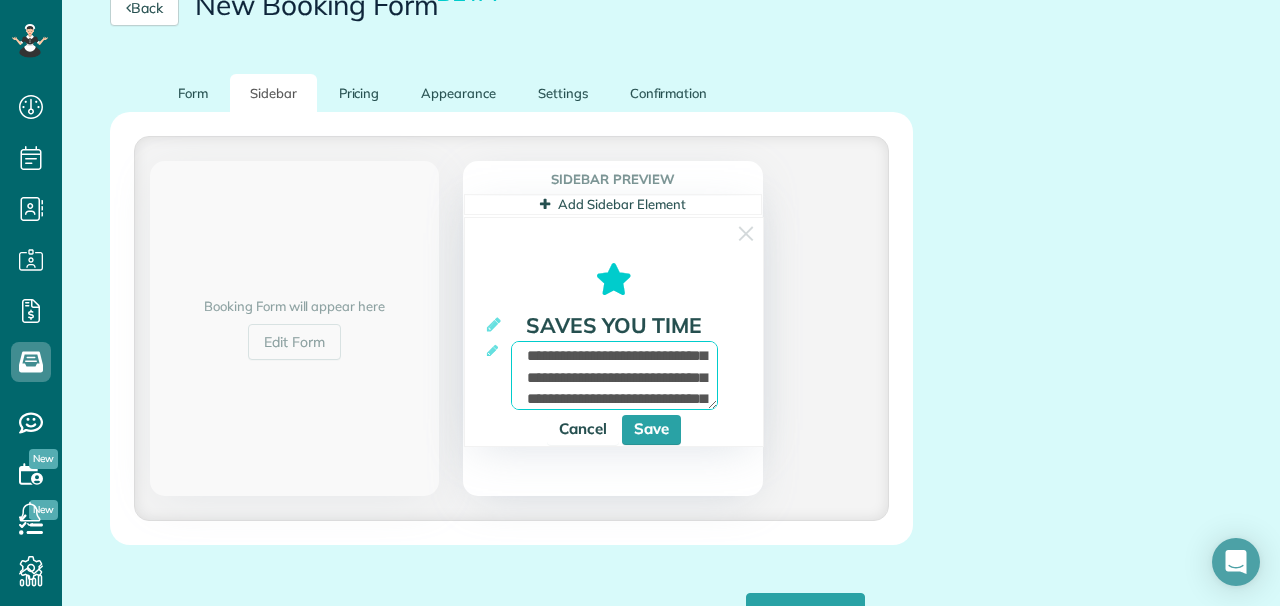 scroll, scrollTop: 41, scrollLeft: 0, axis: vertical 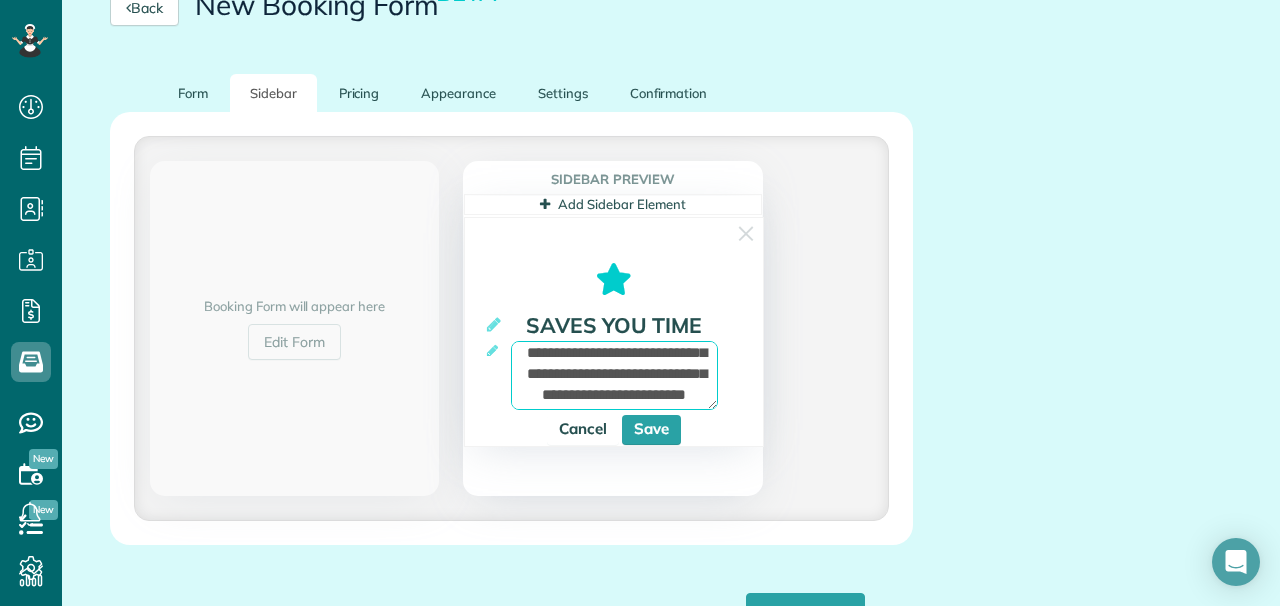 click on "**********" at bounding box center [614, 375] 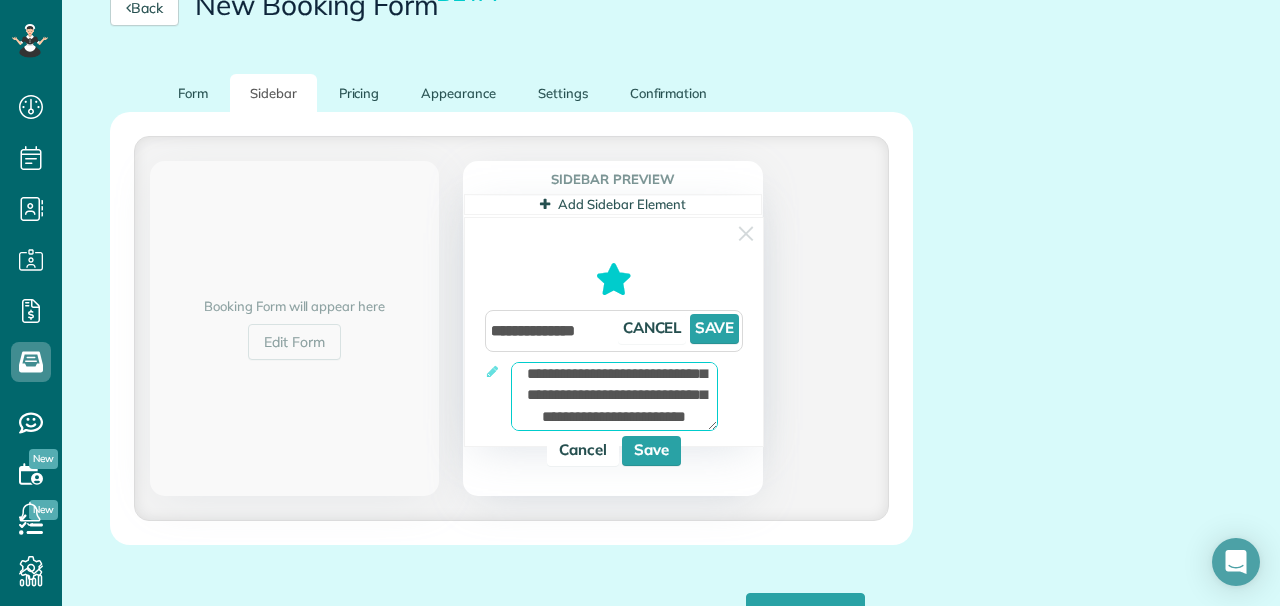 type on "**********" 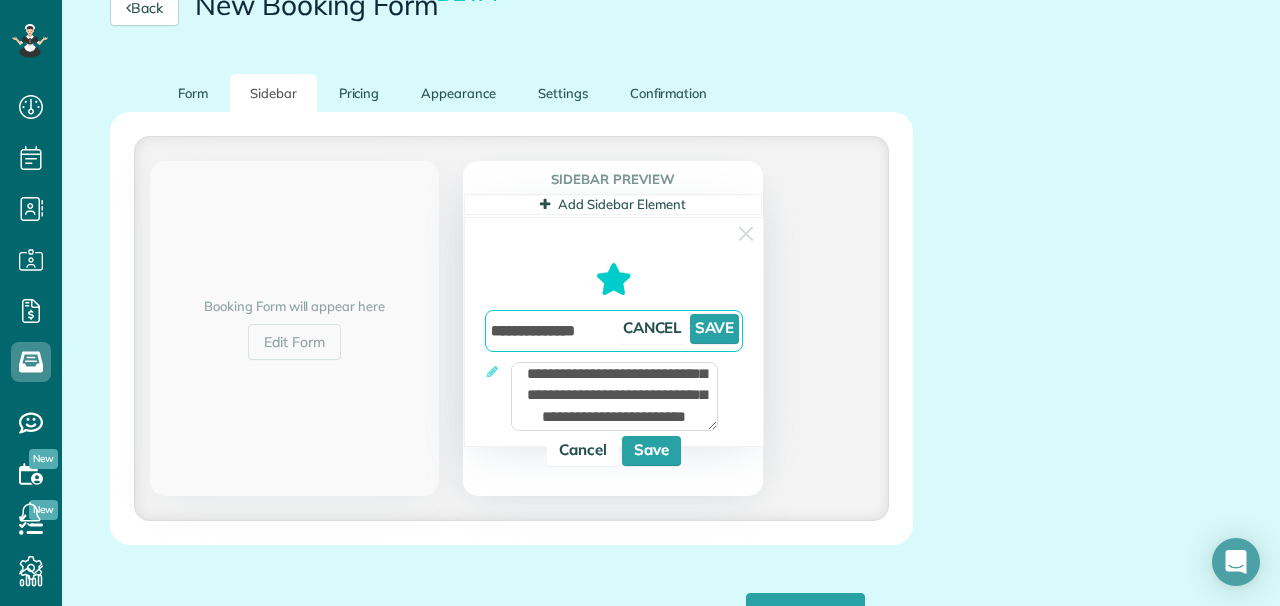 click on "**********" at bounding box center (614, 331) 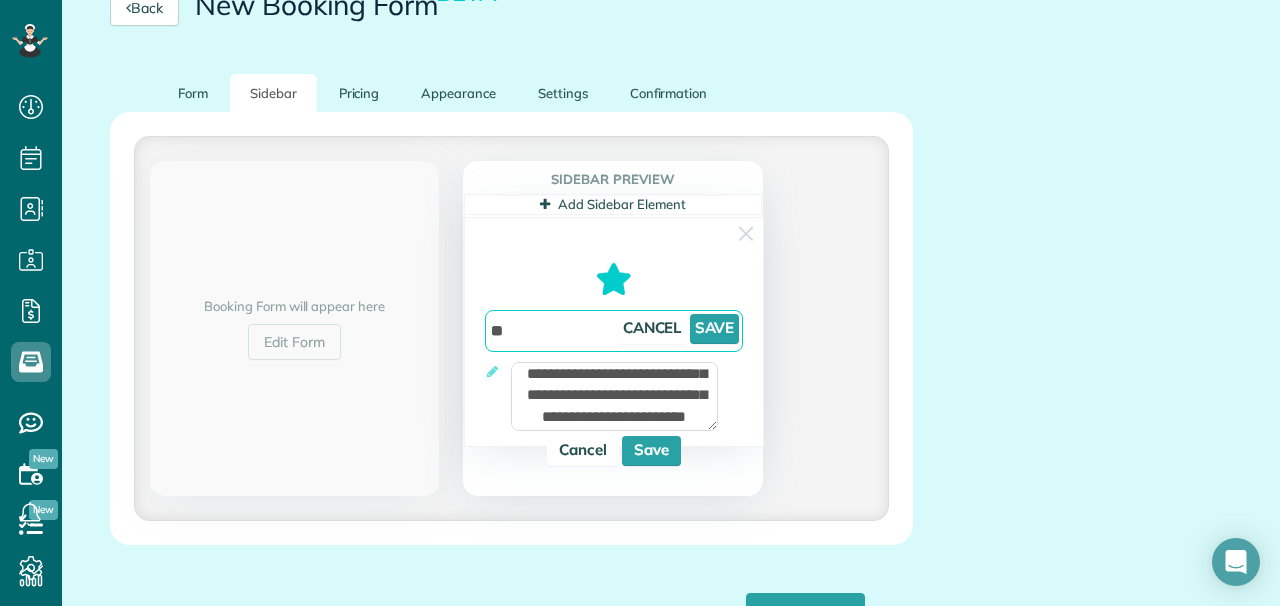 type on "*" 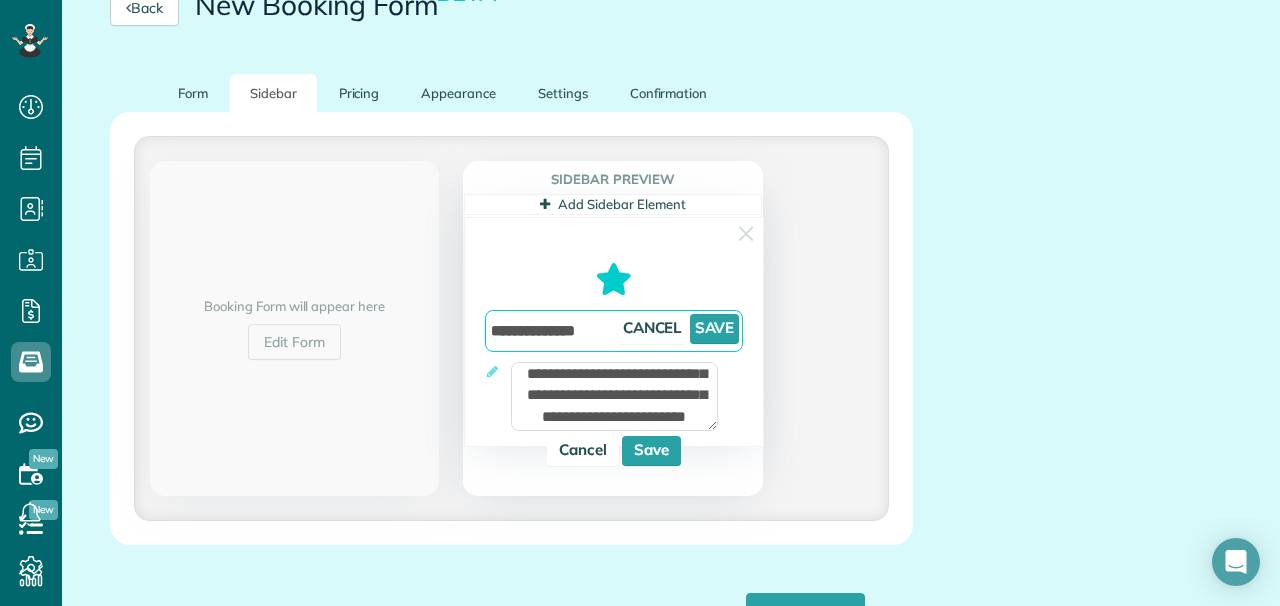 type on "**********" 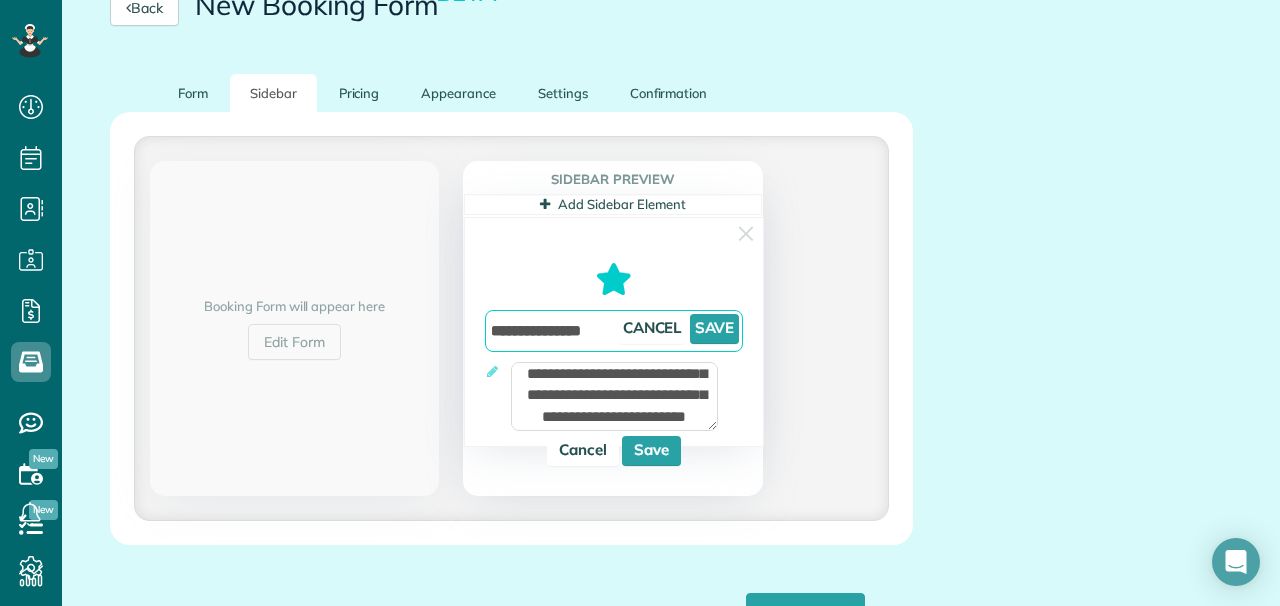 click on "Save" at bounding box center [714, 329] 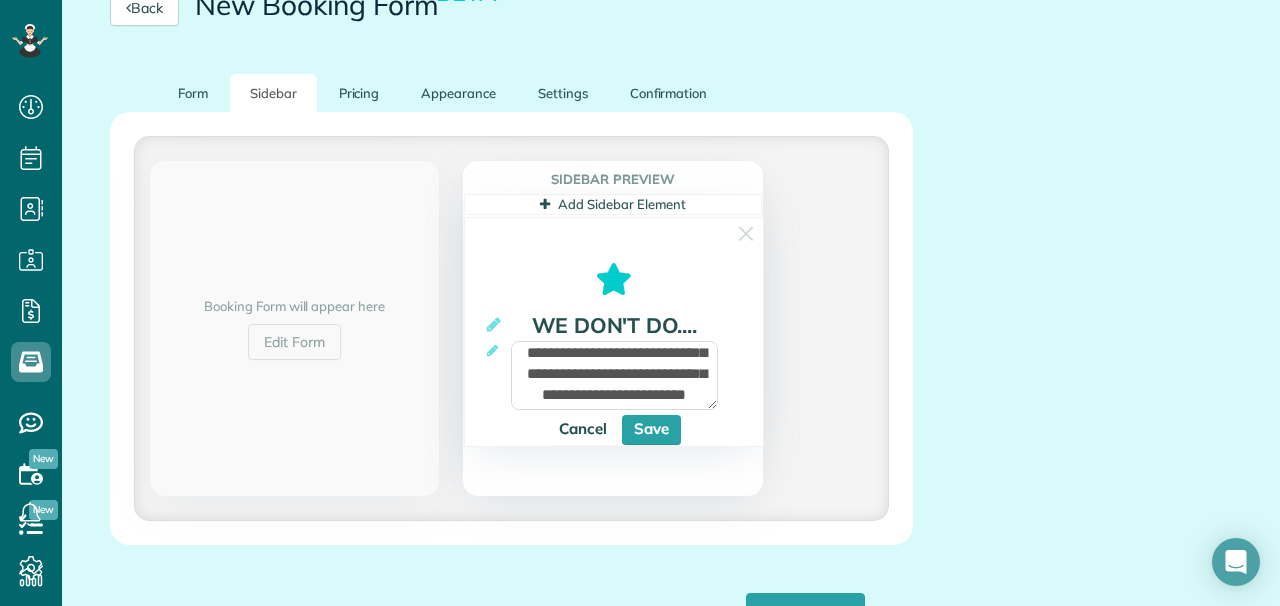 click on "**********" at bounding box center (613, 328) 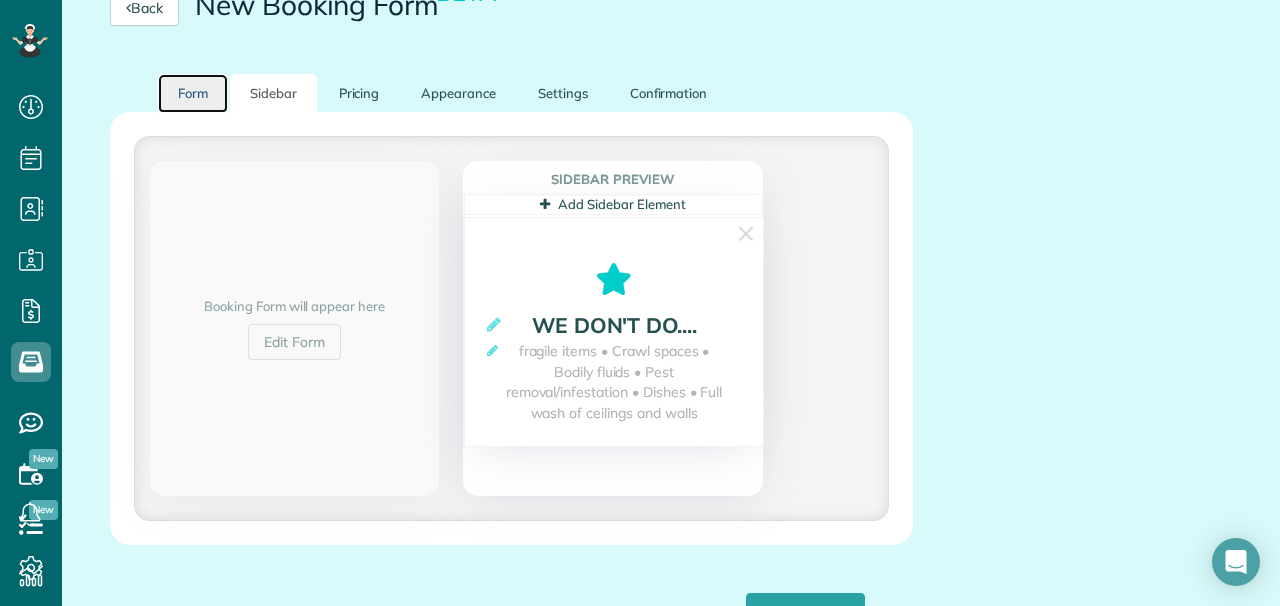 click on "Form" at bounding box center (193, 93) 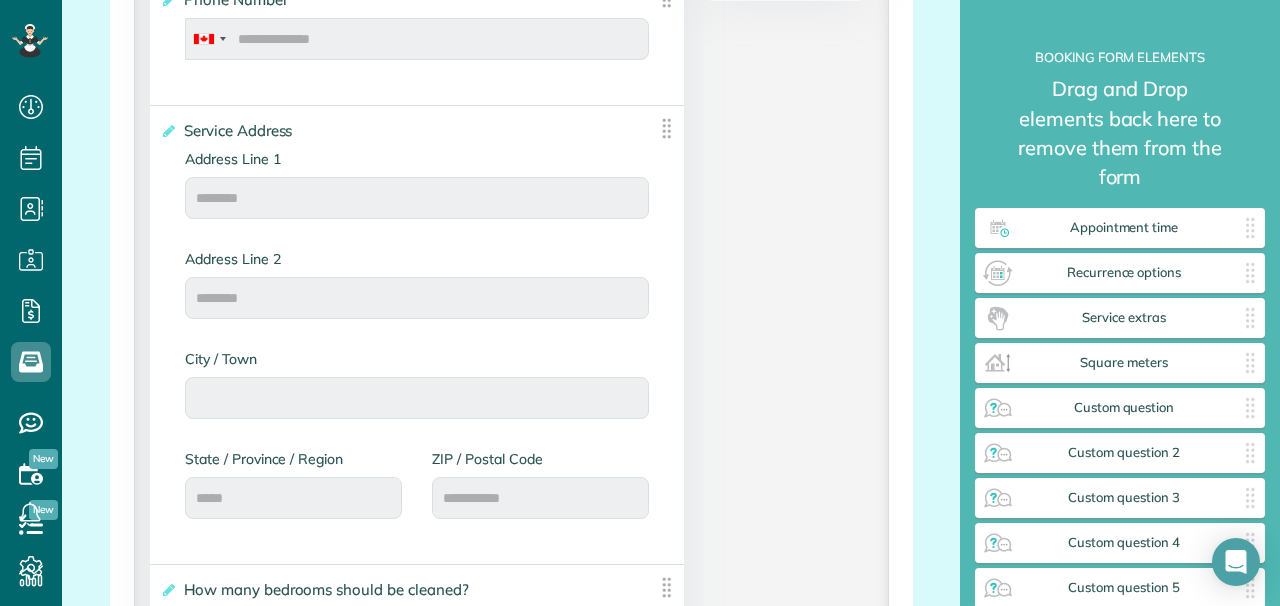 scroll, scrollTop: 0, scrollLeft: 0, axis: both 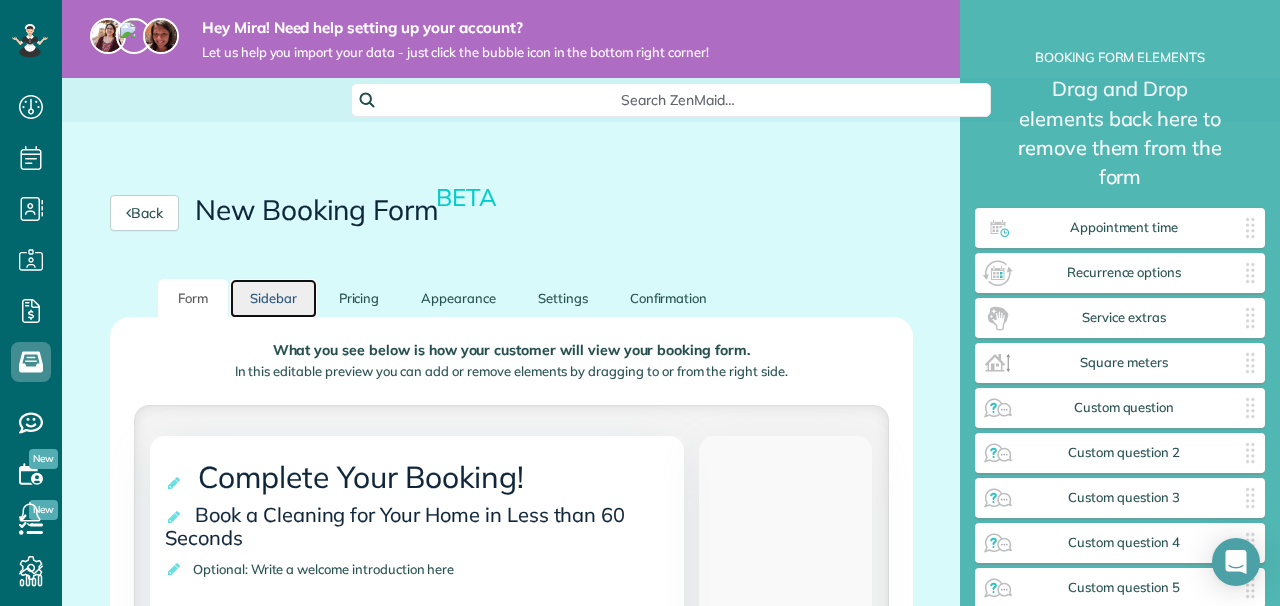 click on "Sidebar" at bounding box center (273, 298) 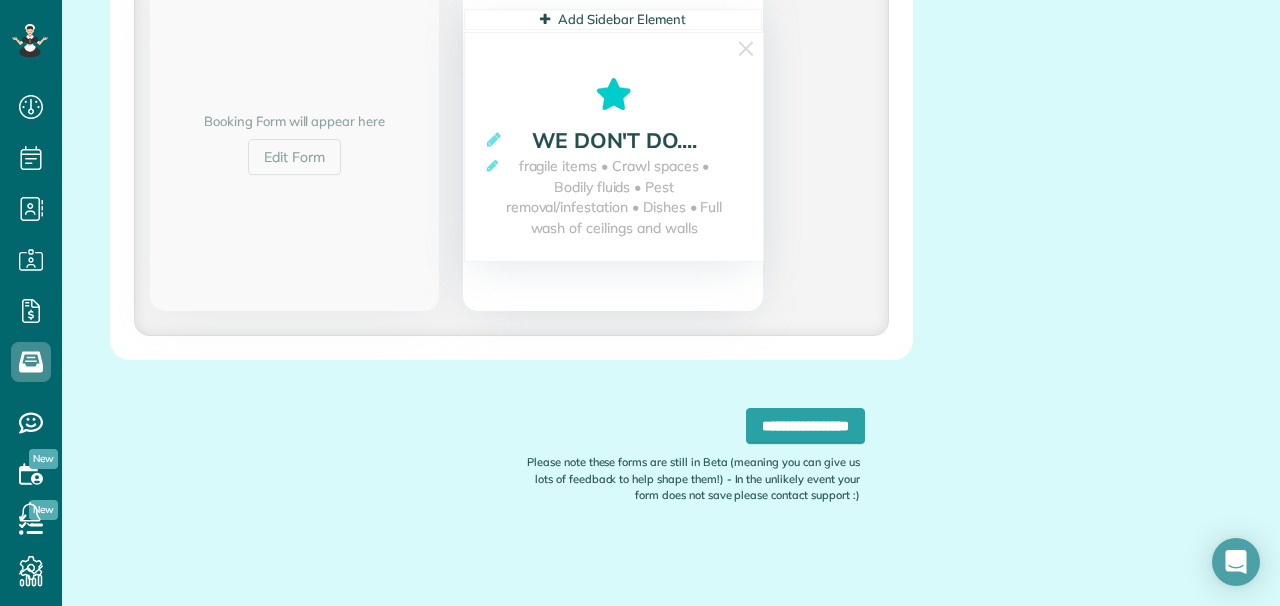 scroll, scrollTop: 0, scrollLeft: 0, axis: both 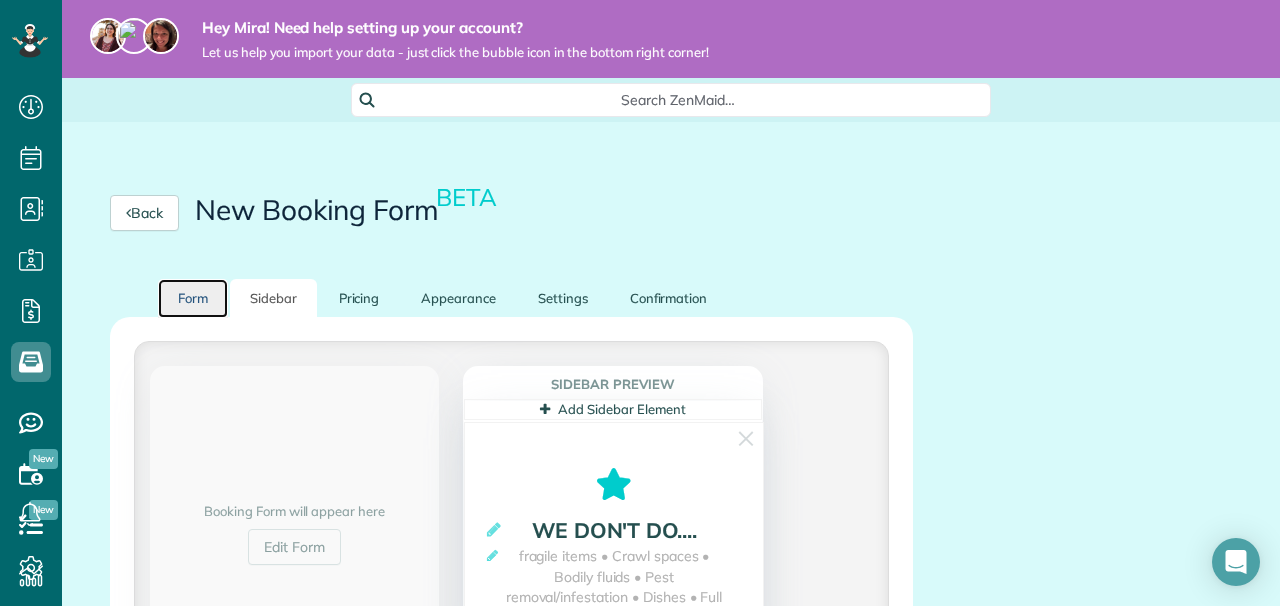 click on "Form" at bounding box center (193, 298) 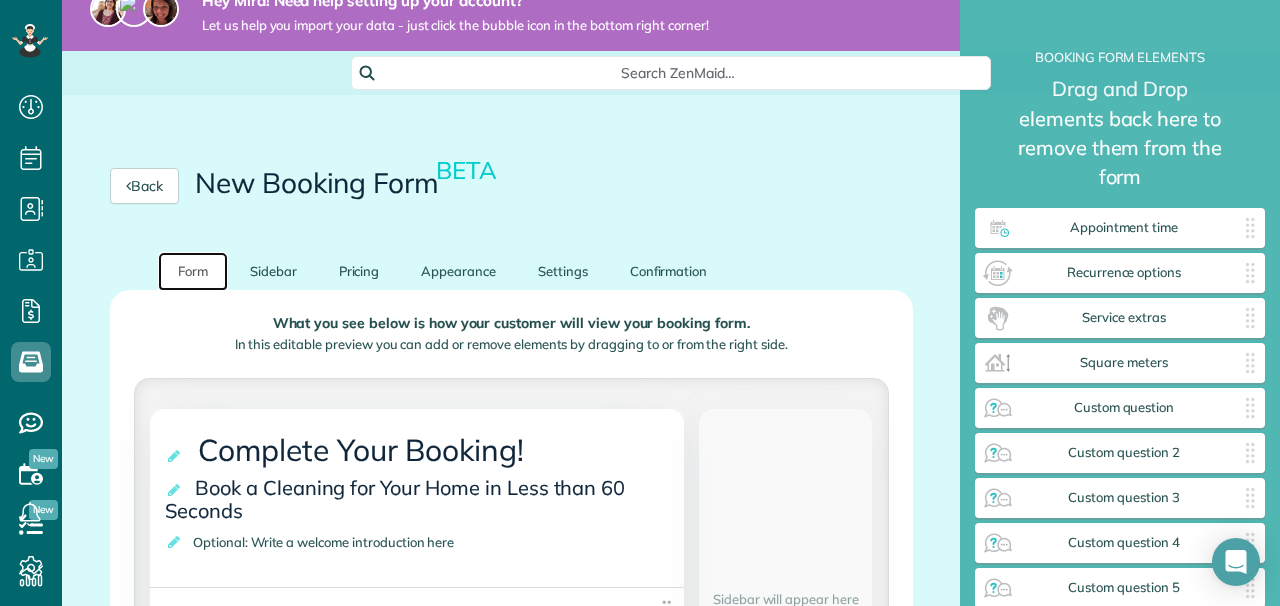scroll, scrollTop: 28, scrollLeft: 0, axis: vertical 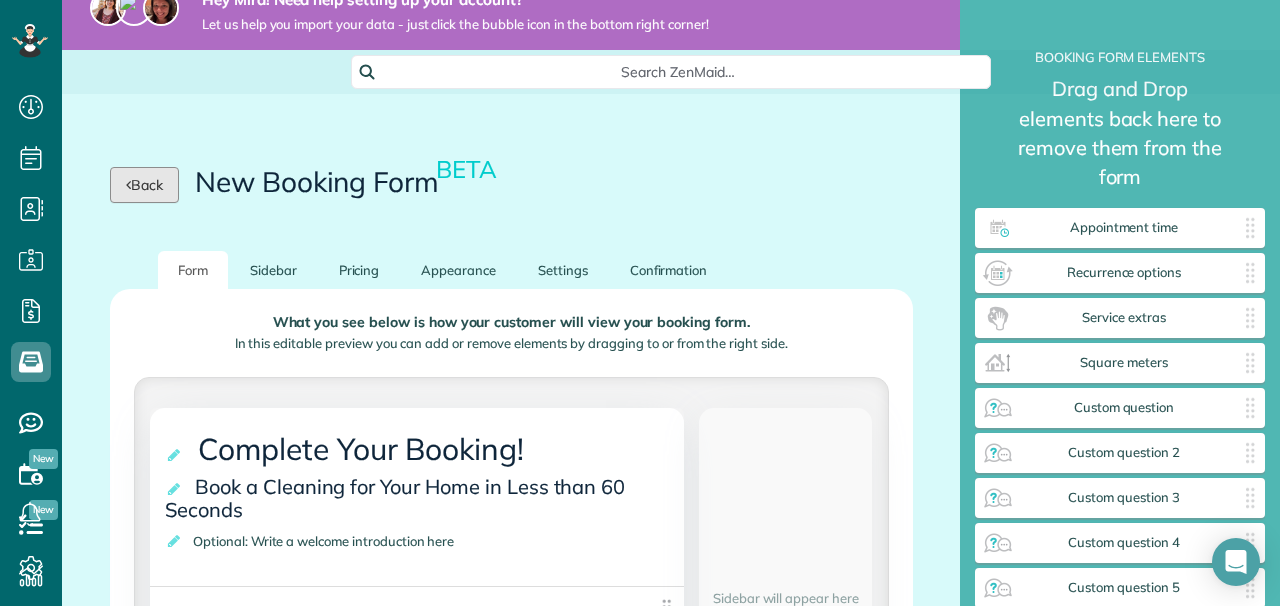click on "Back" at bounding box center [144, 185] 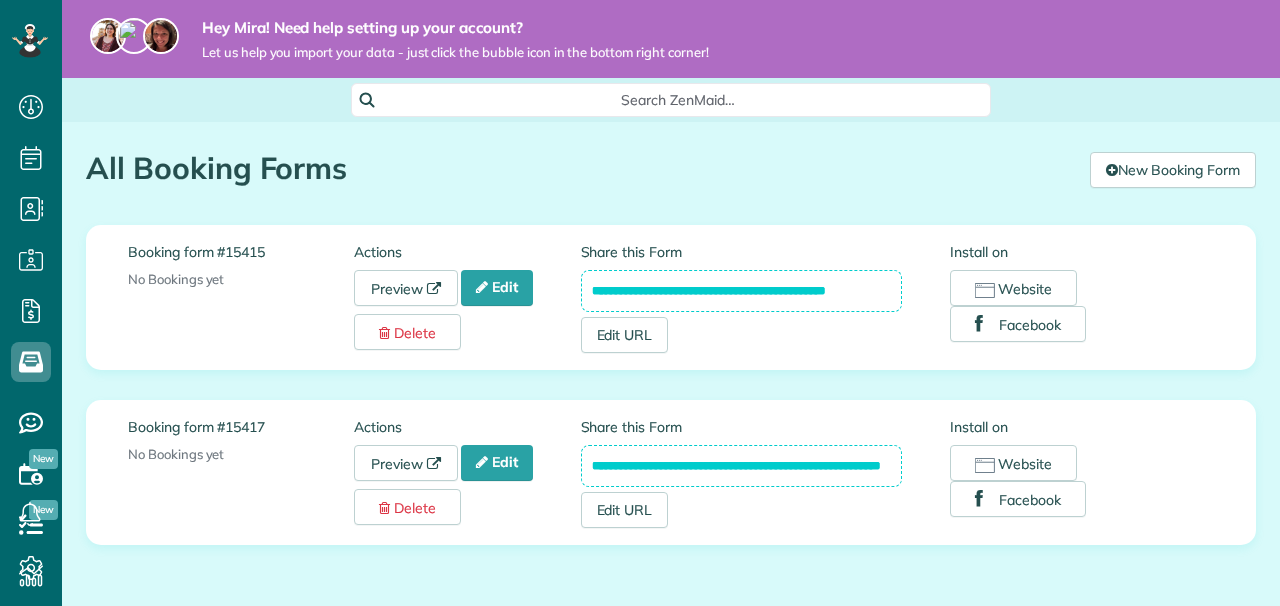 scroll, scrollTop: 0, scrollLeft: 0, axis: both 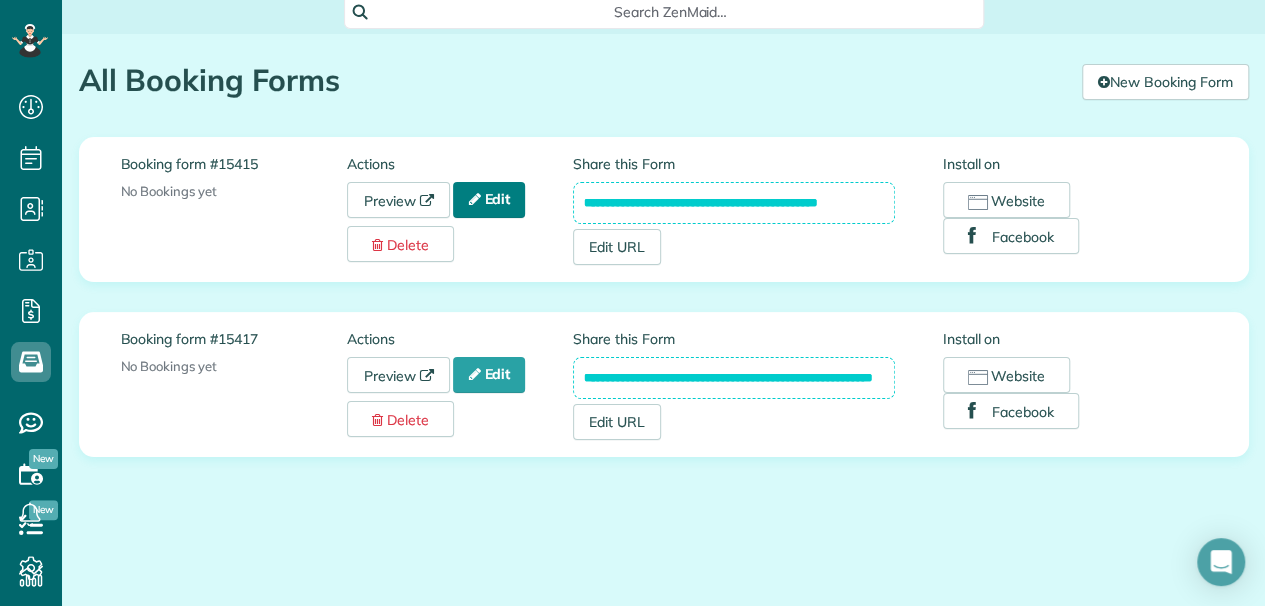 click at bounding box center [474, 199] 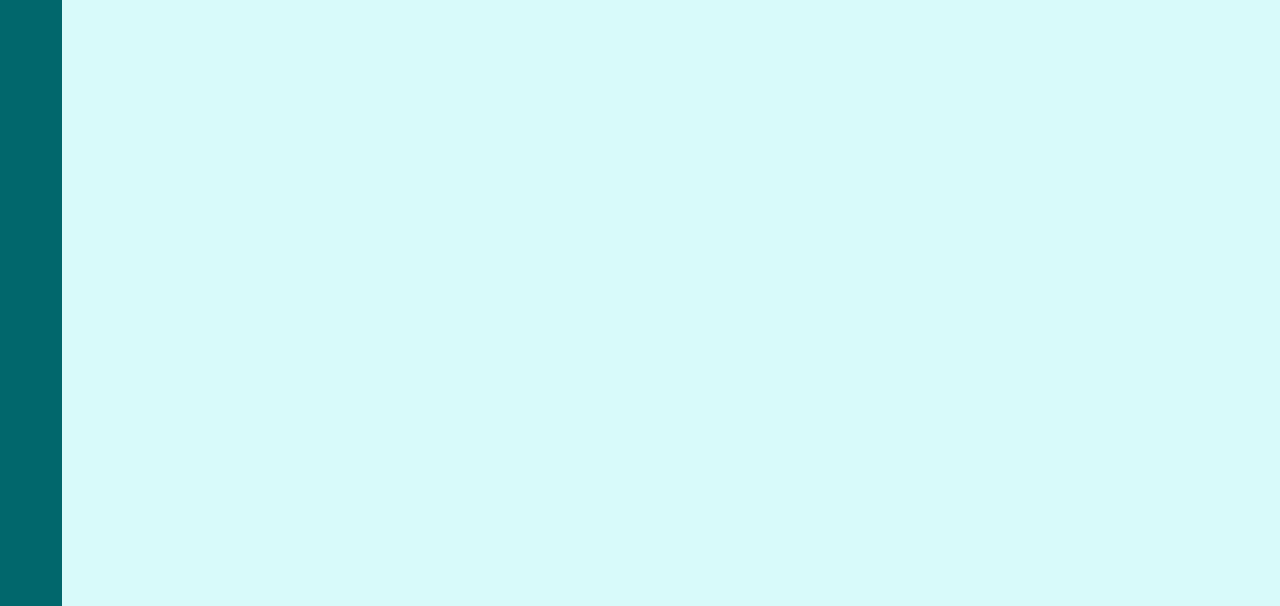 scroll, scrollTop: 0, scrollLeft: 0, axis: both 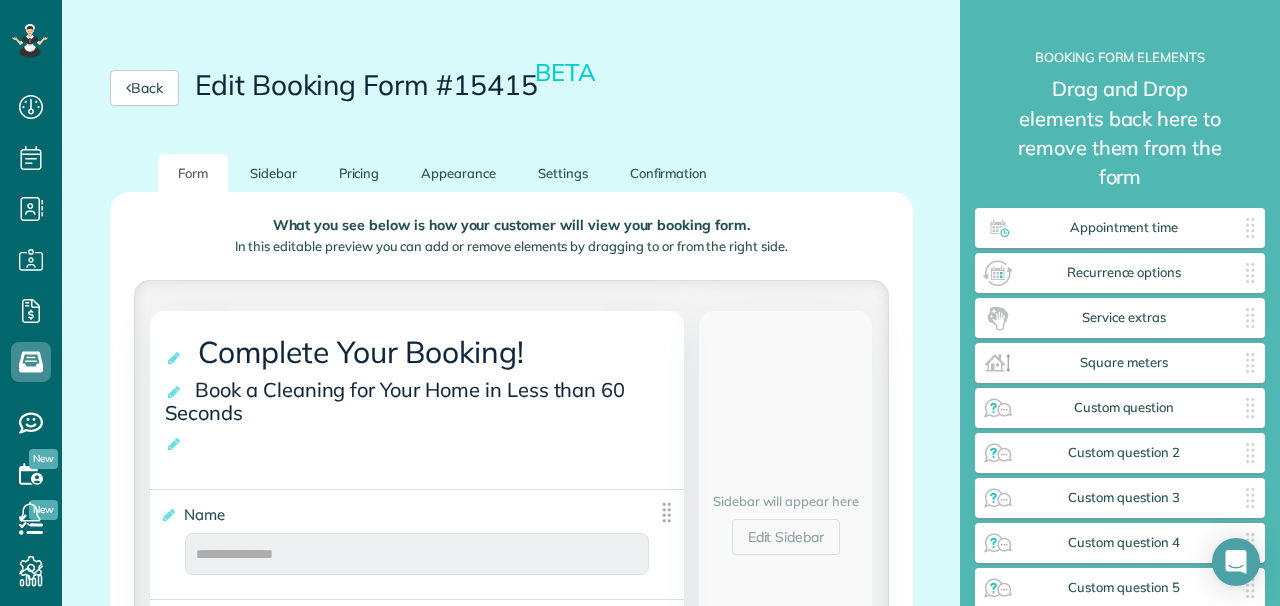 click at bounding box center (175, 358) 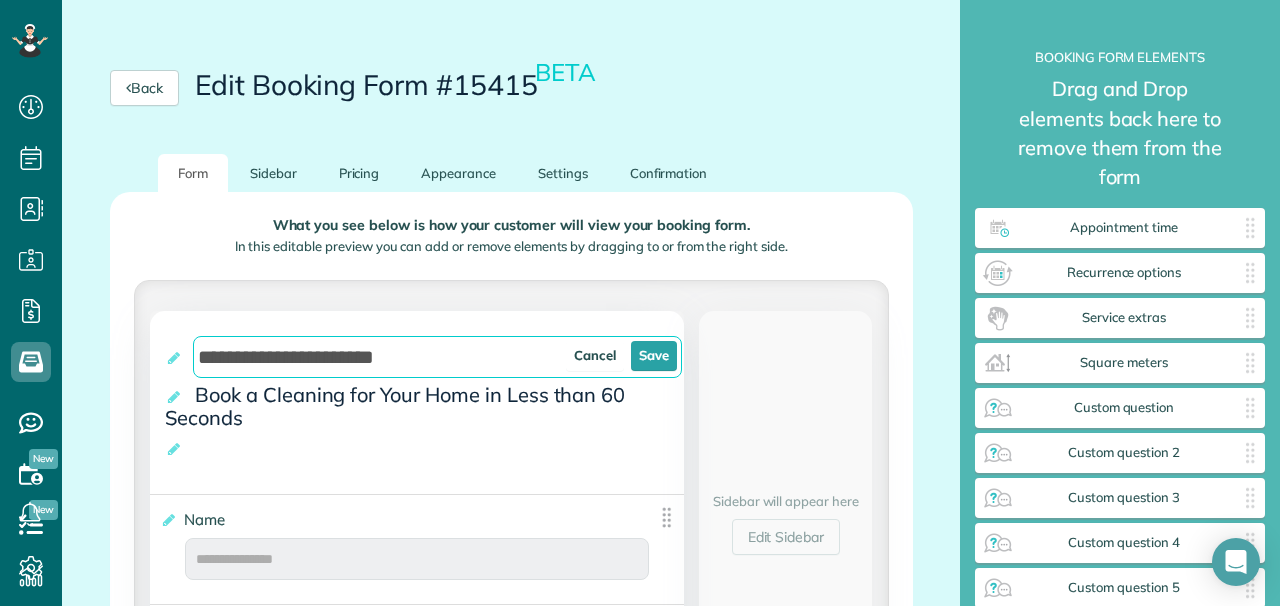 drag, startPoint x: 420, startPoint y: 367, endPoint x: 151, endPoint y: 380, distance: 269.31393 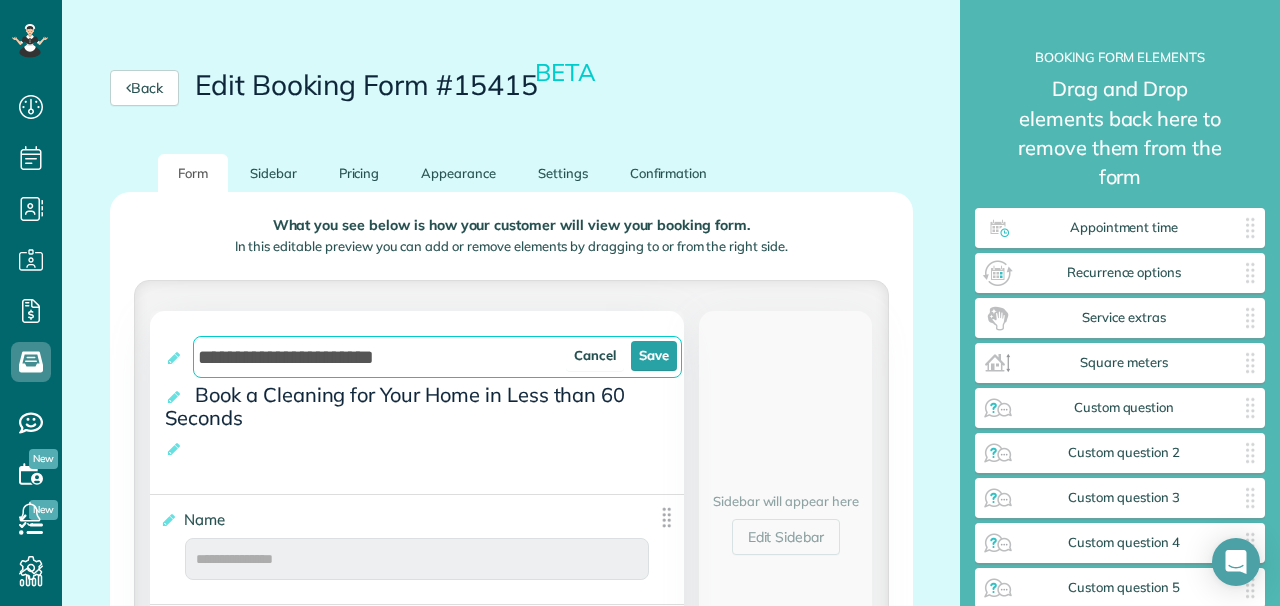 click on "**********" at bounding box center (417, 402) 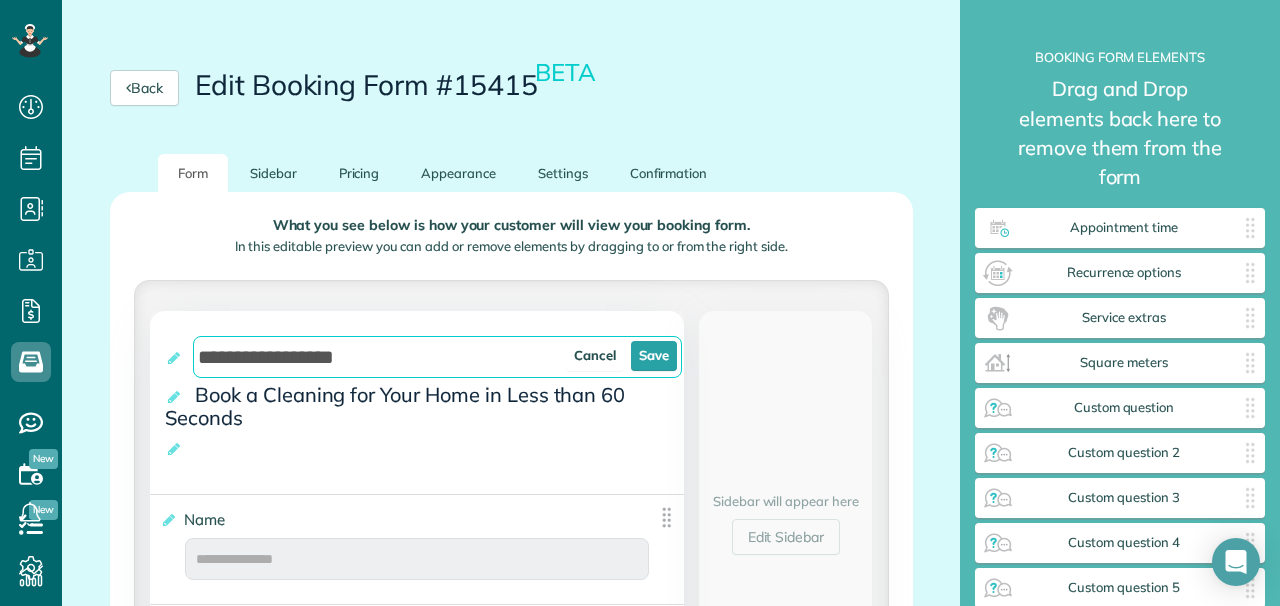 type on "**********" 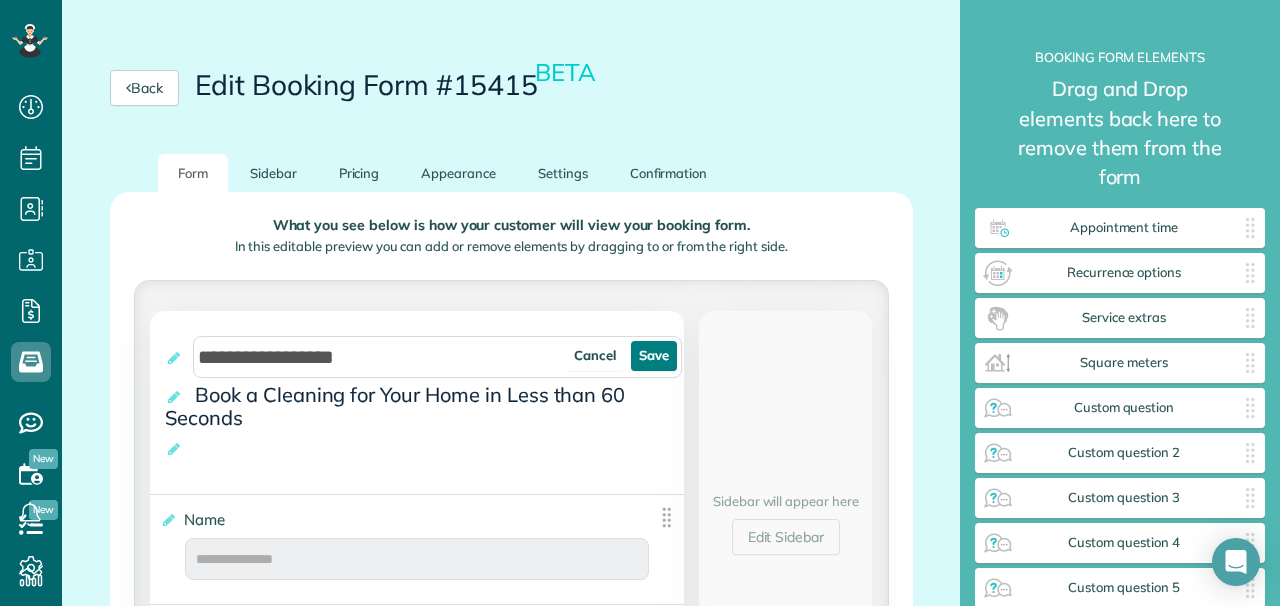 click on "Save" at bounding box center [654, 356] 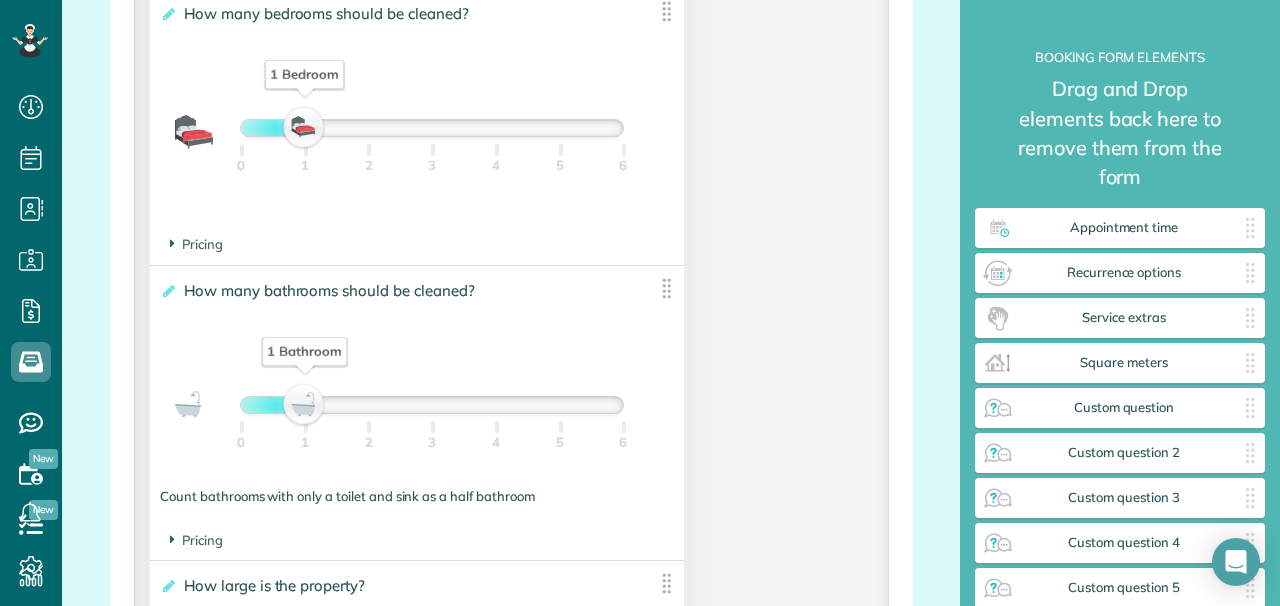 scroll, scrollTop: 1439, scrollLeft: 0, axis: vertical 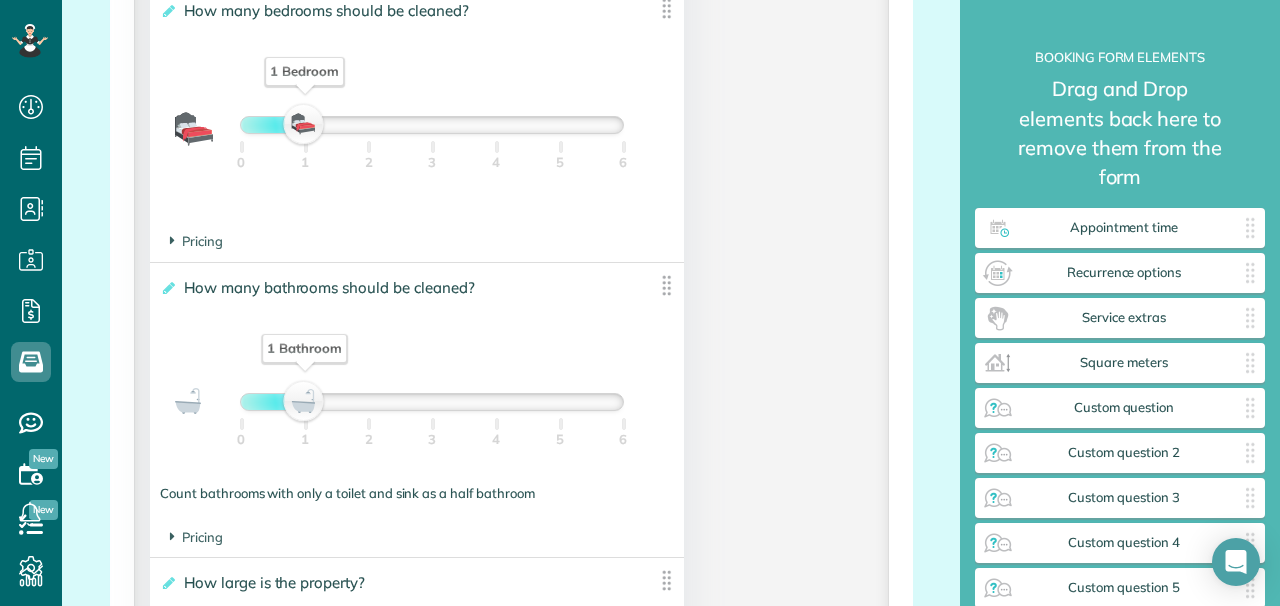 click on "Pricing" at bounding box center (196, 241) 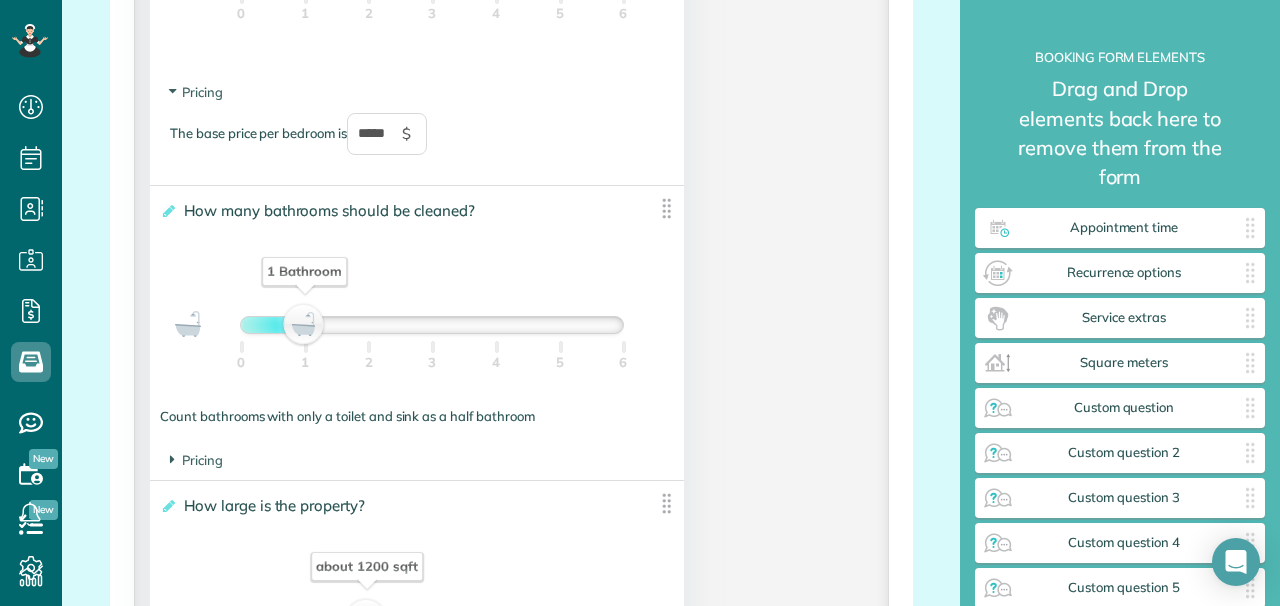 scroll, scrollTop: 1589, scrollLeft: 0, axis: vertical 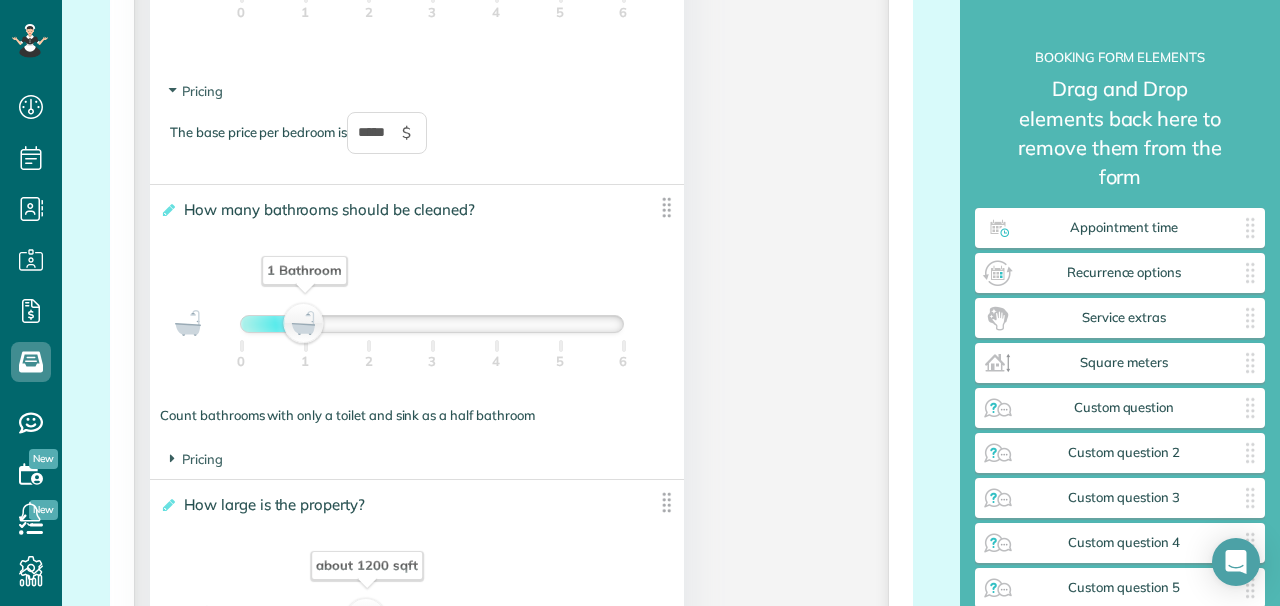 click on "Pricing" at bounding box center (196, 459) 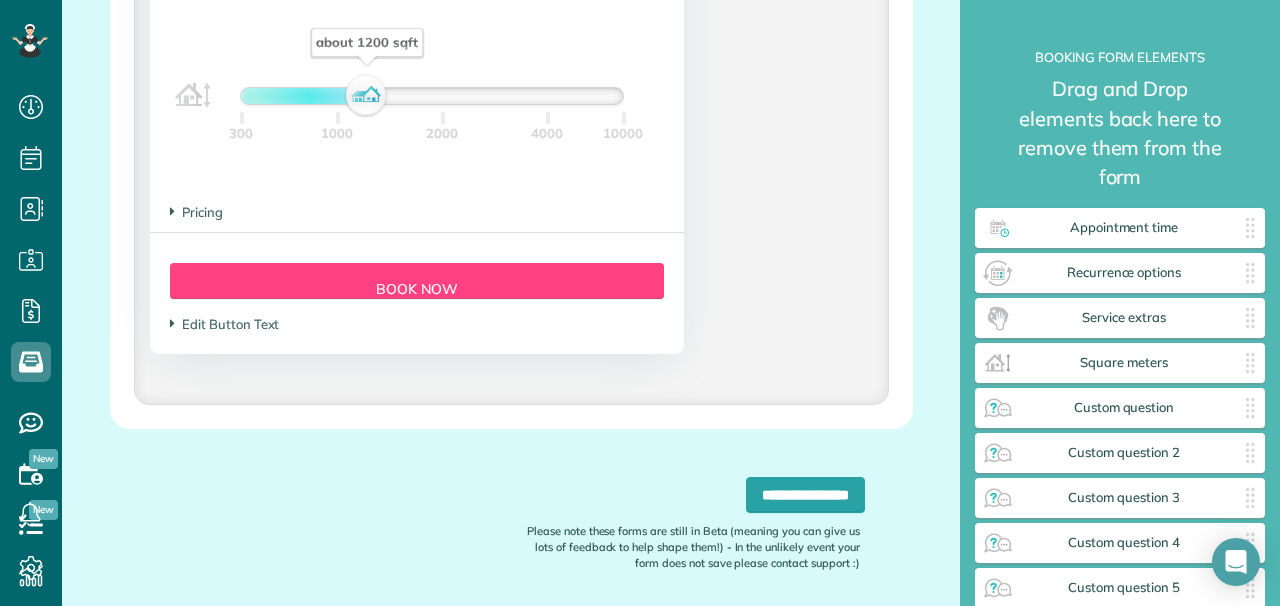 scroll, scrollTop: 2185, scrollLeft: 0, axis: vertical 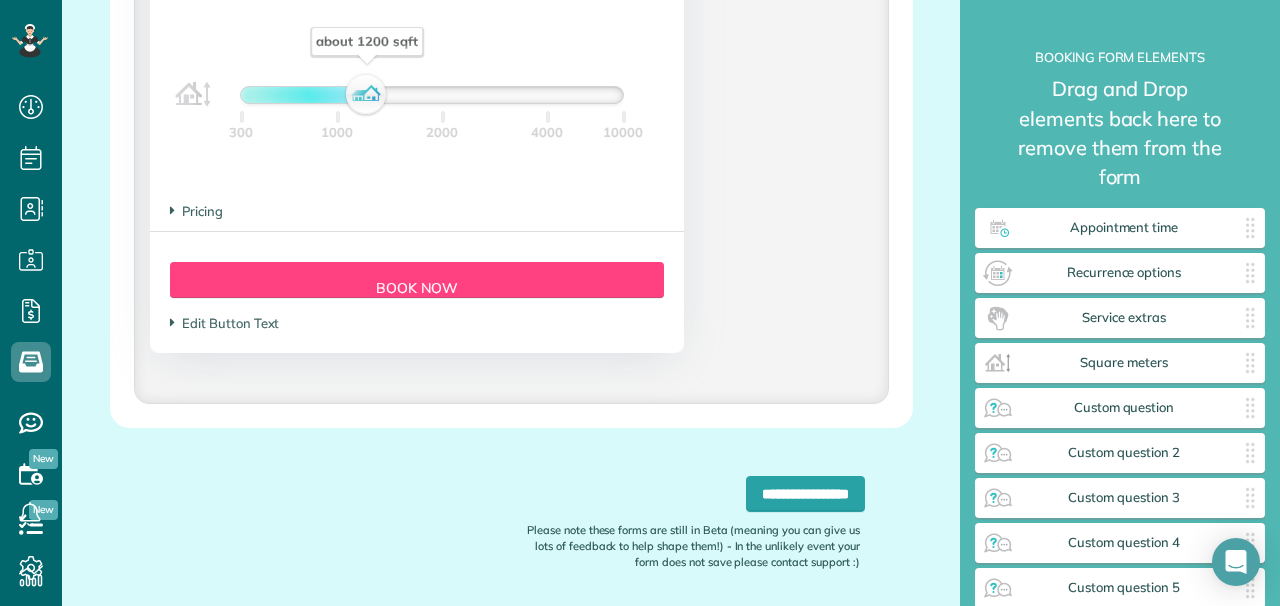 click on "Pricing" at bounding box center [196, 211] 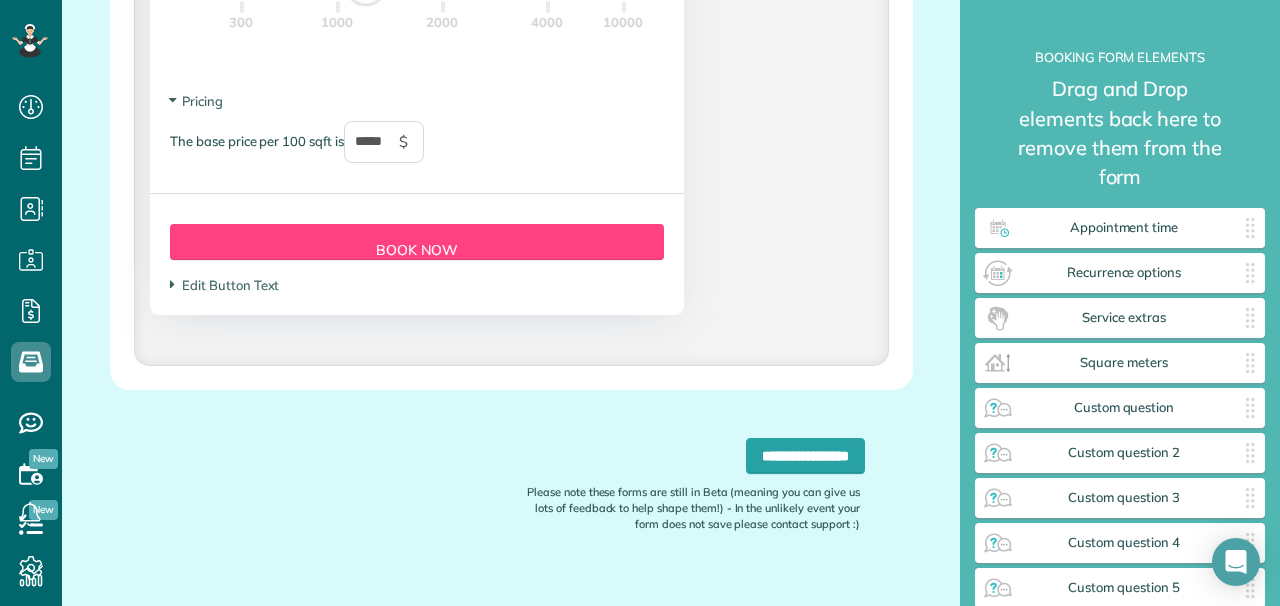 scroll, scrollTop: 2328, scrollLeft: 0, axis: vertical 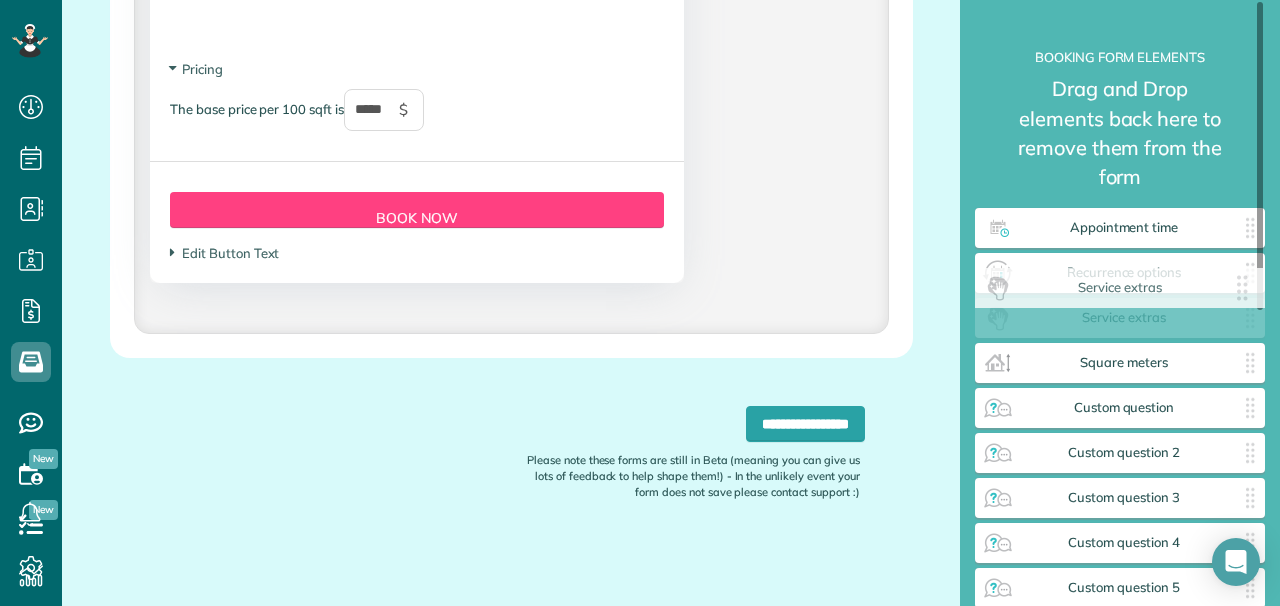 drag, startPoint x: 1068, startPoint y: 287, endPoint x: 674, endPoint y: 226, distance: 398.69412 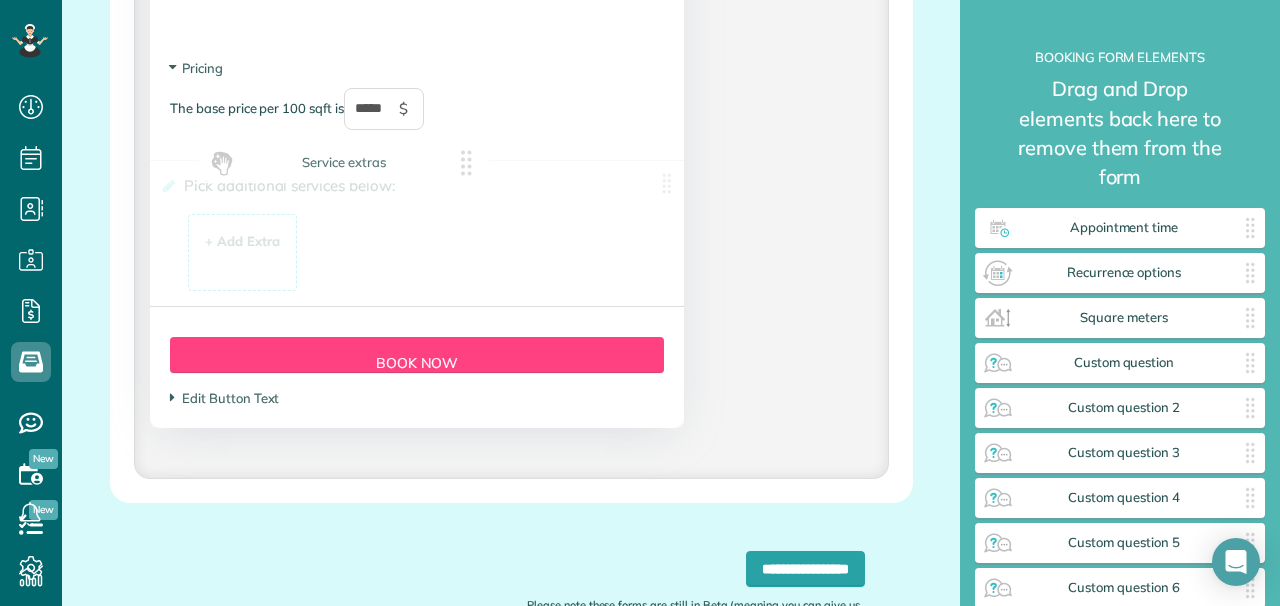 drag, startPoint x: 1132, startPoint y: 289, endPoint x: 348, endPoint y: 165, distance: 793.74554 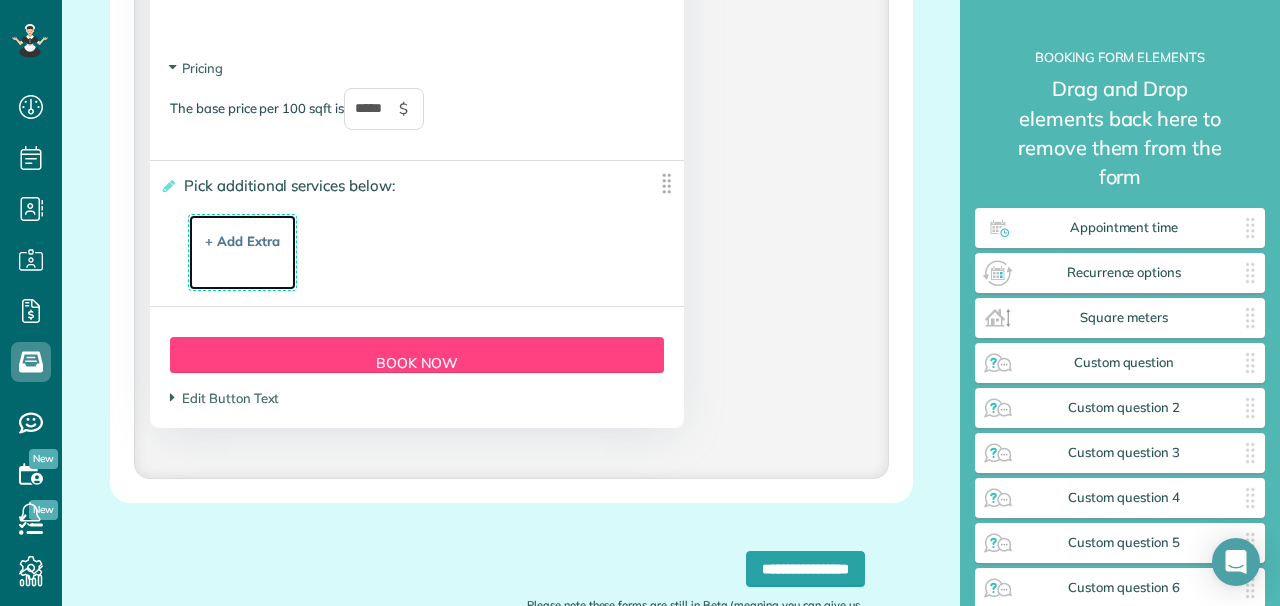 click on "+ Add Extra
$ 34 . 99" at bounding box center (242, 254) 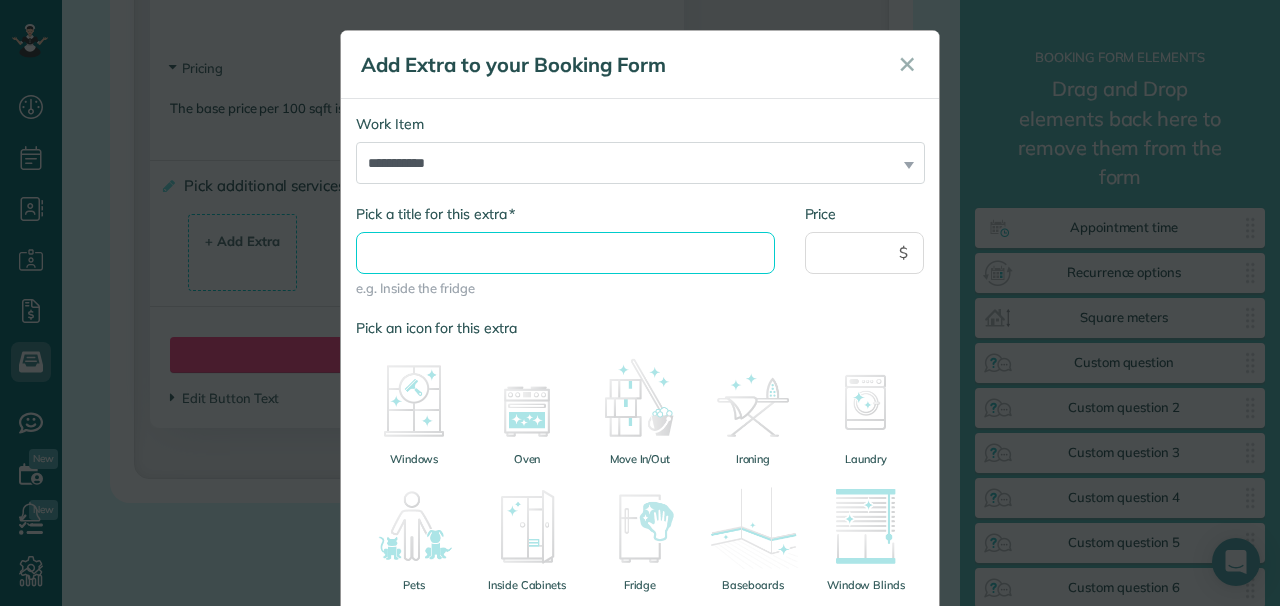 click on "*  Pick a title for this extra" at bounding box center (565, 253) 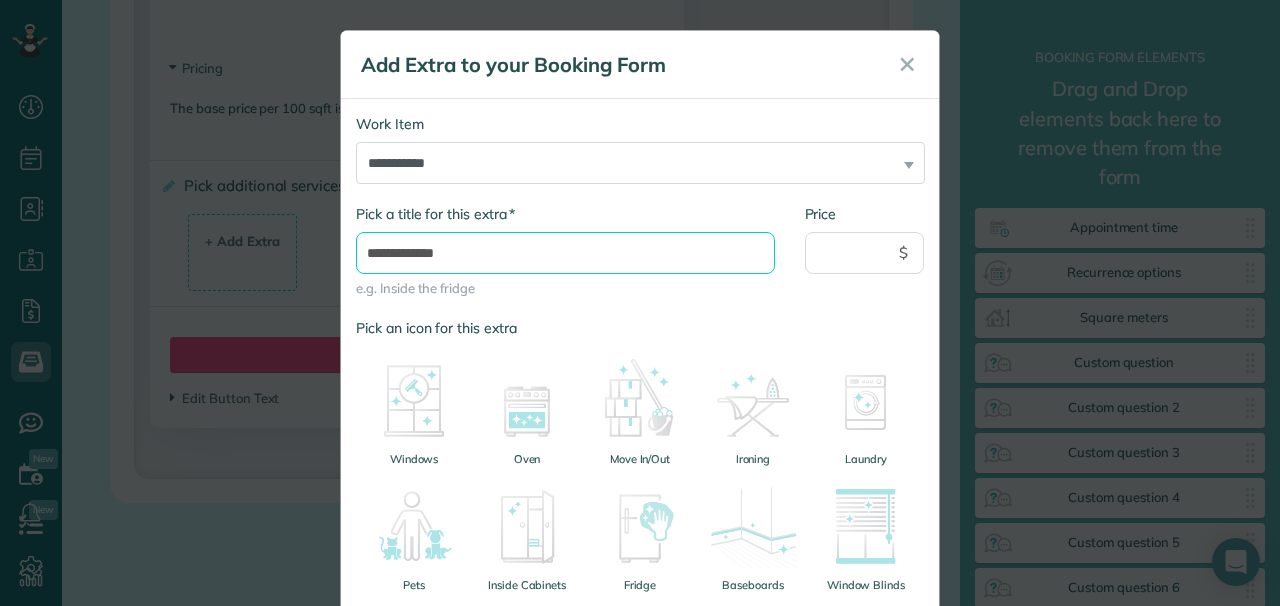 type on "**********" 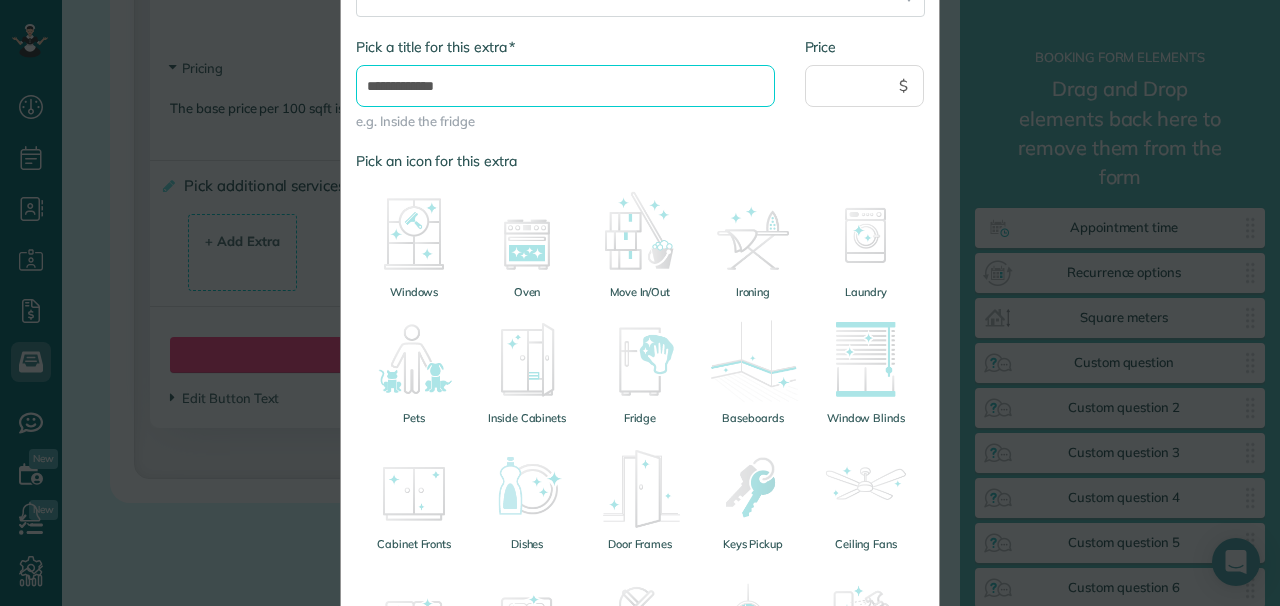 scroll, scrollTop: 168, scrollLeft: 0, axis: vertical 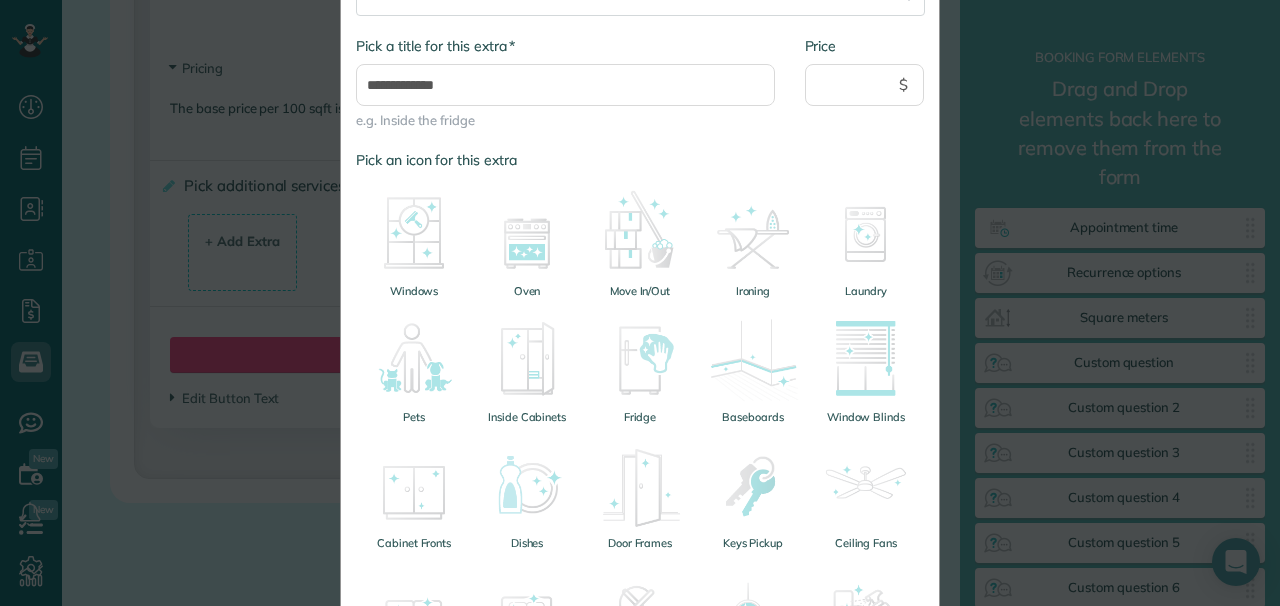 click at bounding box center (640, 359) 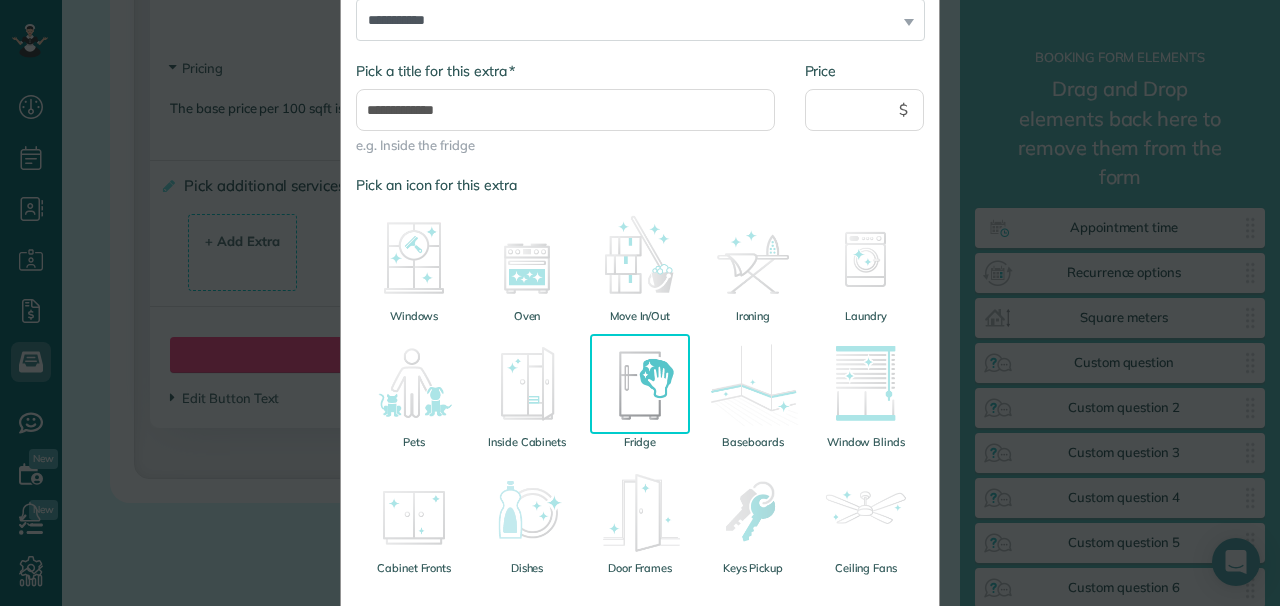 scroll, scrollTop: 126, scrollLeft: 0, axis: vertical 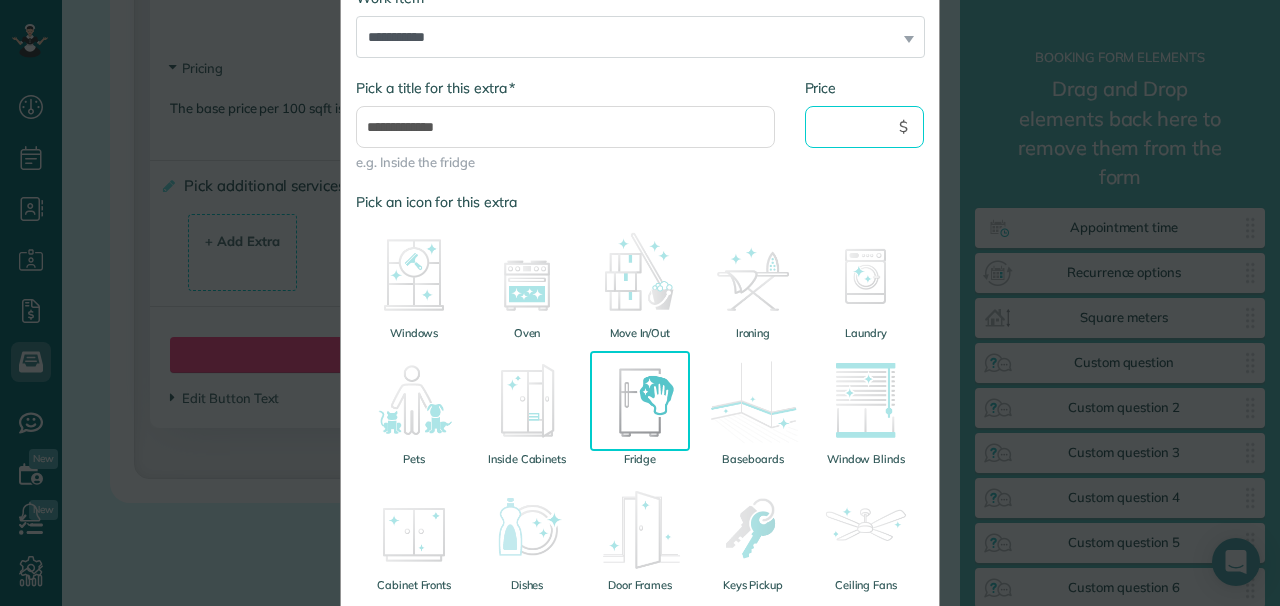 click on "Price" at bounding box center [865, 127] 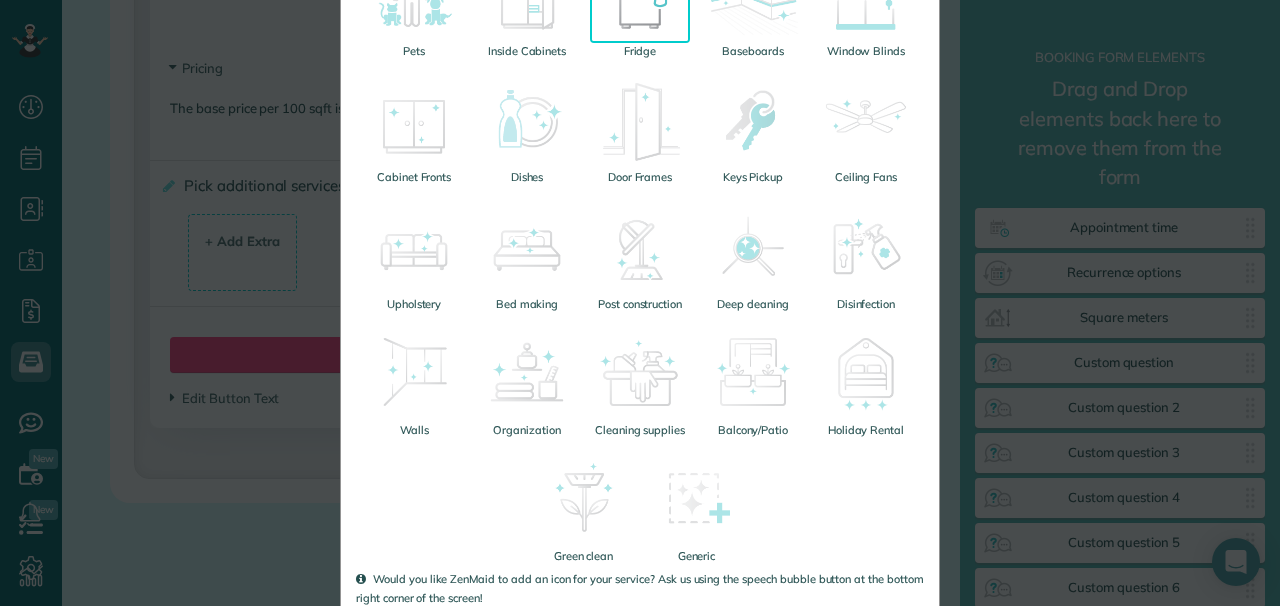 scroll, scrollTop: 650, scrollLeft: 0, axis: vertical 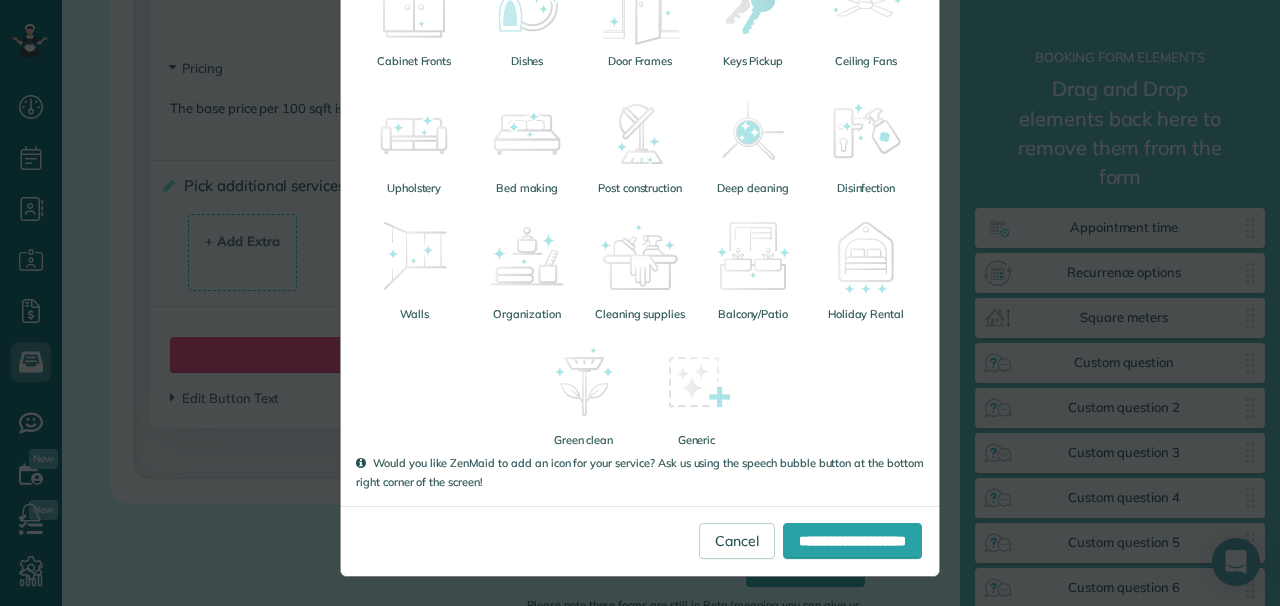type on "**" 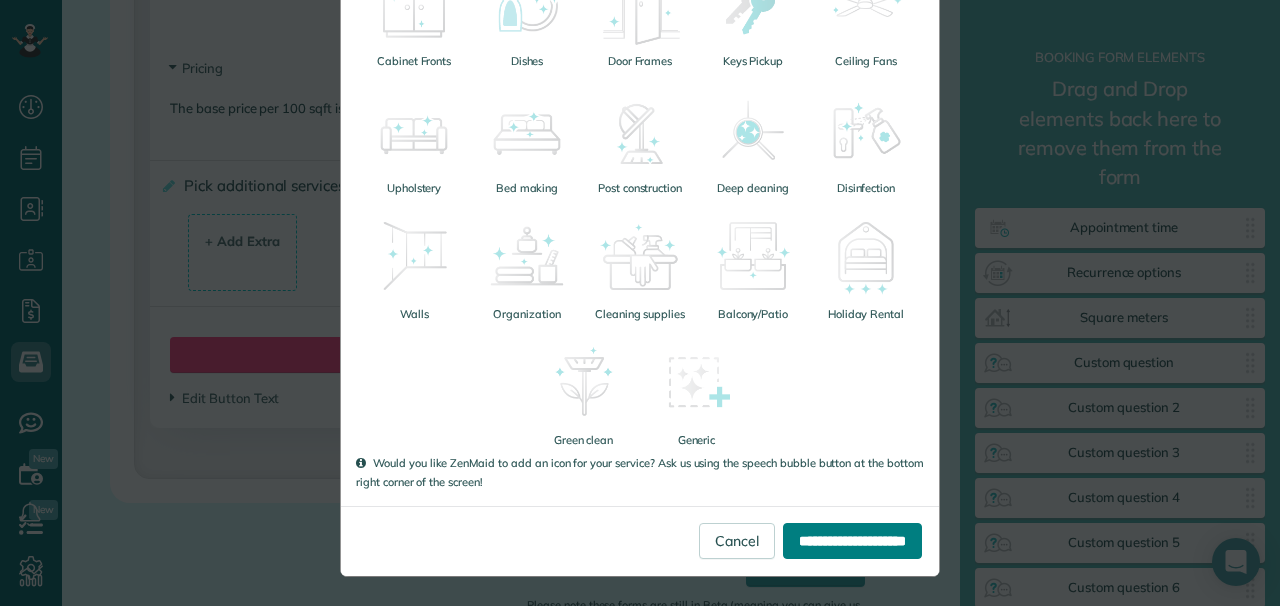 click on "**********" at bounding box center (852, 541) 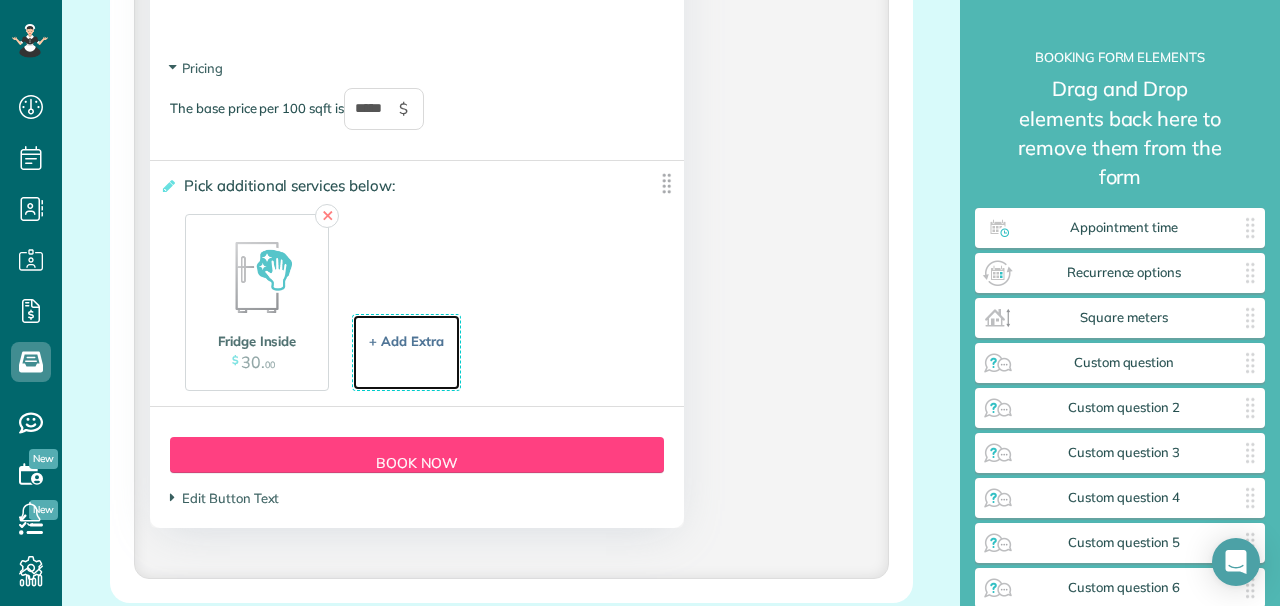 click on "+ Add Extra" at bounding box center (406, 341) 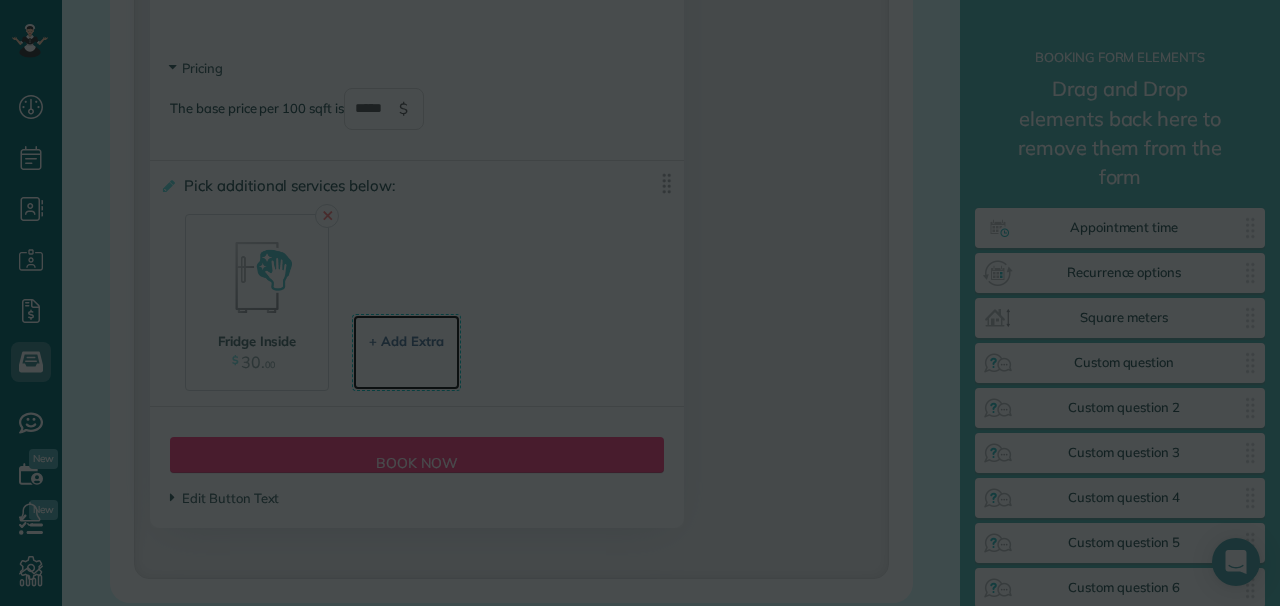 scroll, scrollTop: 0, scrollLeft: 0, axis: both 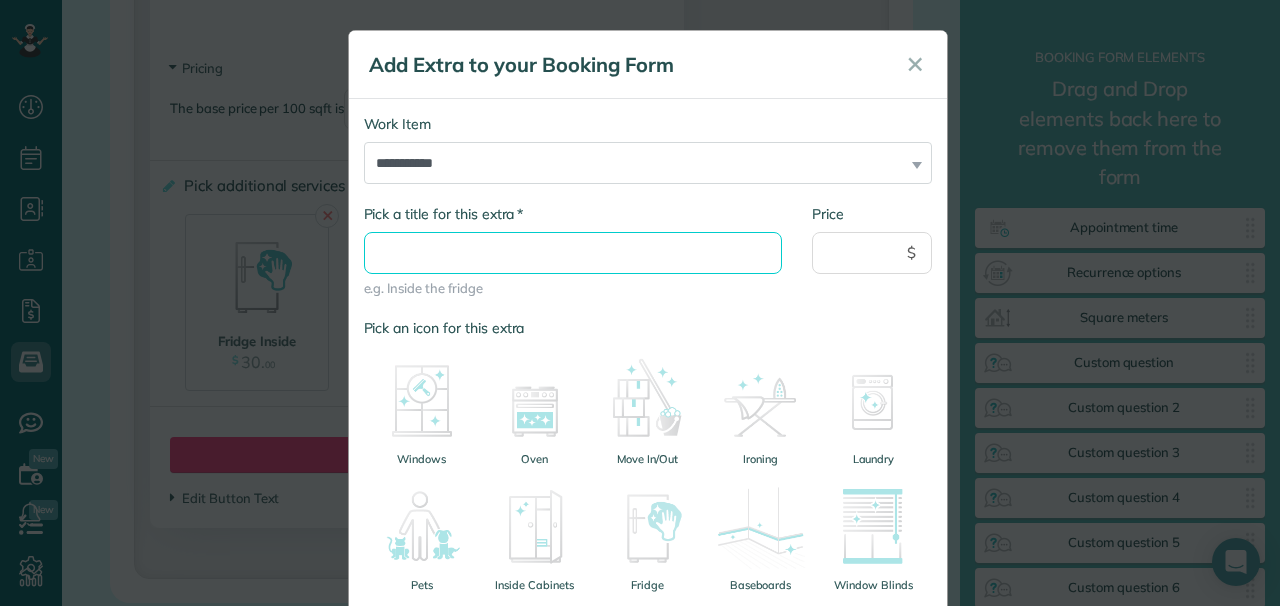 click on "*  Pick a title for this extra" at bounding box center [573, 253] 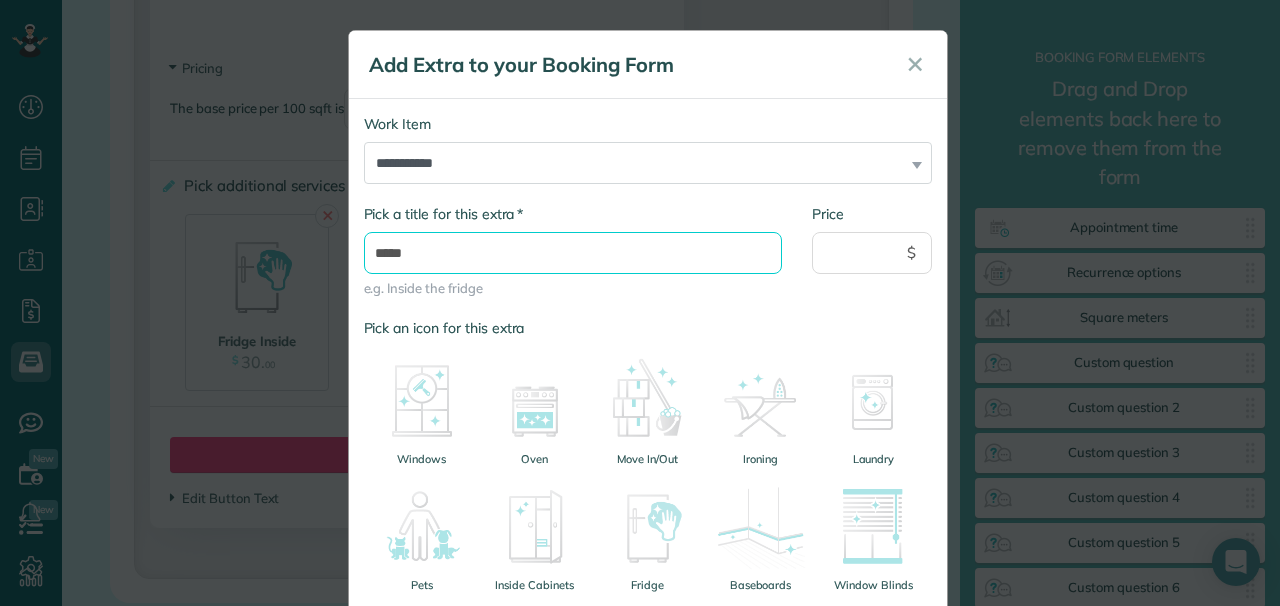 type on "**********" 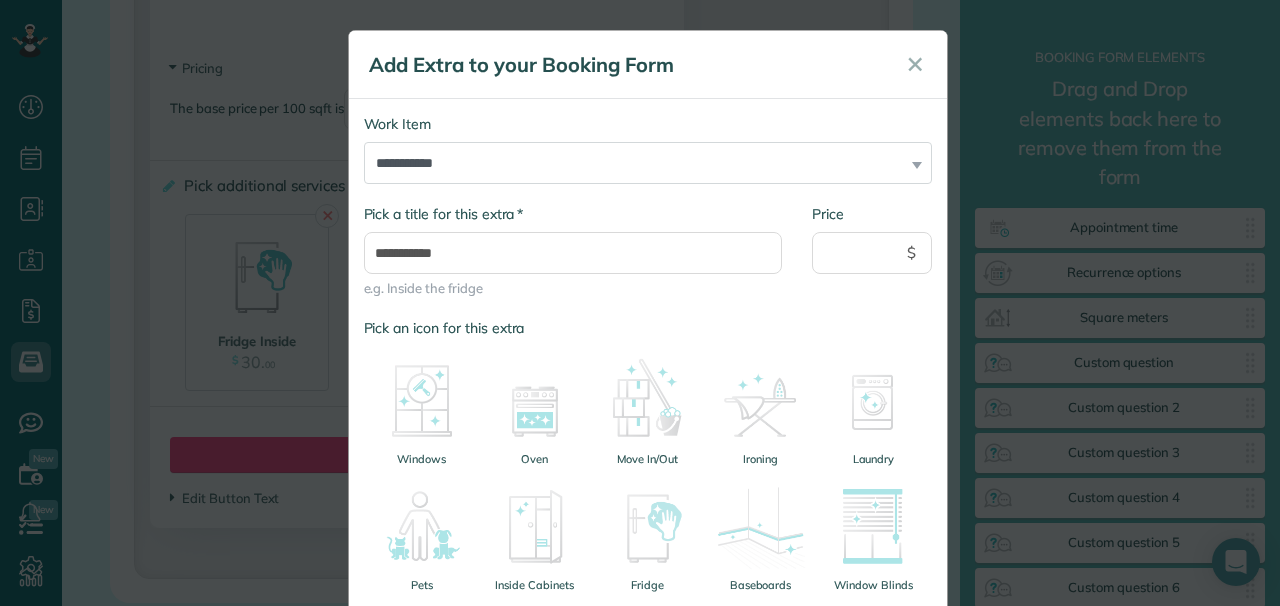 click at bounding box center (535, 401) 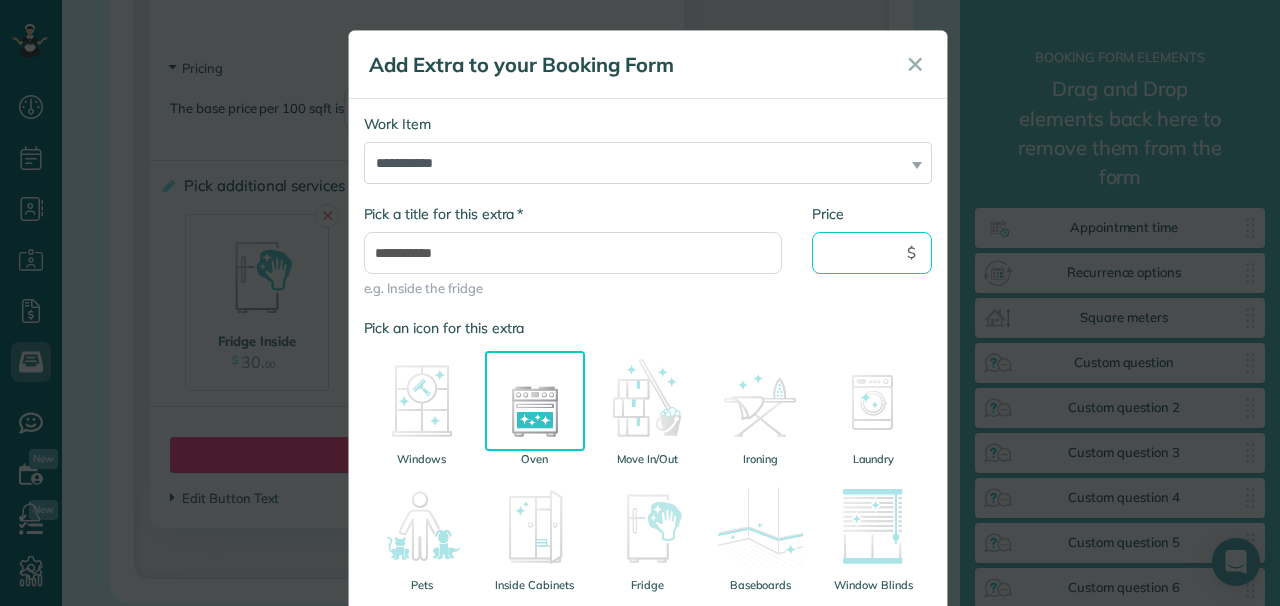 click on "Price" at bounding box center (872, 253) 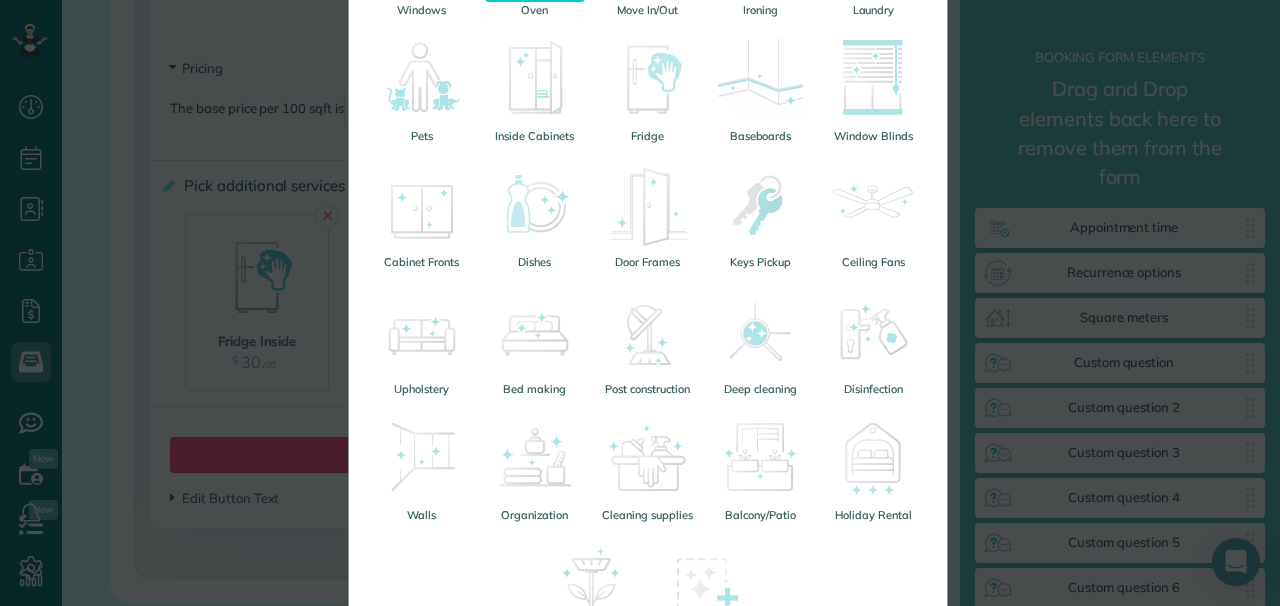 scroll, scrollTop: 650, scrollLeft: 0, axis: vertical 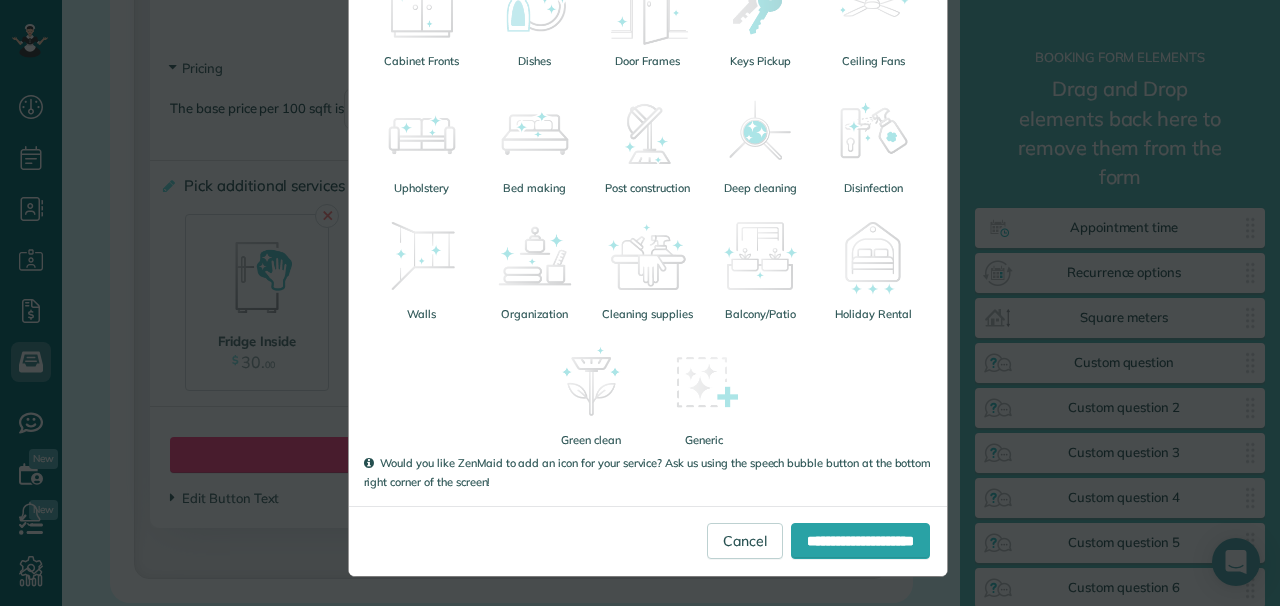 type on "**" 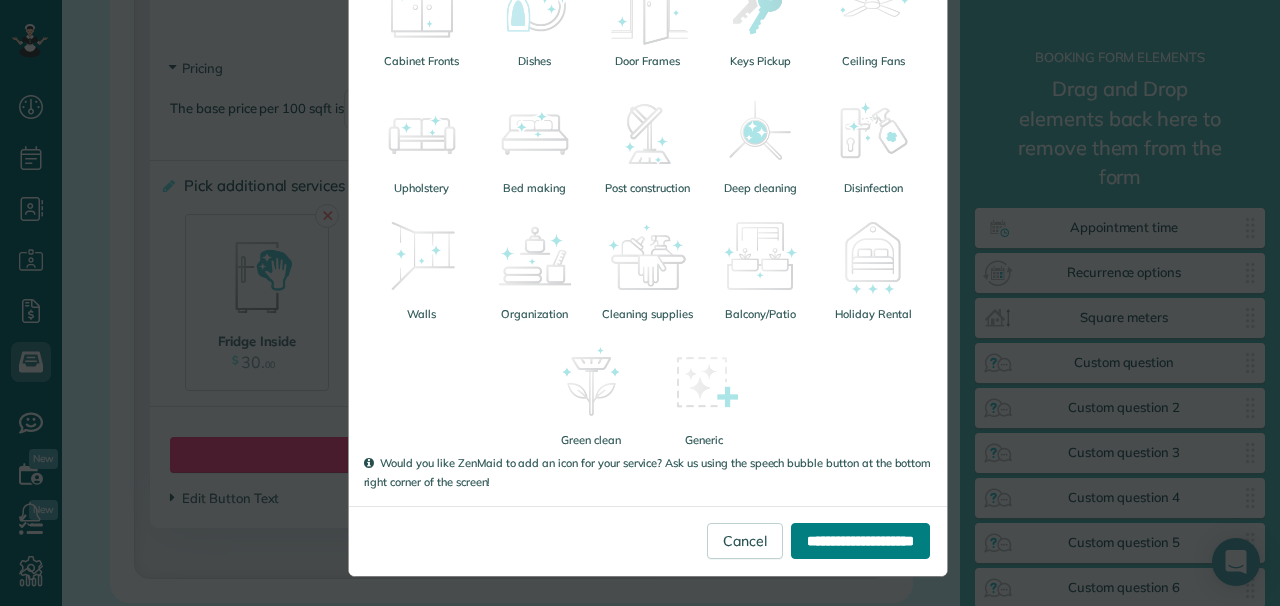 click on "**********" at bounding box center [860, 541] 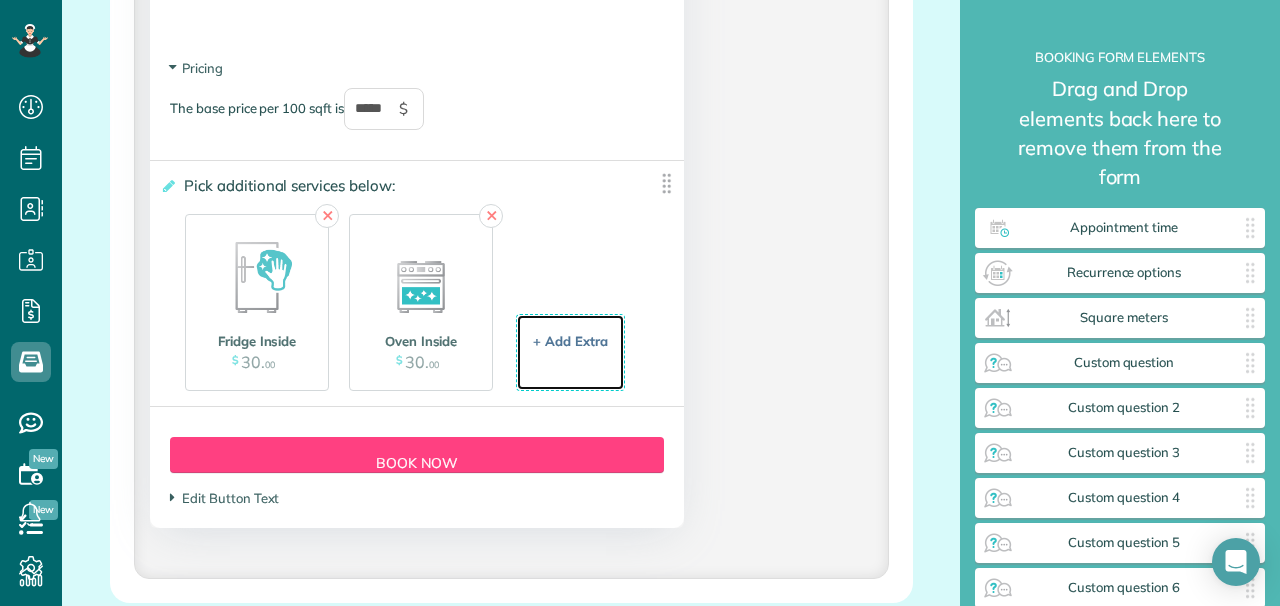 click on "+ Add Extra
$ 34 . 99" at bounding box center [570, 354] 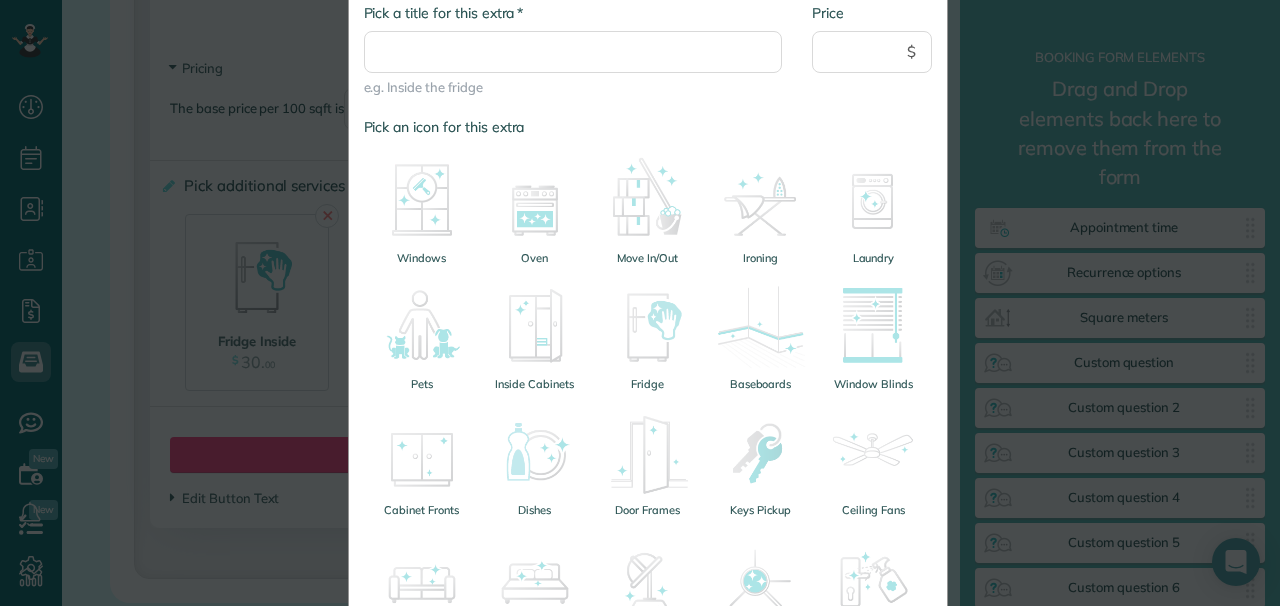 scroll, scrollTop: 202, scrollLeft: 0, axis: vertical 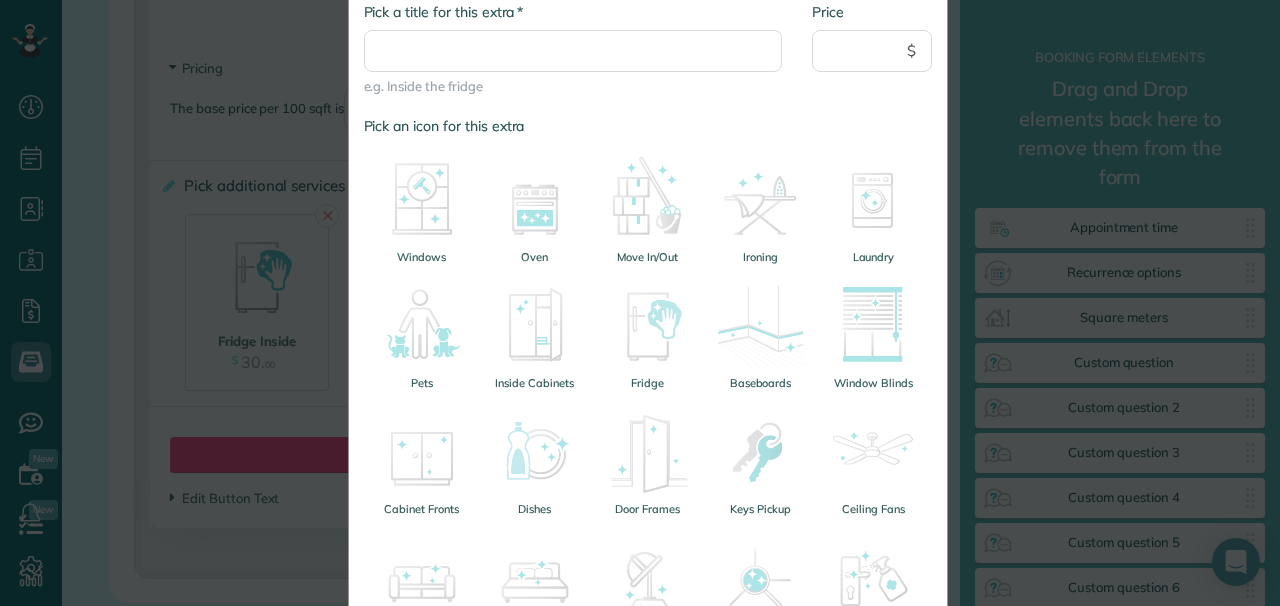 click at bounding box center (535, 325) 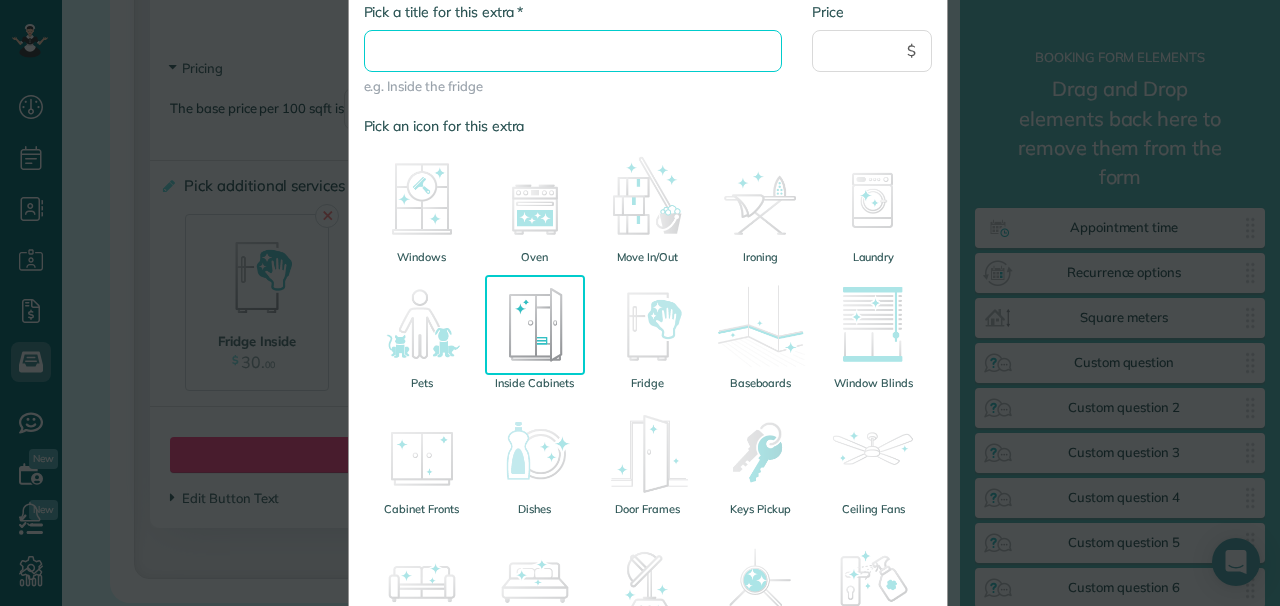 click on "*  Pick a title for this extra" at bounding box center (573, 51) 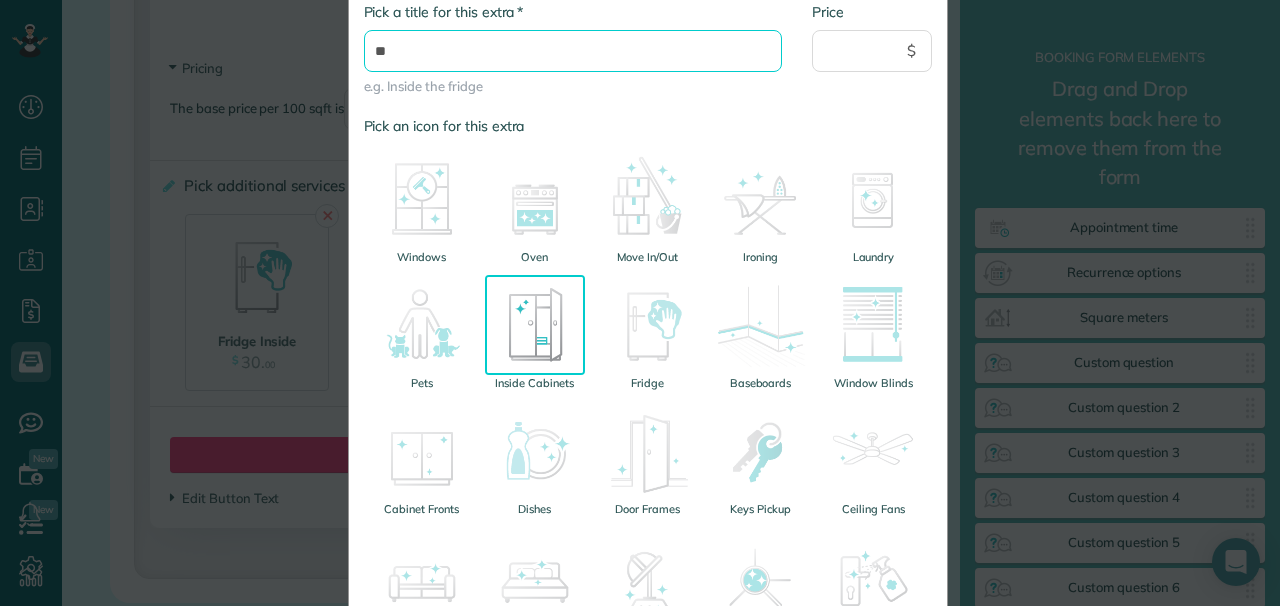 type on "*" 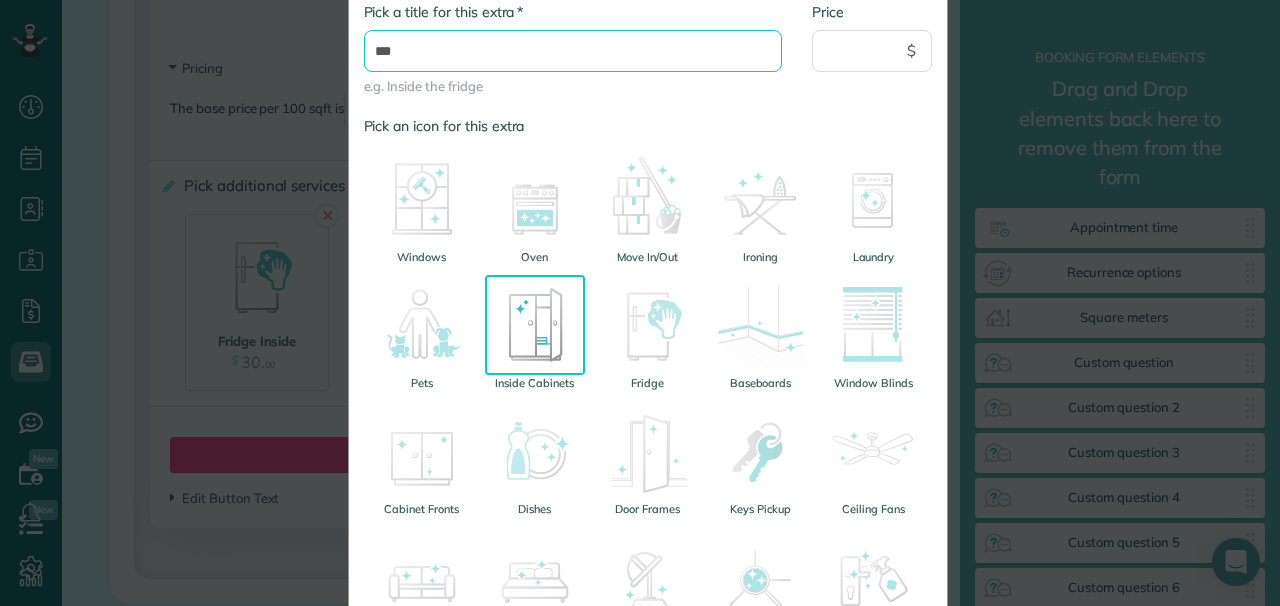 type on "**********" 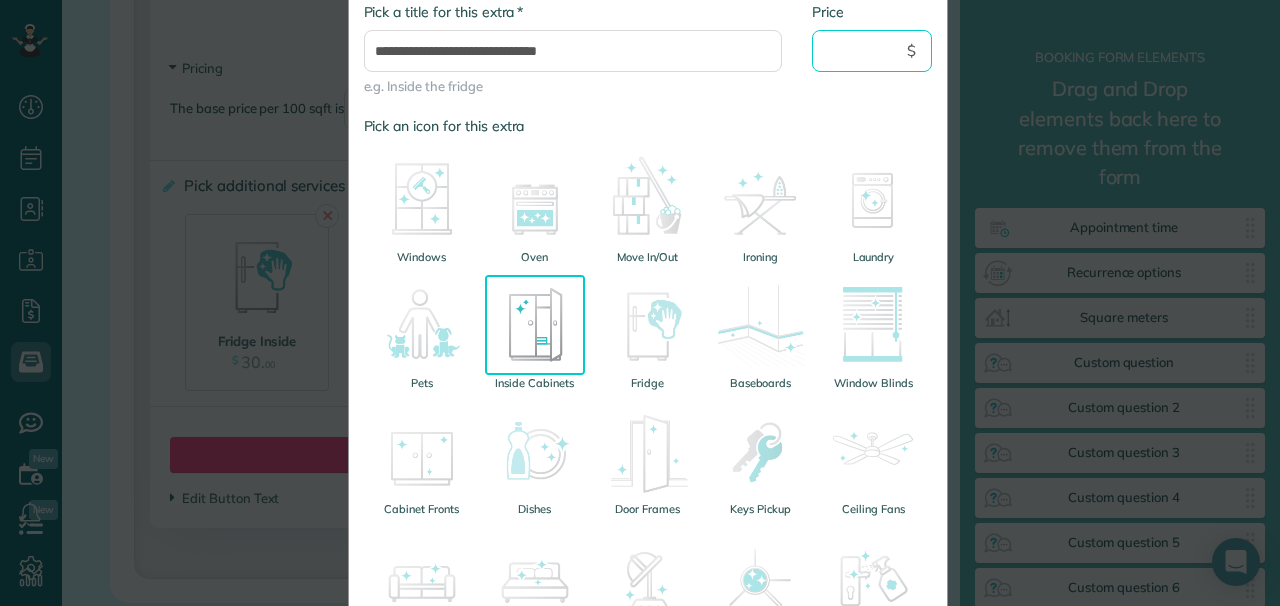 click on "Price" at bounding box center [872, 51] 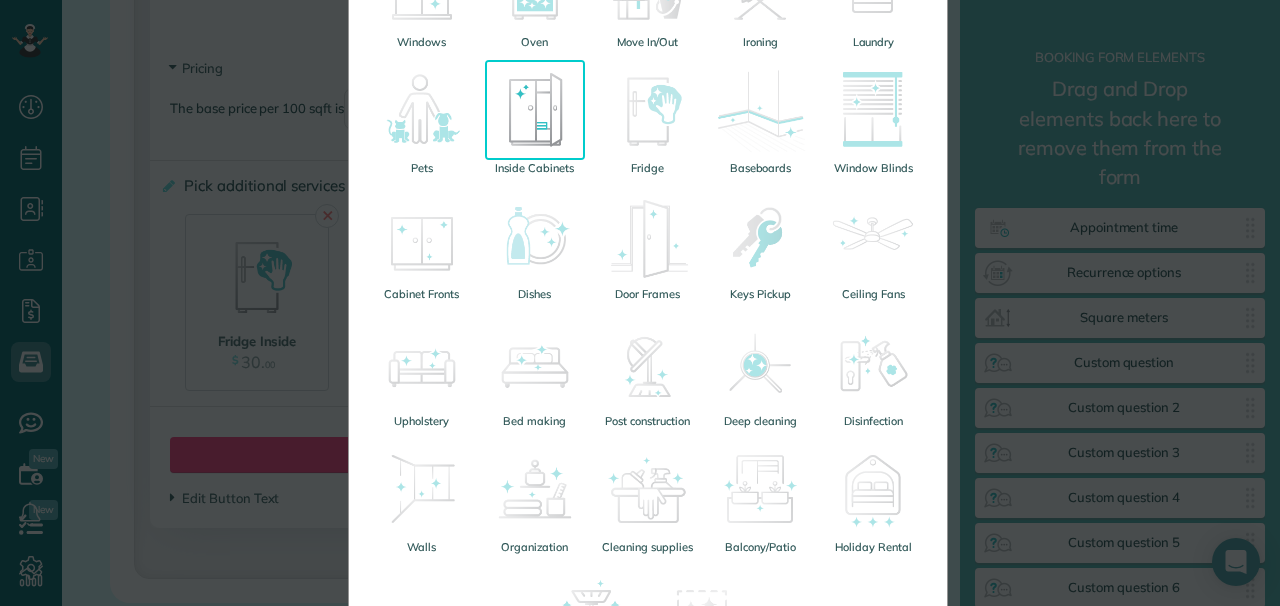 scroll, scrollTop: 650, scrollLeft: 0, axis: vertical 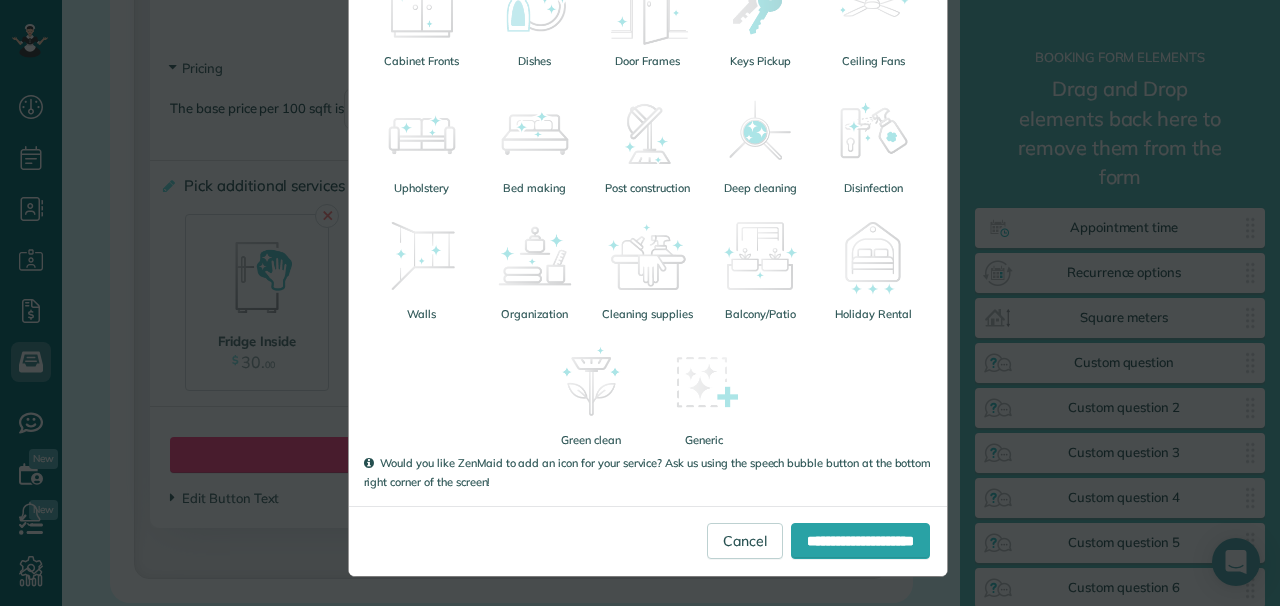 type on "**" 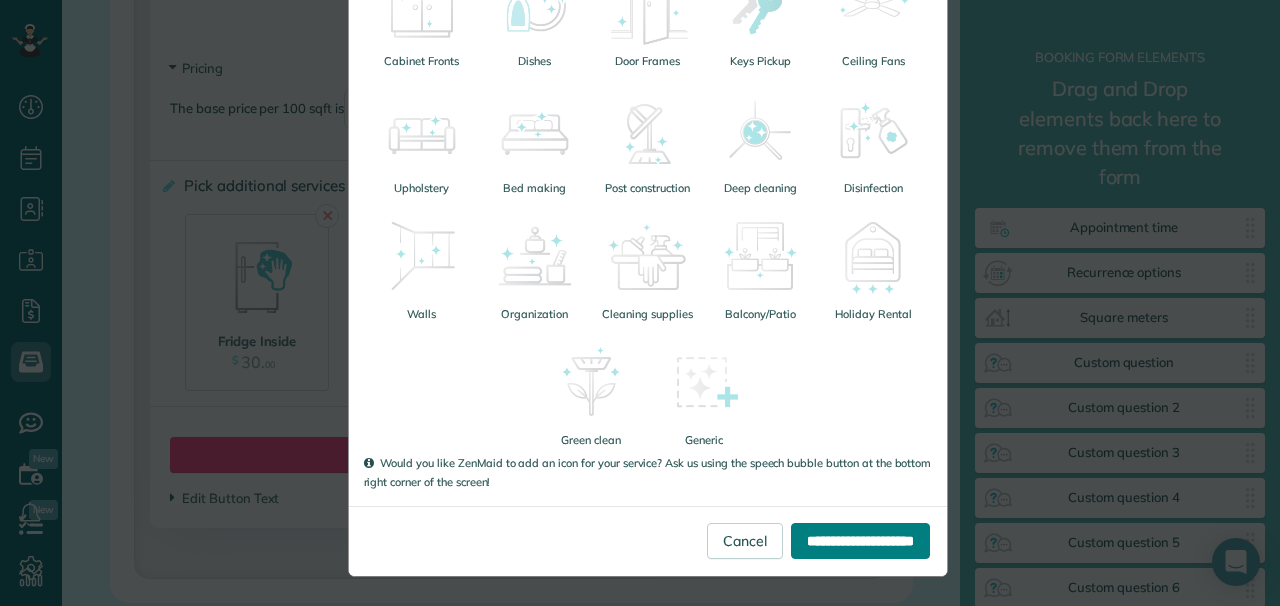 click on "**********" at bounding box center [860, 541] 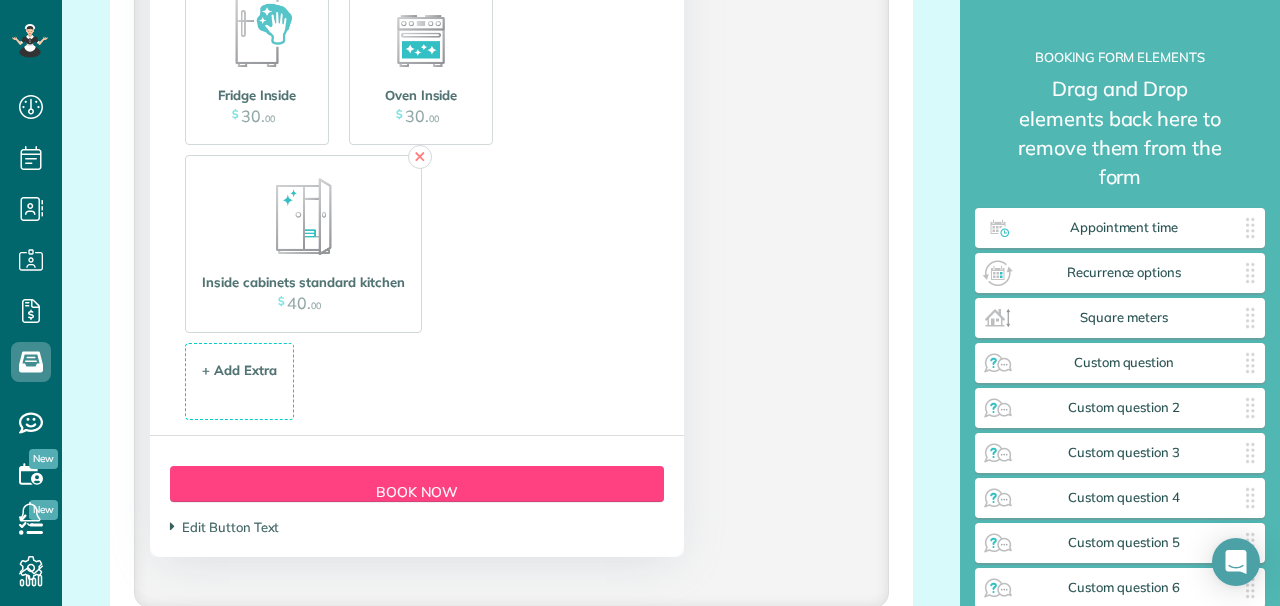 scroll, scrollTop: 2574, scrollLeft: 0, axis: vertical 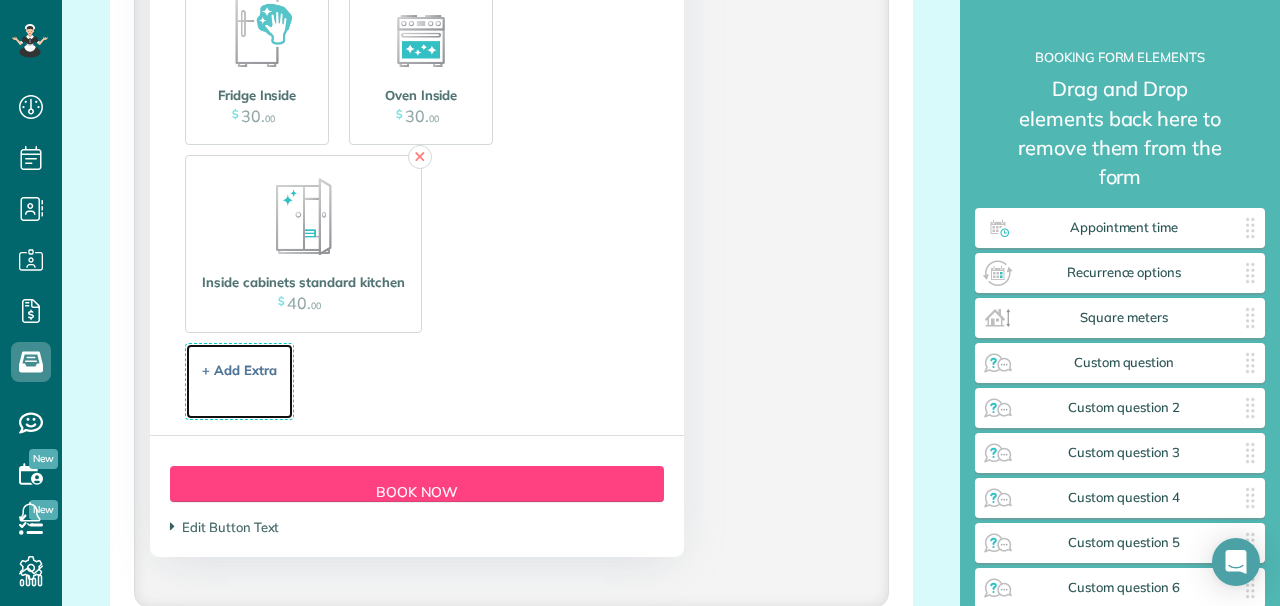 click on "+ Add Extra
$ 34 . 99" at bounding box center [239, 383] 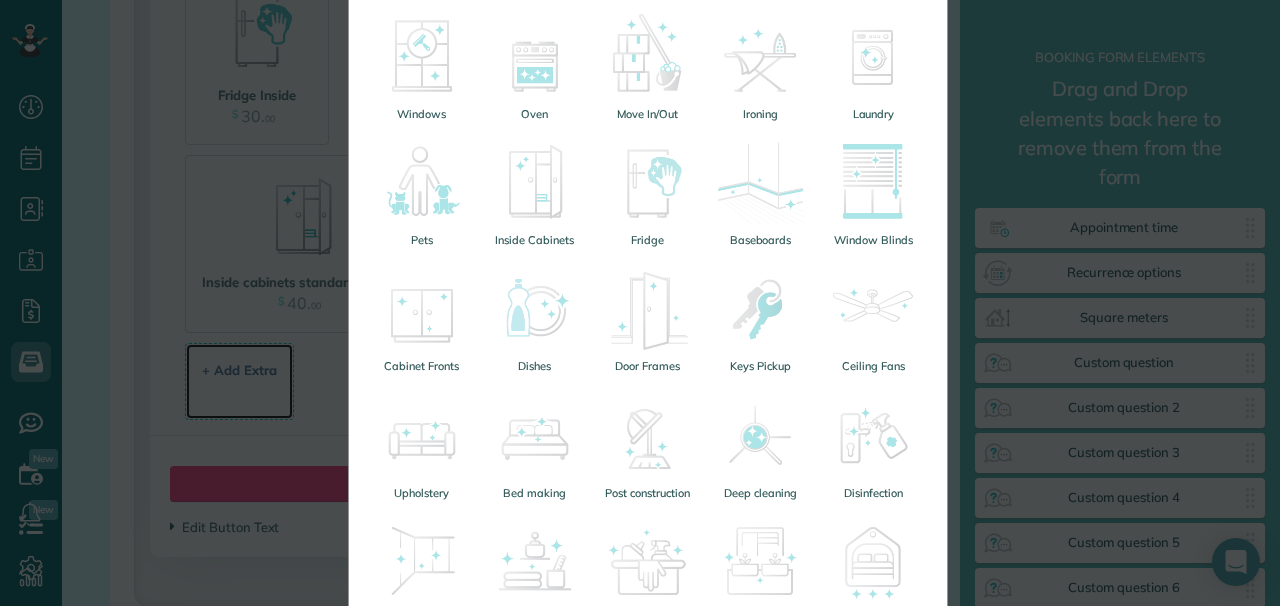 scroll, scrollTop: 350, scrollLeft: 0, axis: vertical 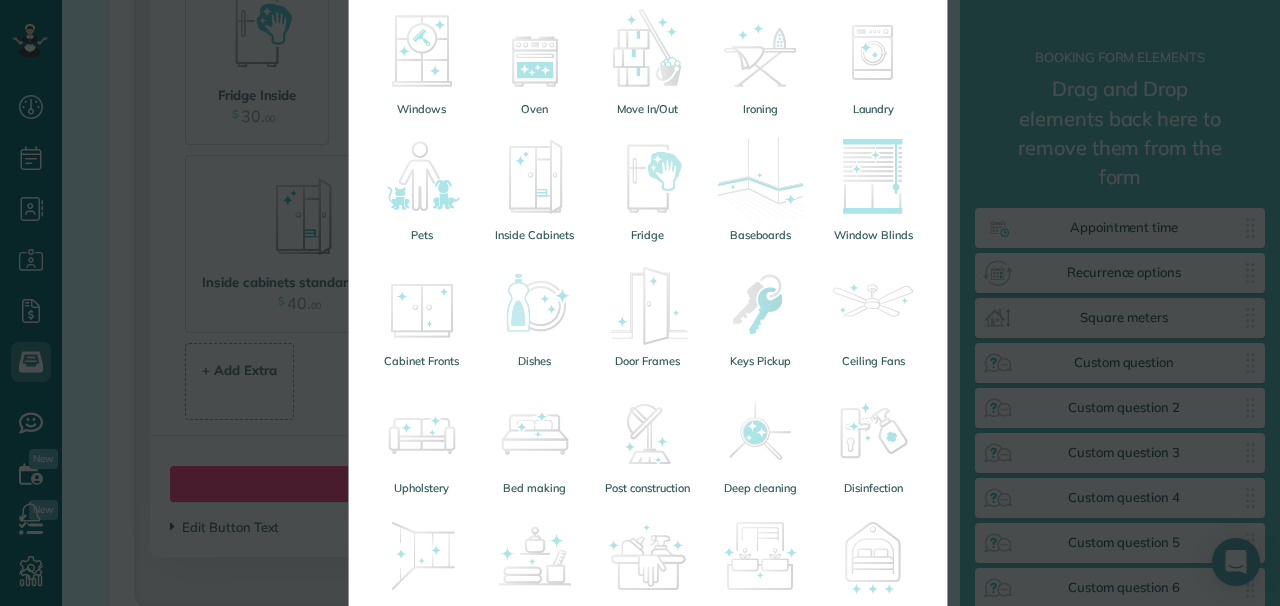 click at bounding box center [535, 303] 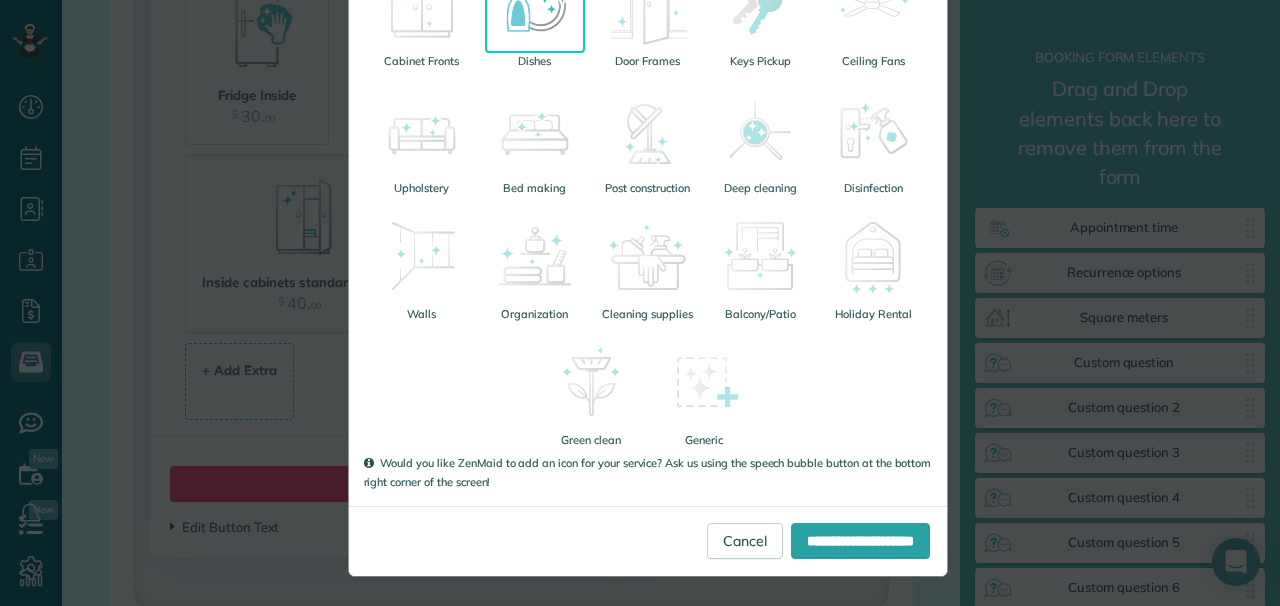 scroll, scrollTop: 0, scrollLeft: 0, axis: both 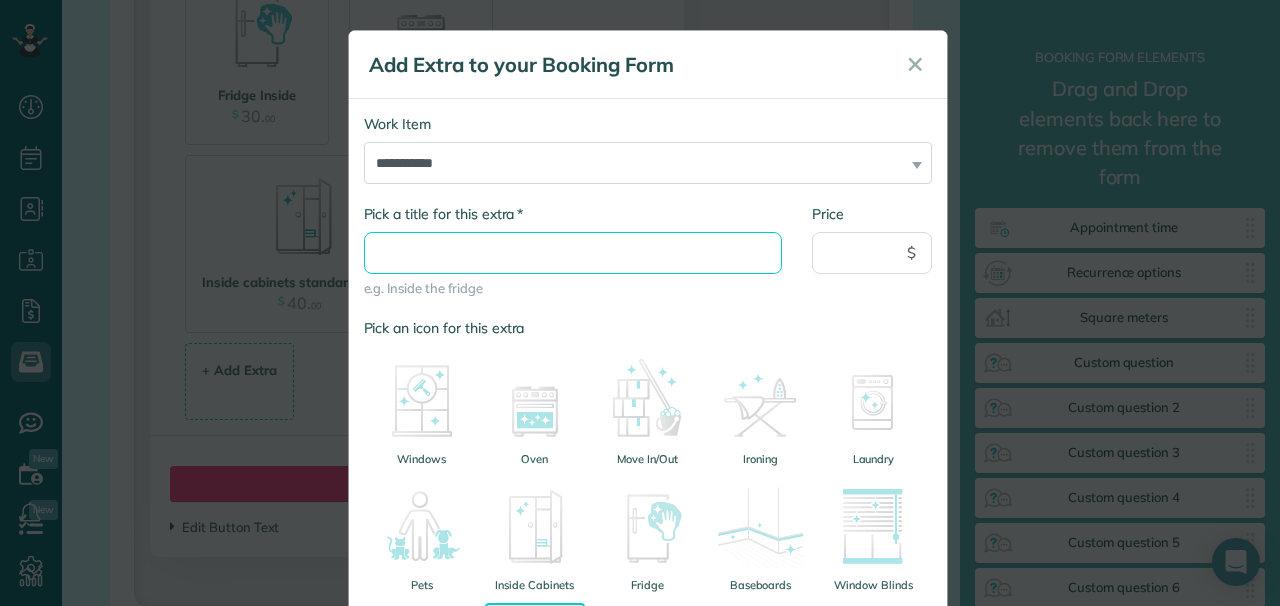 click on "*  Pick a title for this extra" at bounding box center (573, 253) 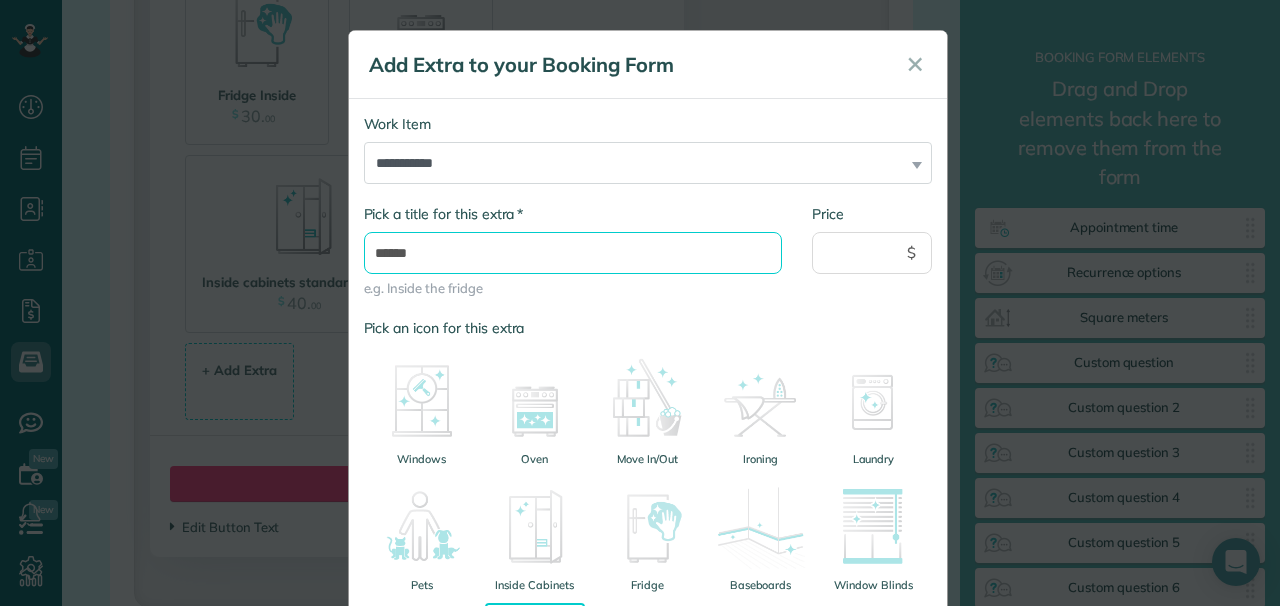 type on "**********" 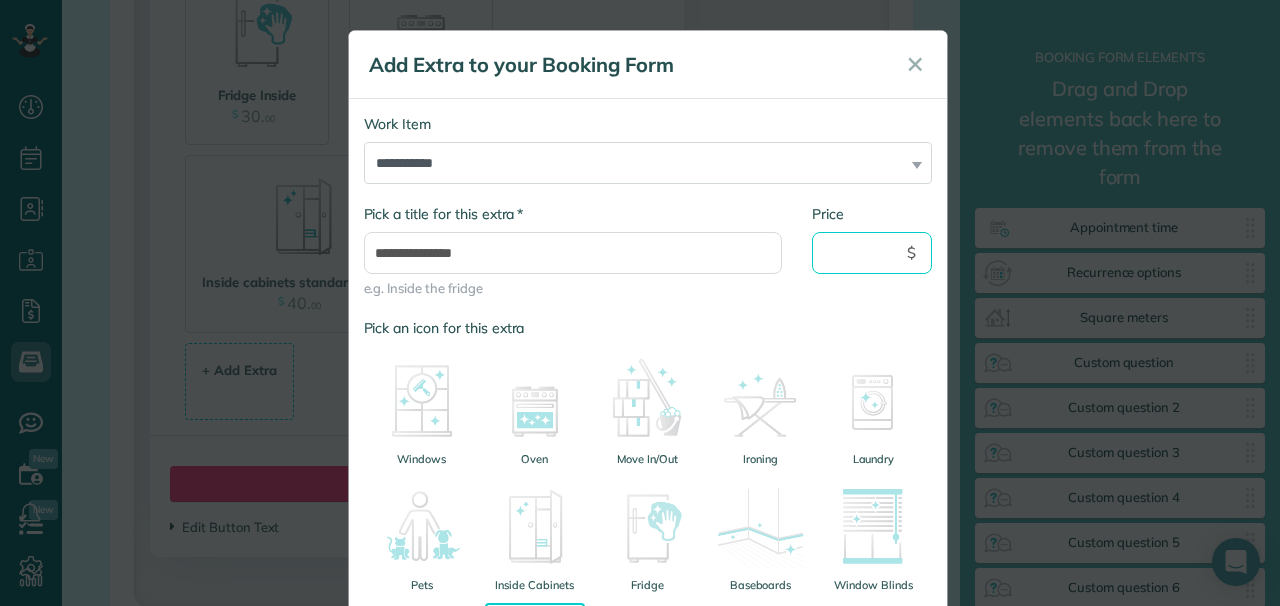 click on "Price" at bounding box center (872, 253) 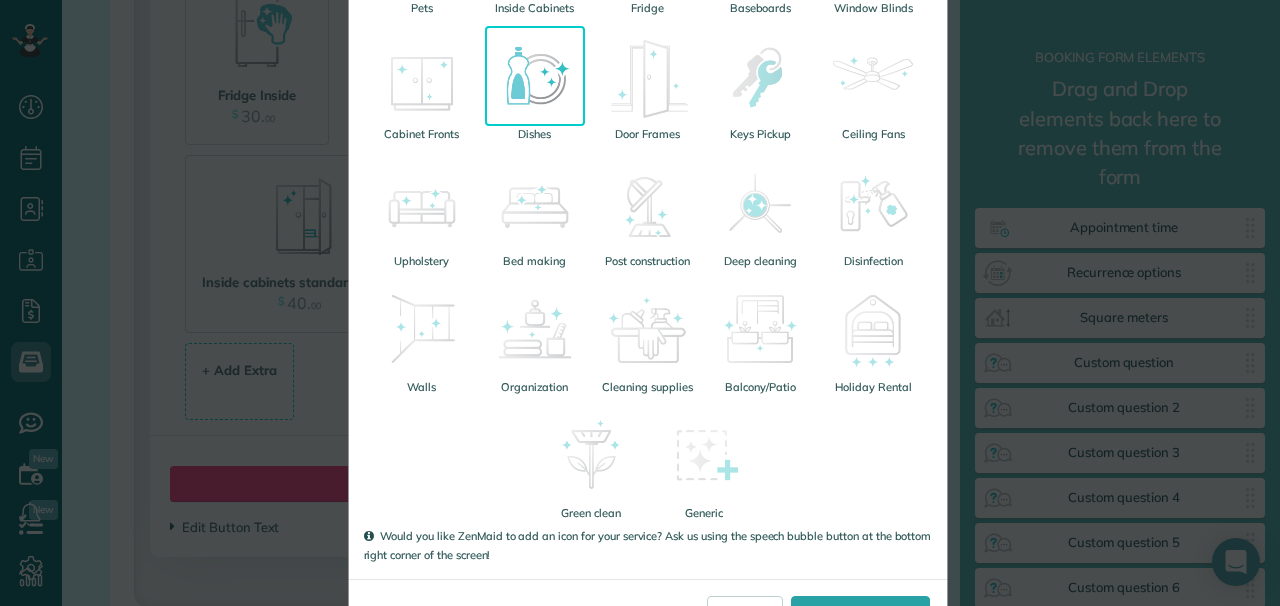 scroll, scrollTop: 650, scrollLeft: 0, axis: vertical 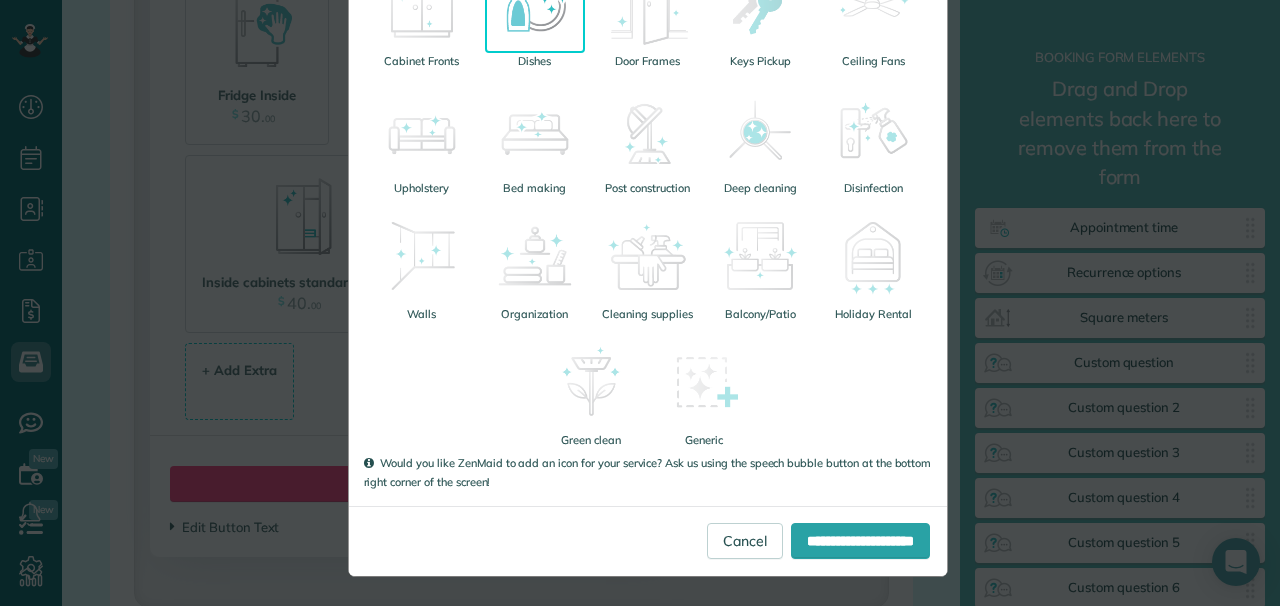 type on "**" 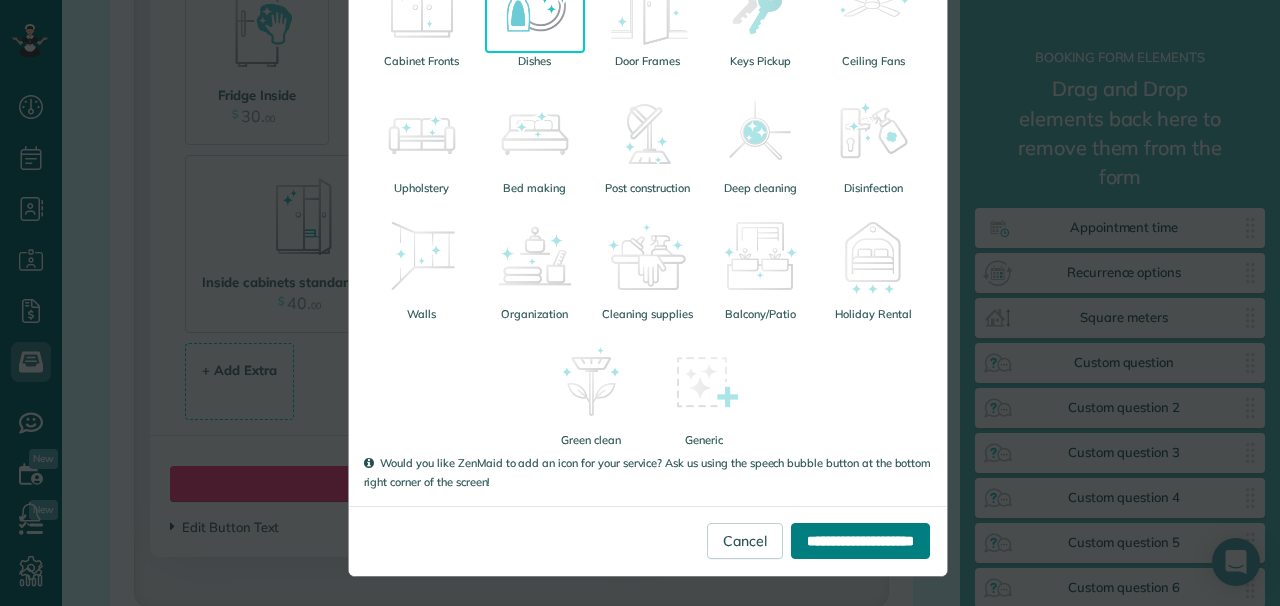 click on "**********" at bounding box center (860, 541) 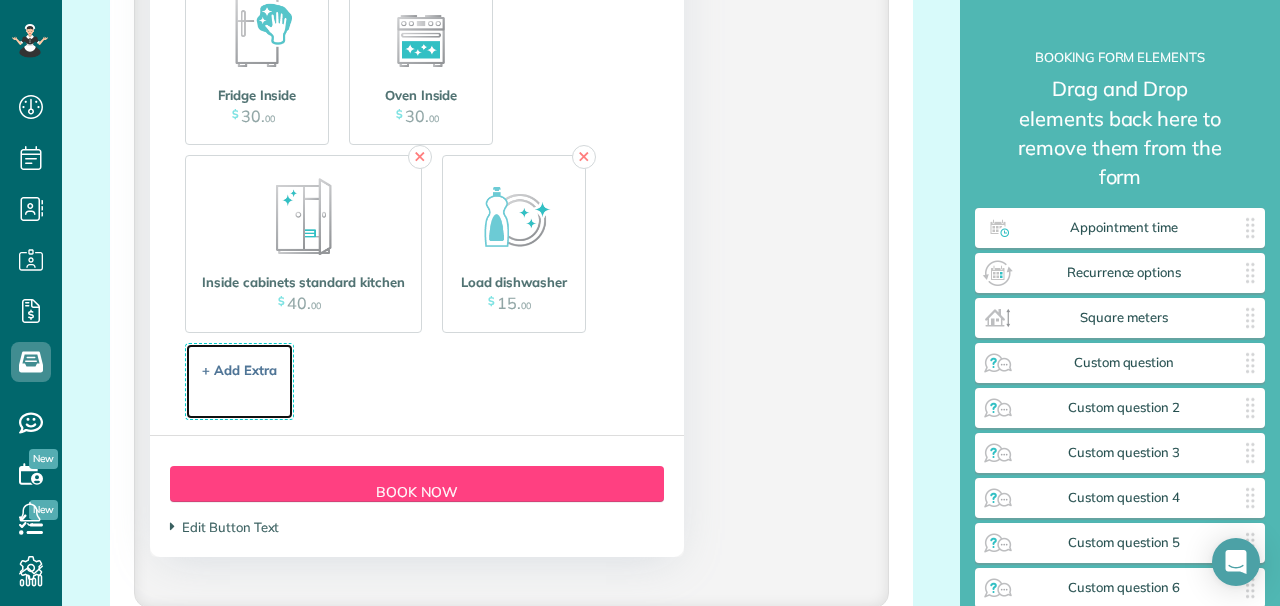 click on "+ Add Extra" at bounding box center (239, 370) 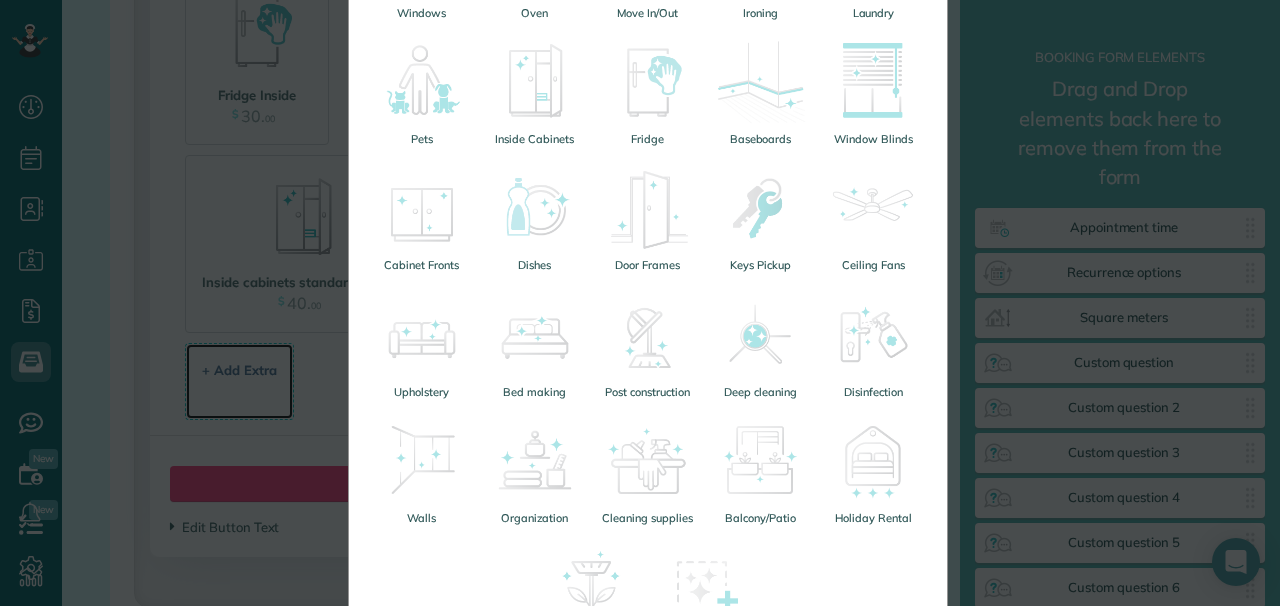 scroll, scrollTop: 447, scrollLeft: 0, axis: vertical 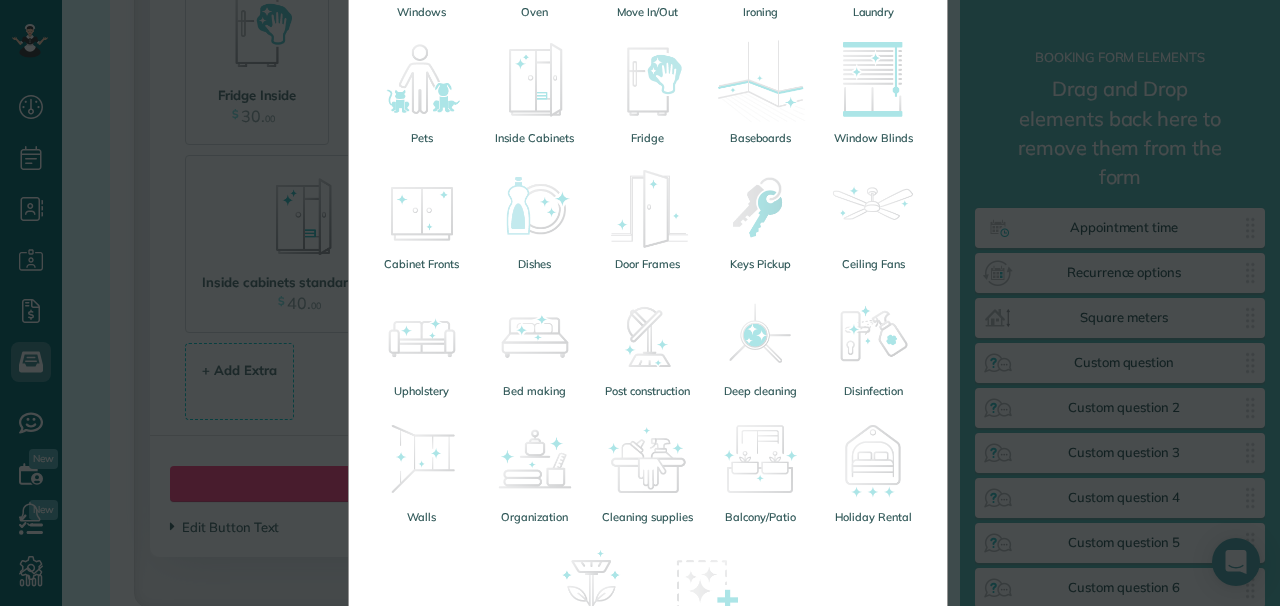 click at bounding box center (535, 333) 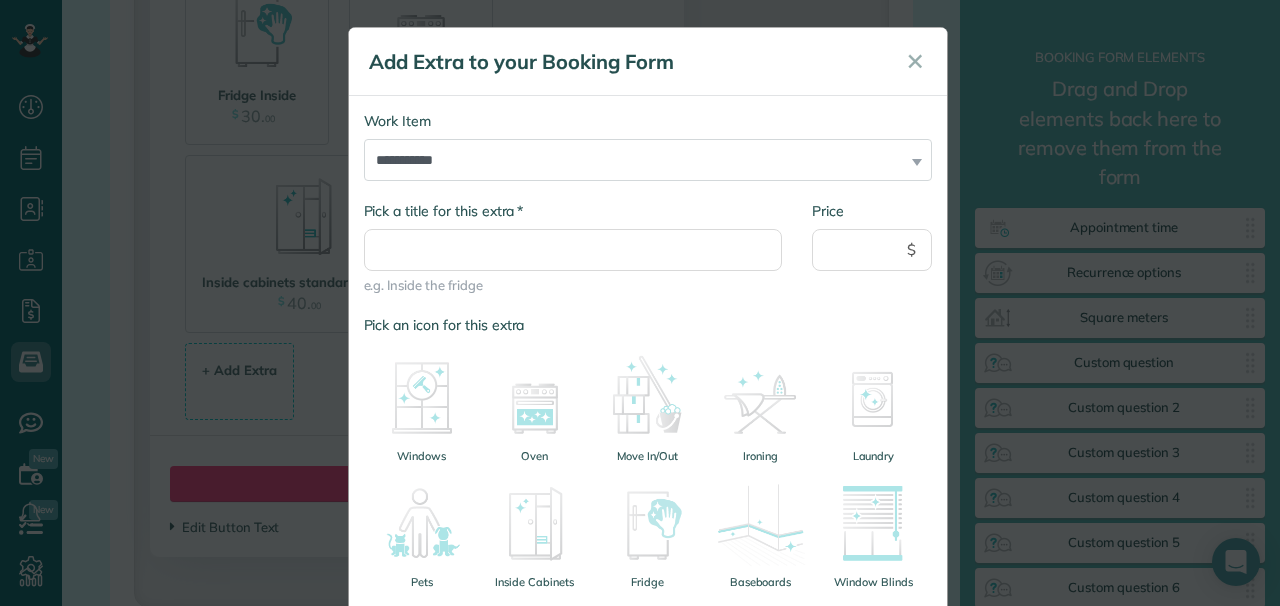 scroll, scrollTop: 0, scrollLeft: 0, axis: both 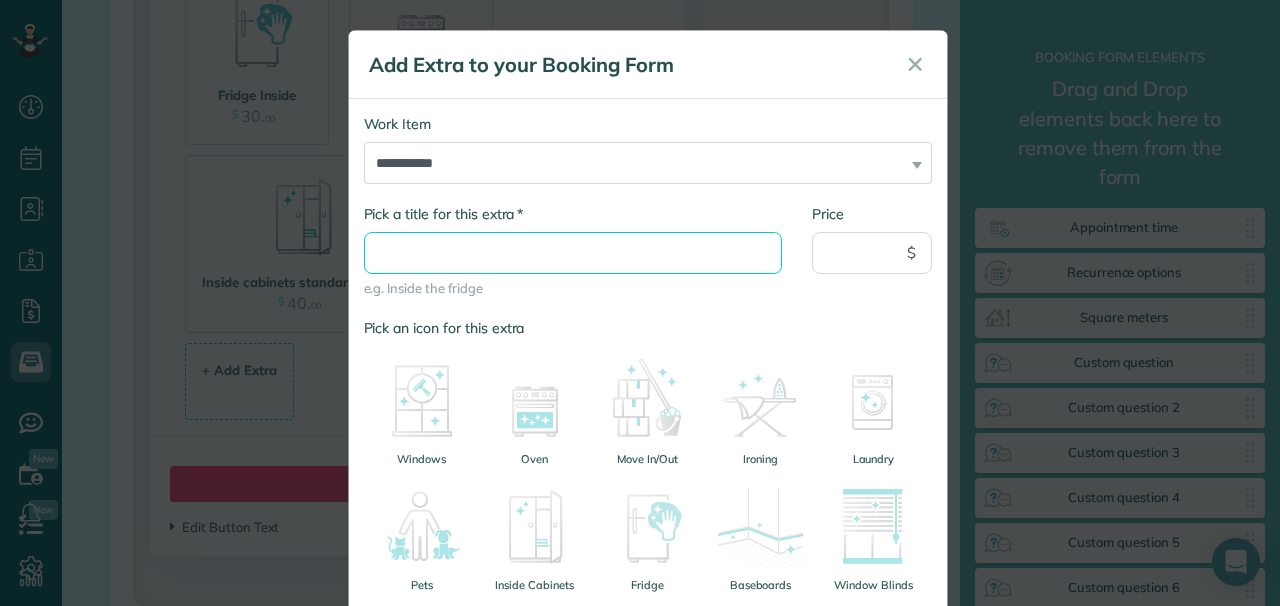 click on "*  Pick a title for this extra" at bounding box center (573, 253) 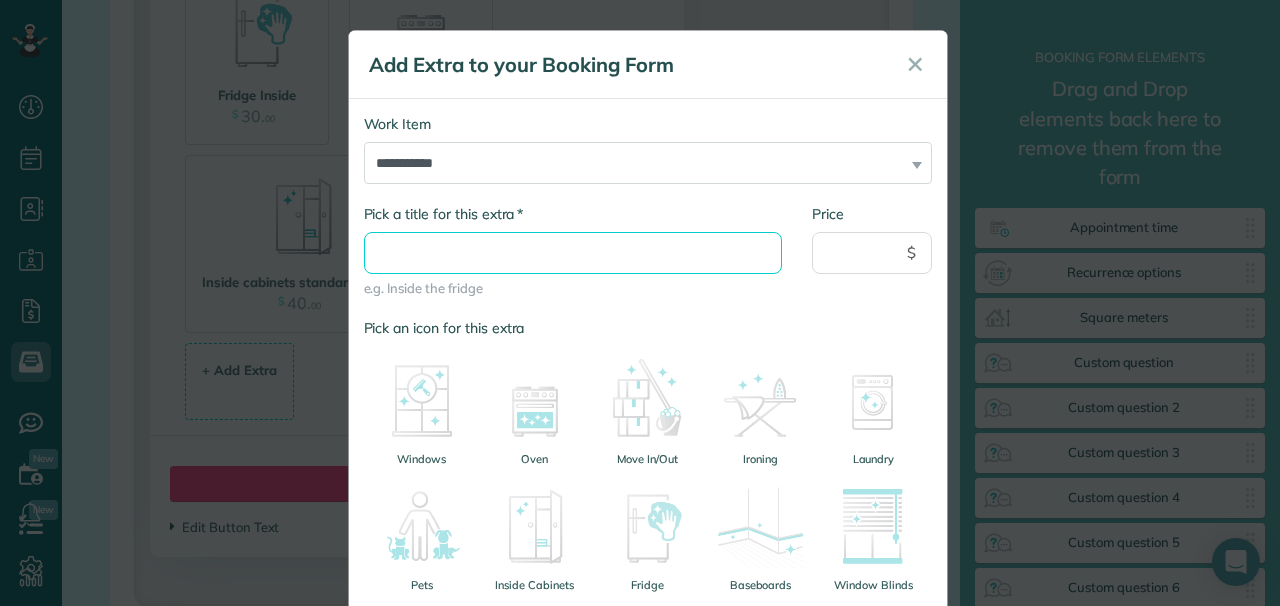 click on "*  Pick a title for this extra" at bounding box center (573, 253) 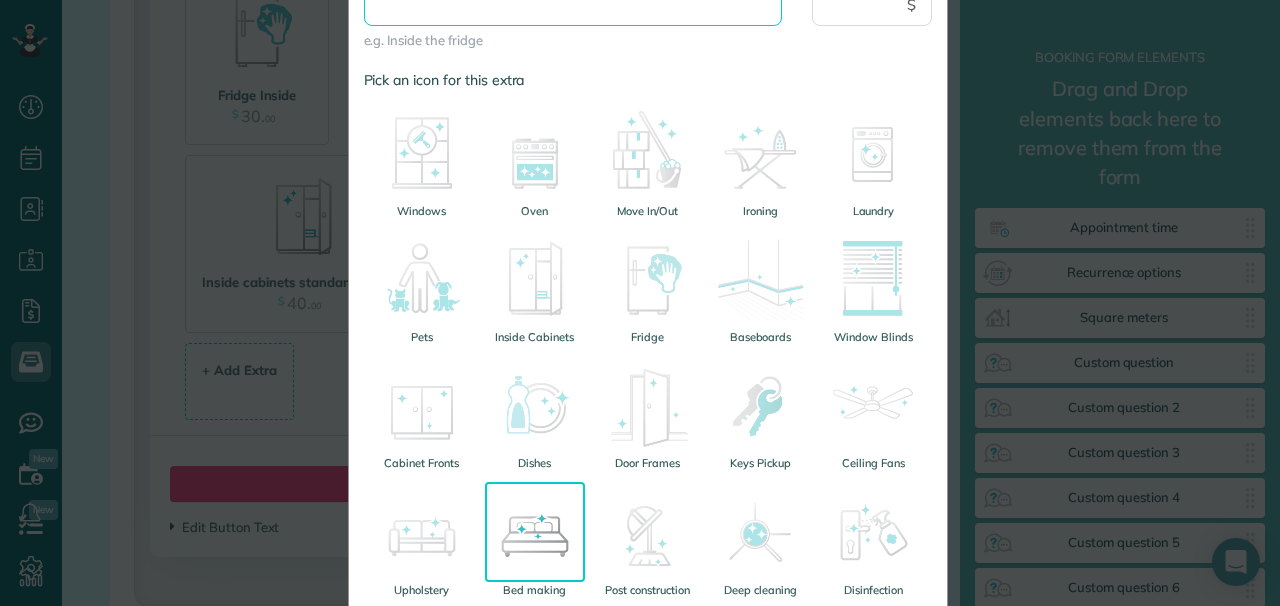 scroll, scrollTop: 0, scrollLeft: 0, axis: both 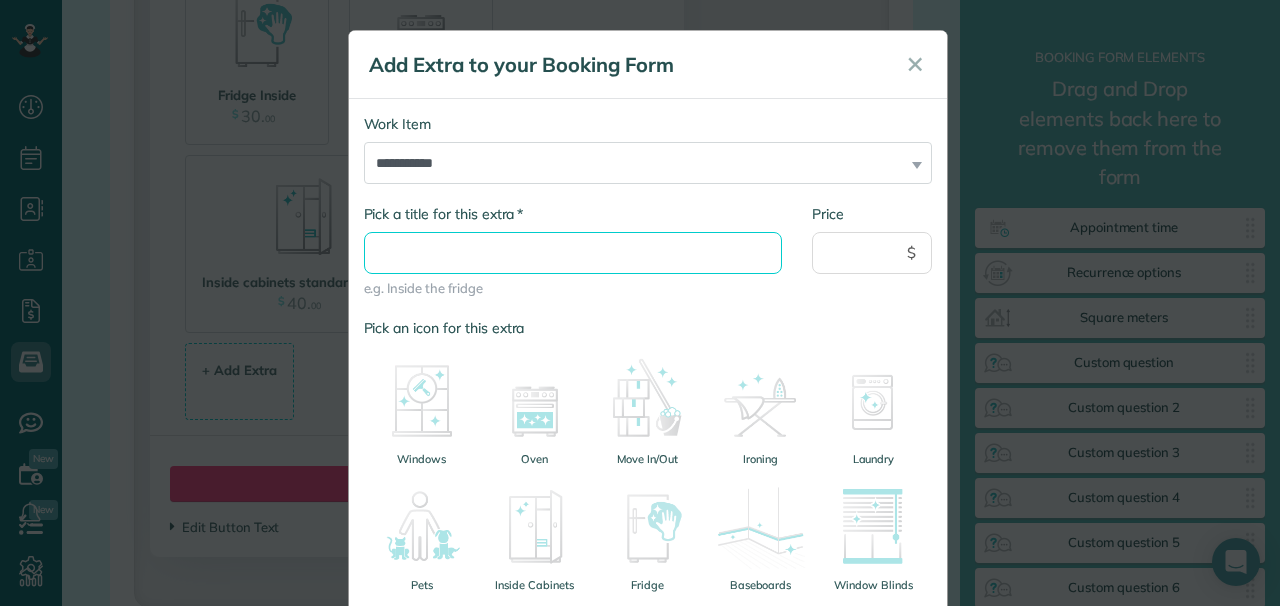 drag, startPoint x: 542, startPoint y: 234, endPoint x: 532, endPoint y: 255, distance: 23.259407 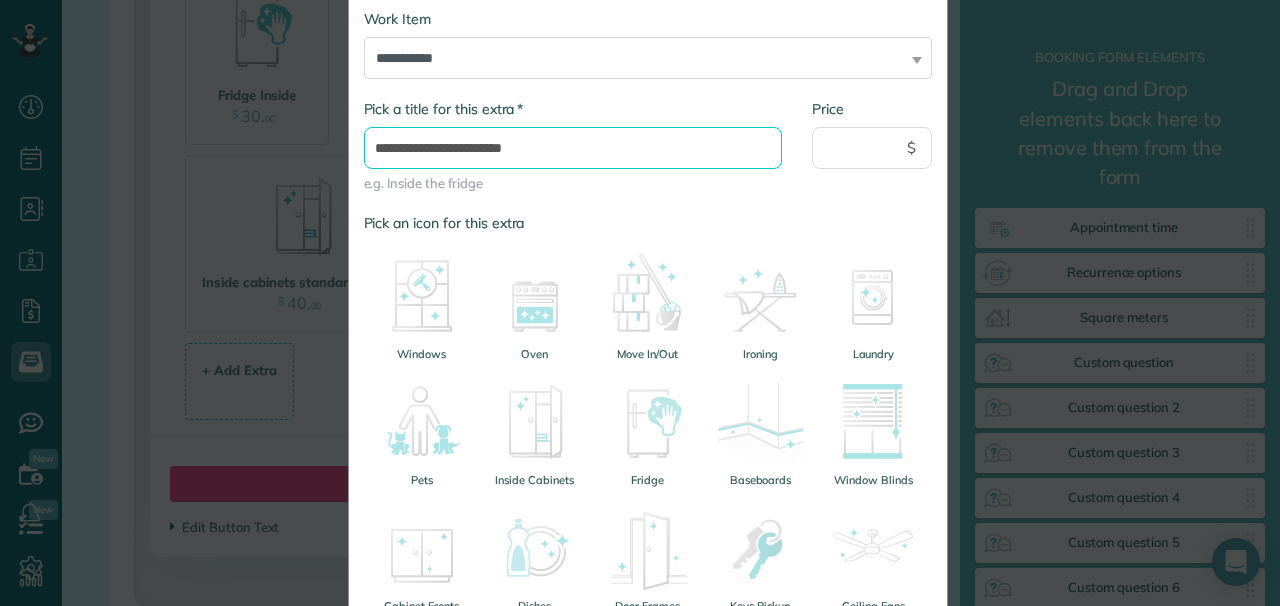 scroll, scrollTop: 106, scrollLeft: 0, axis: vertical 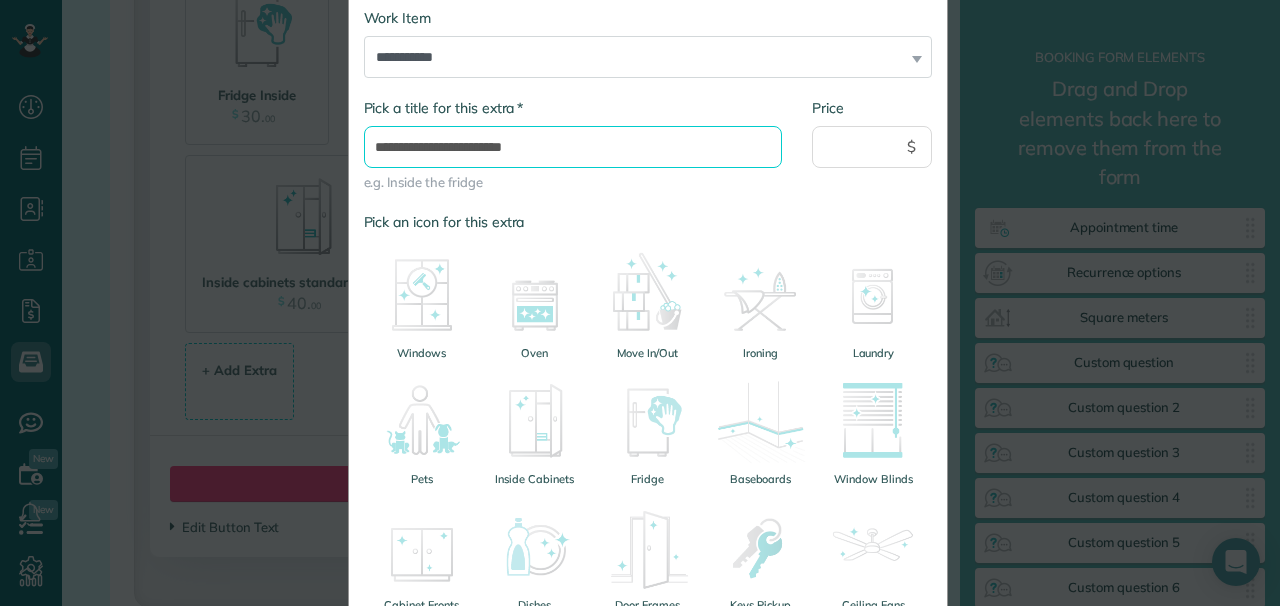 type on "**********" 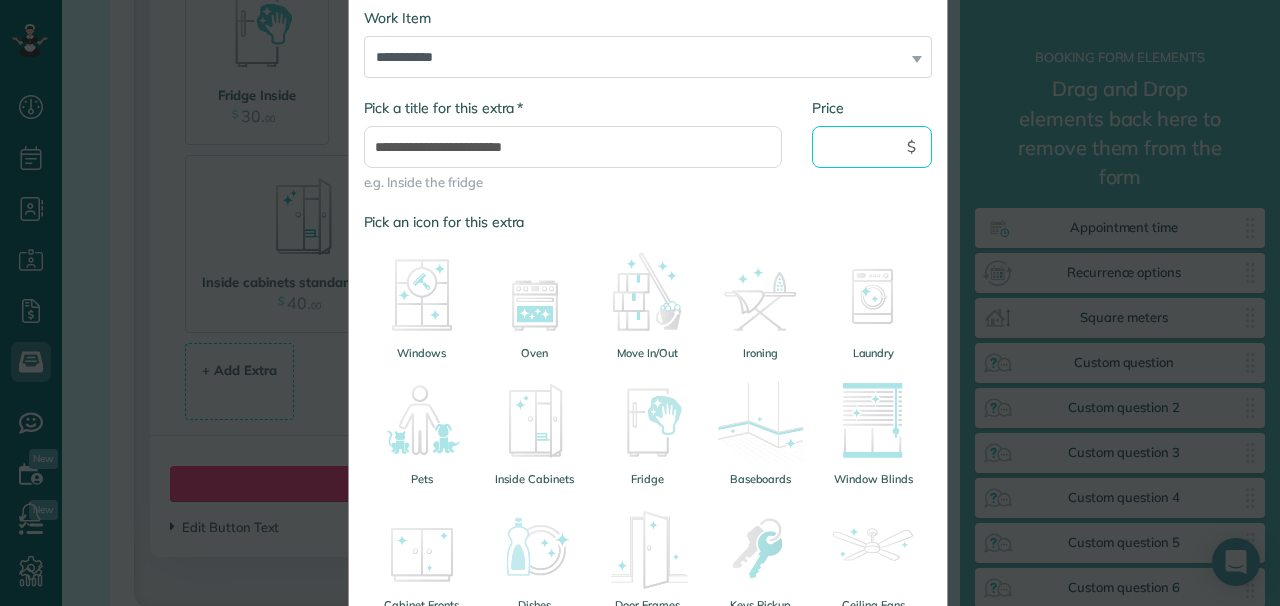 click on "Price" at bounding box center (872, 147) 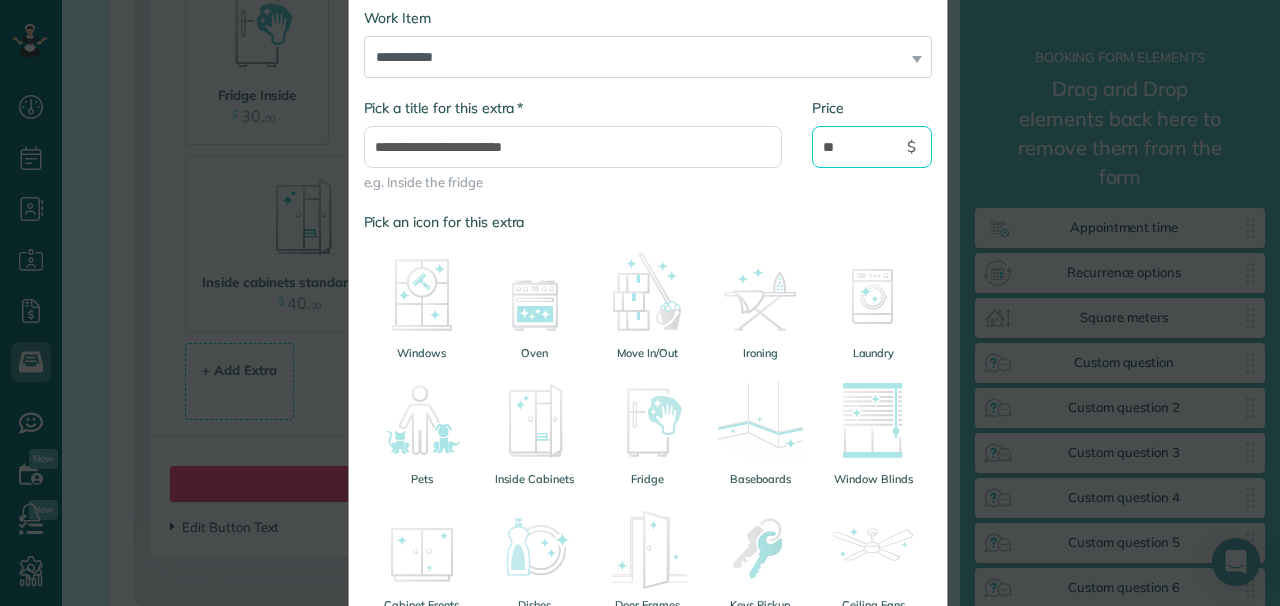 type on "**" 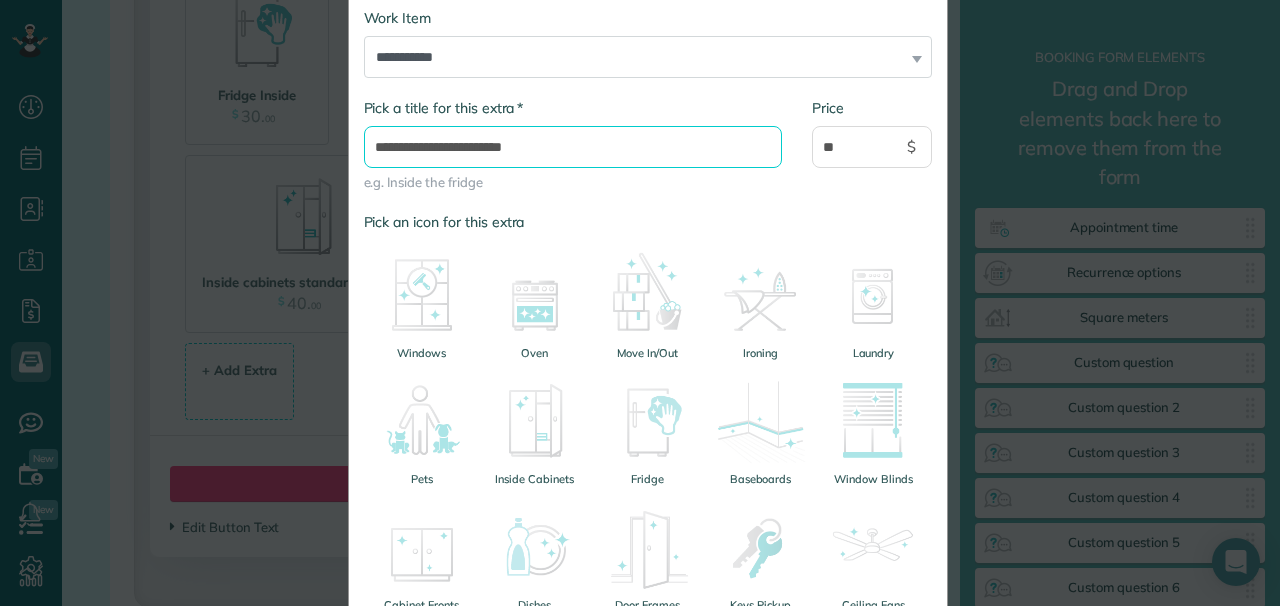 click on "**********" at bounding box center [573, 147] 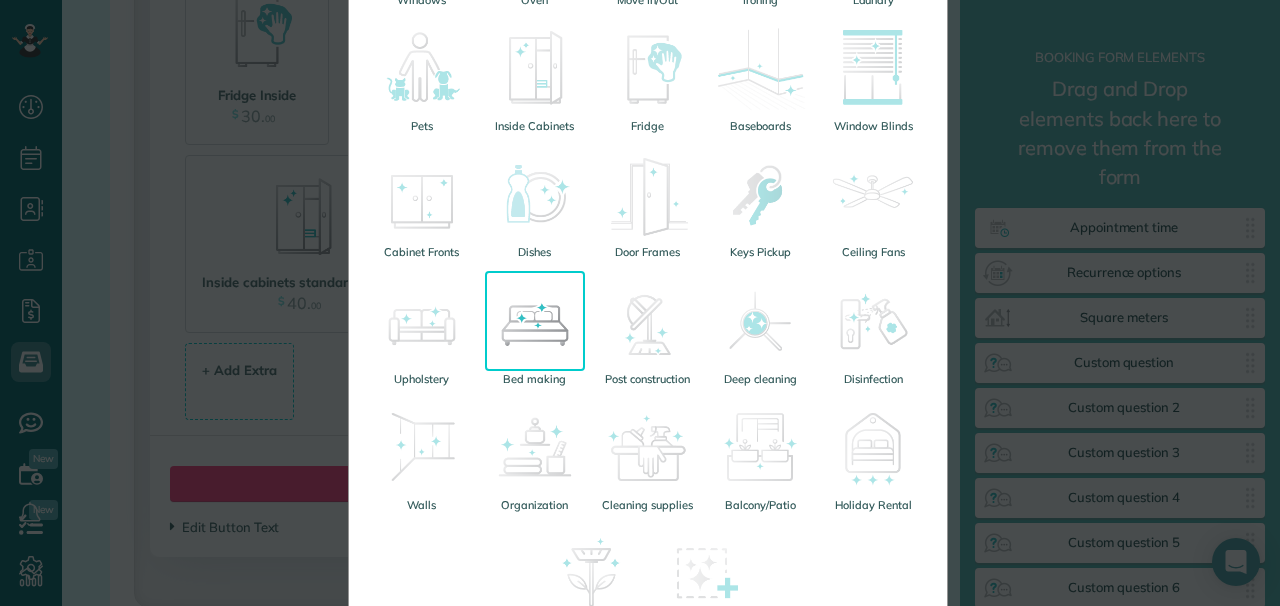 scroll, scrollTop: 650, scrollLeft: 0, axis: vertical 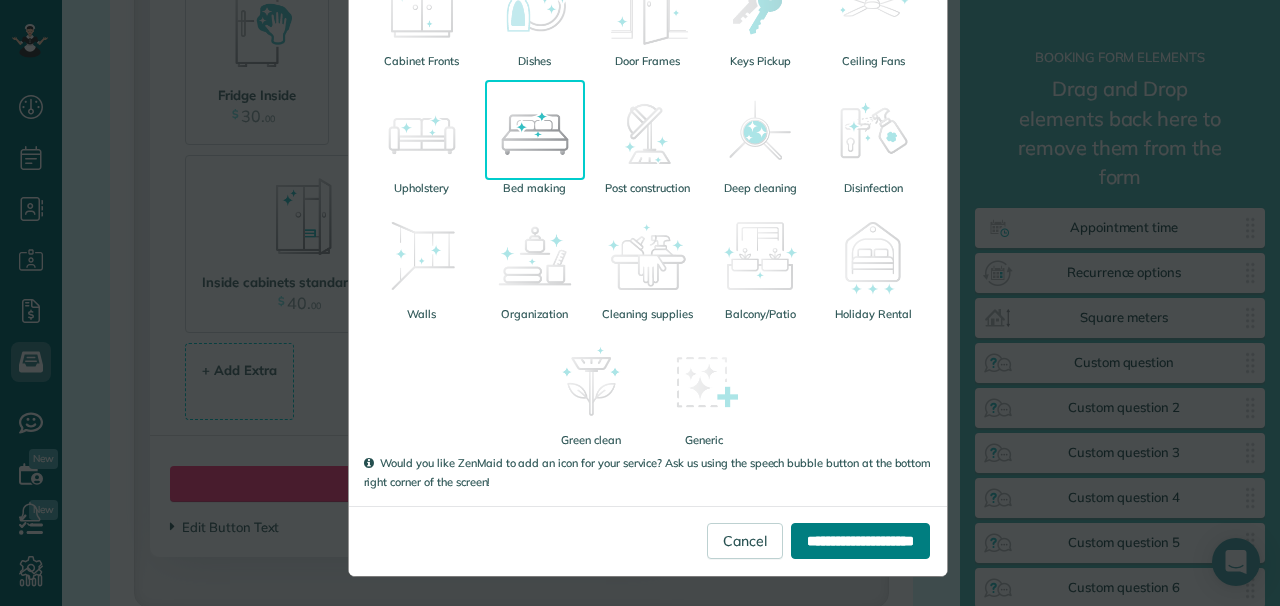 click on "**********" at bounding box center (860, 541) 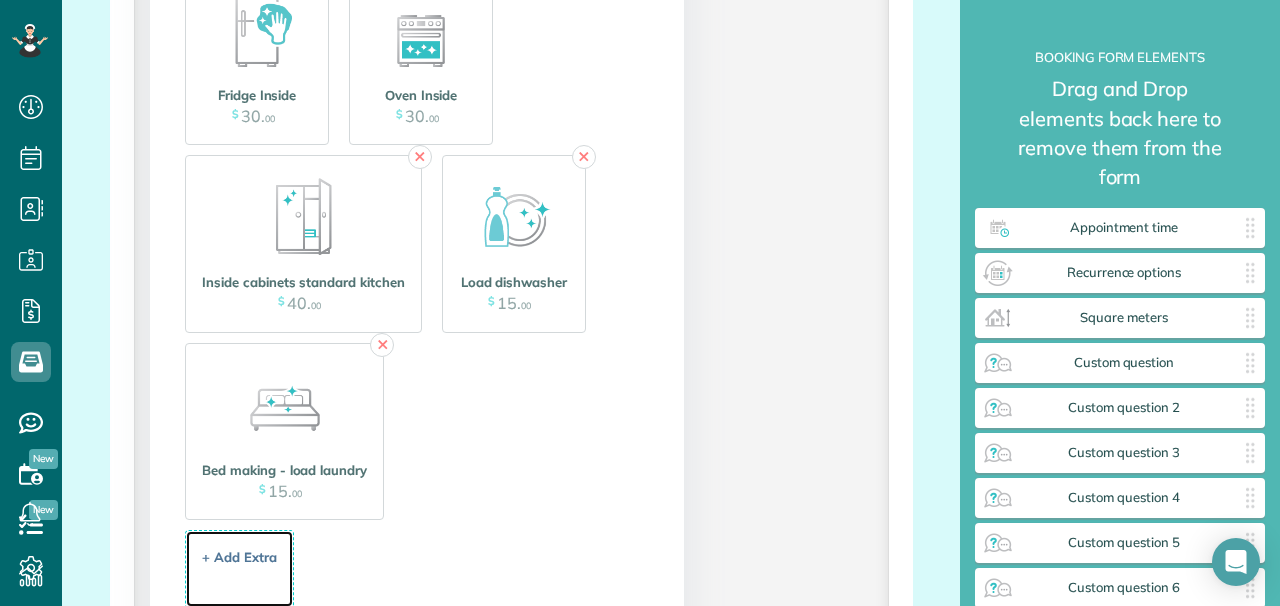 click on "+ Add Extra" at bounding box center (239, 557) 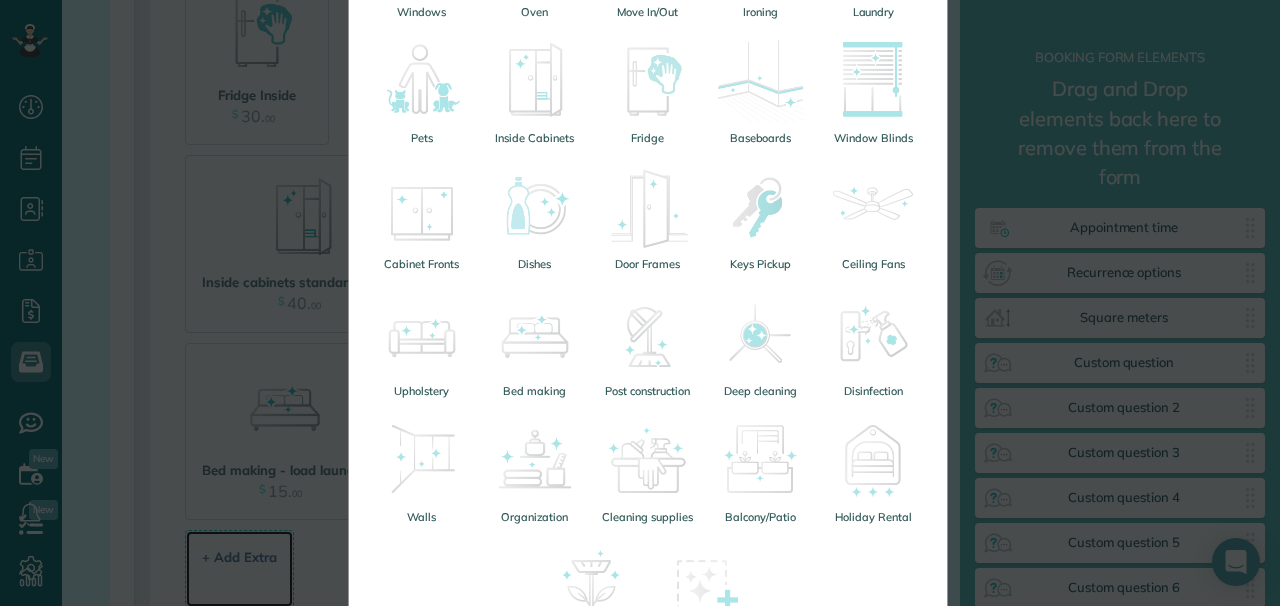 scroll, scrollTop: 448, scrollLeft: 0, axis: vertical 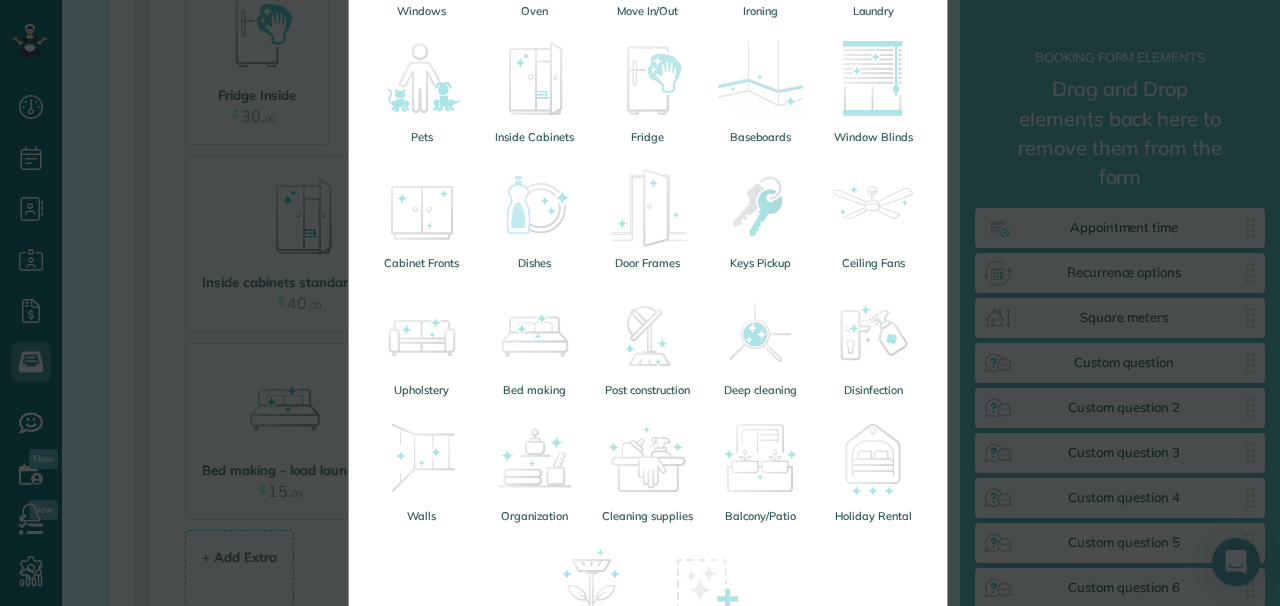 click at bounding box center [422, 458] 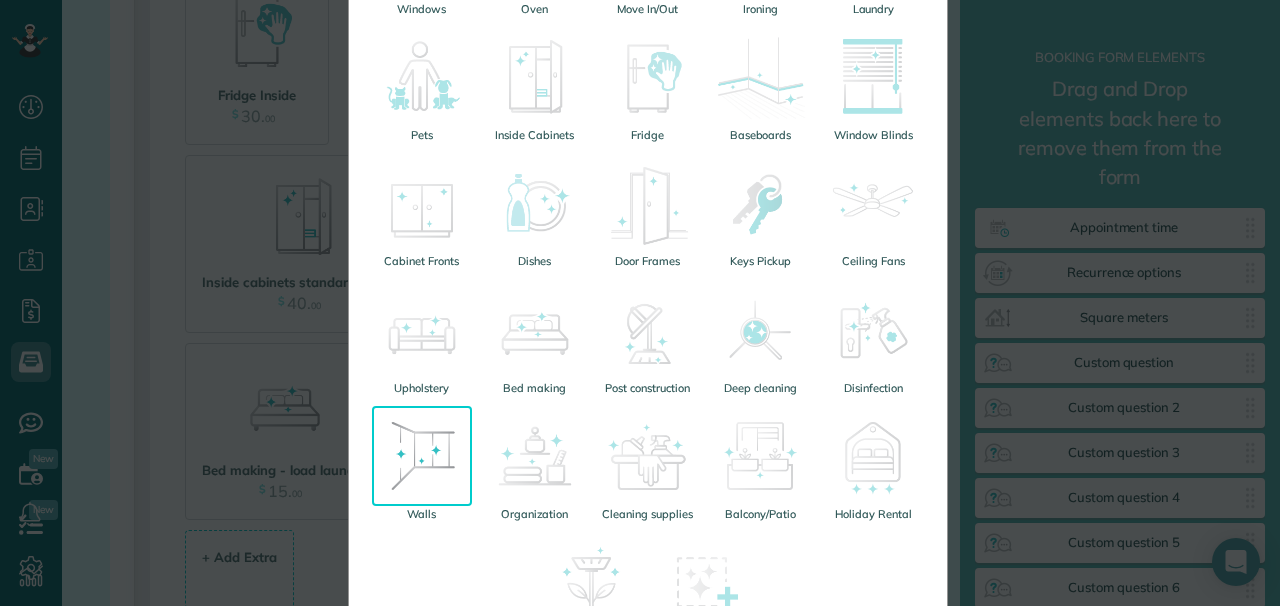 scroll, scrollTop: 446, scrollLeft: 0, axis: vertical 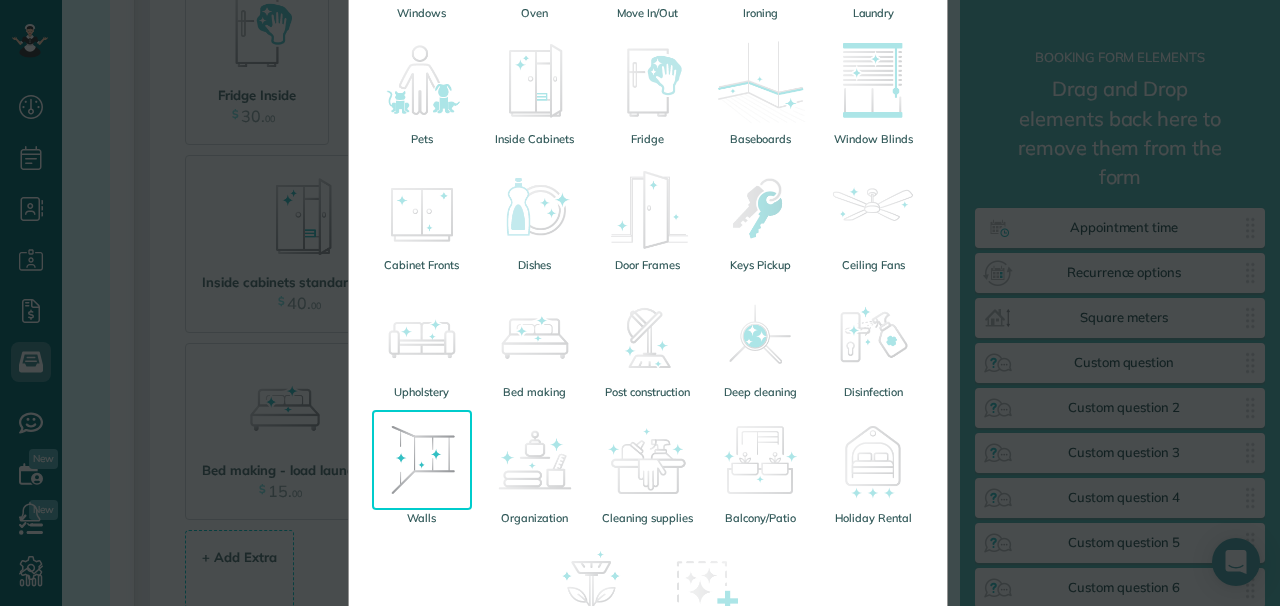 click at bounding box center [422, 460] 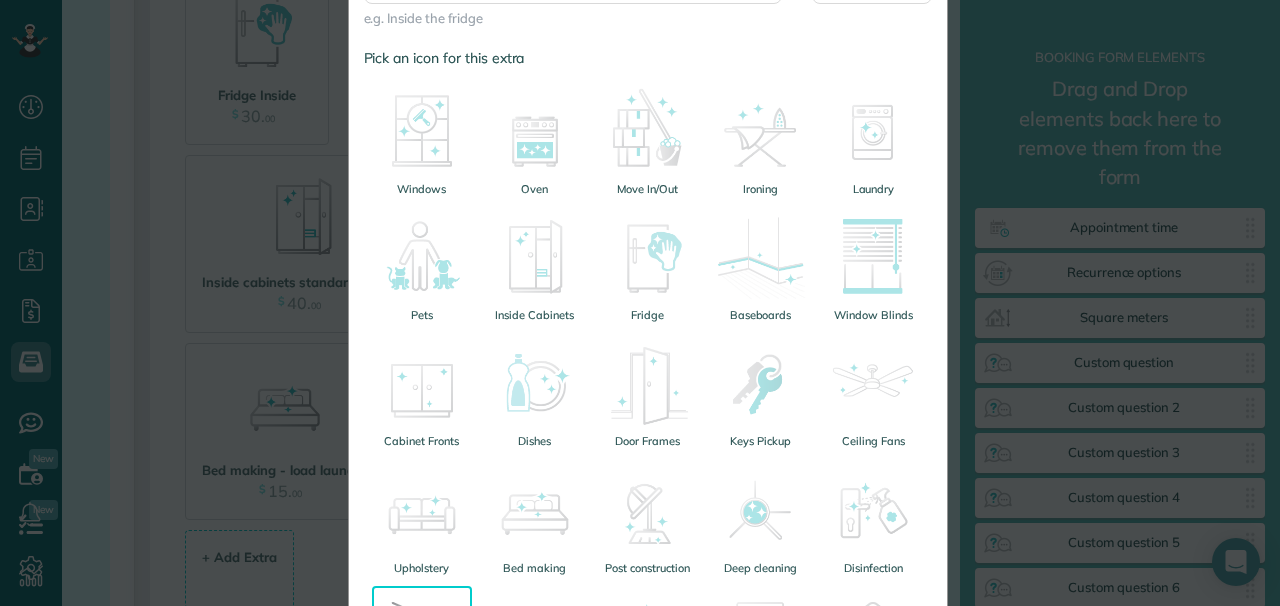 scroll, scrollTop: 110, scrollLeft: 0, axis: vertical 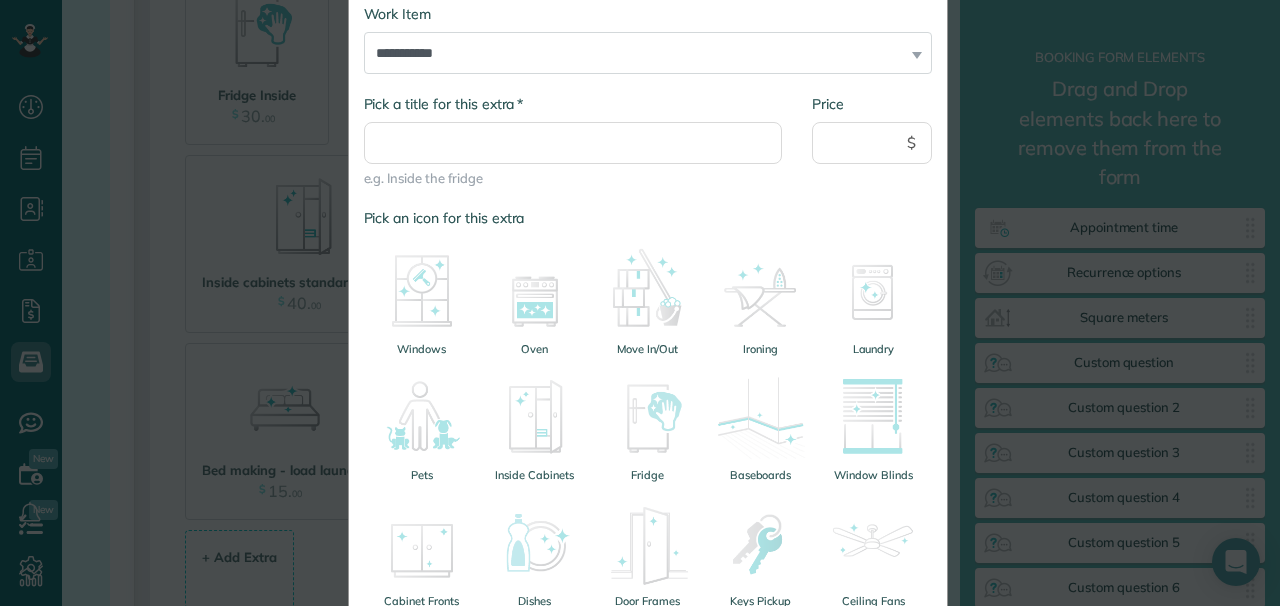 click at bounding box center [422, 291] 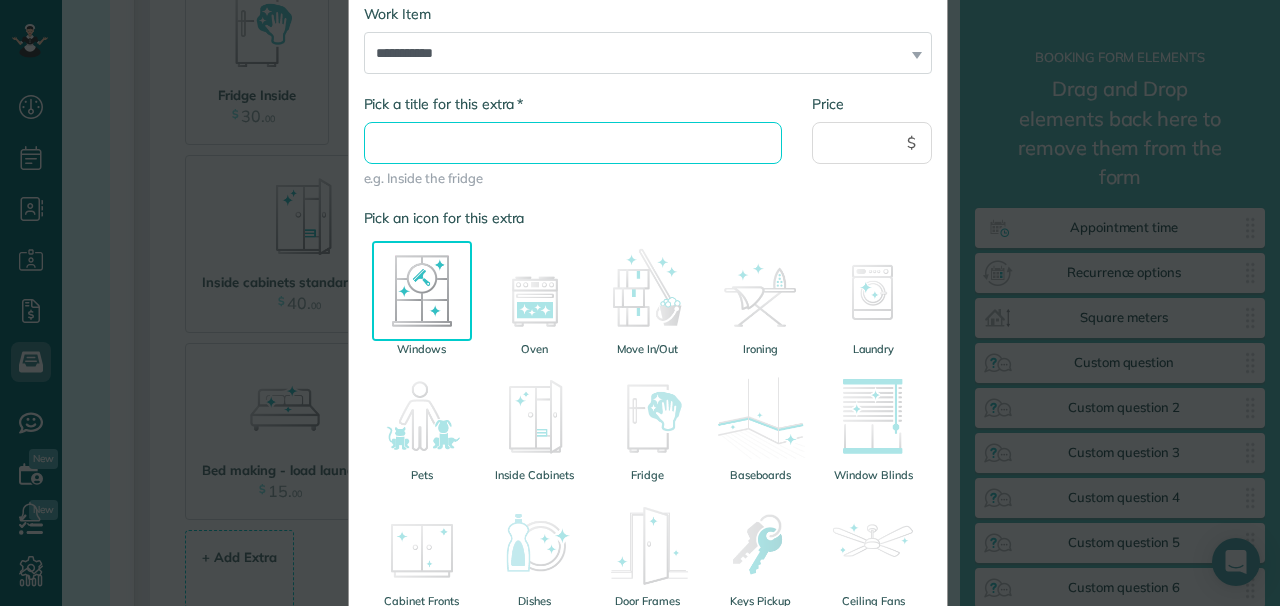 click on "*  Pick a title for this extra" at bounding box center [573, 143] 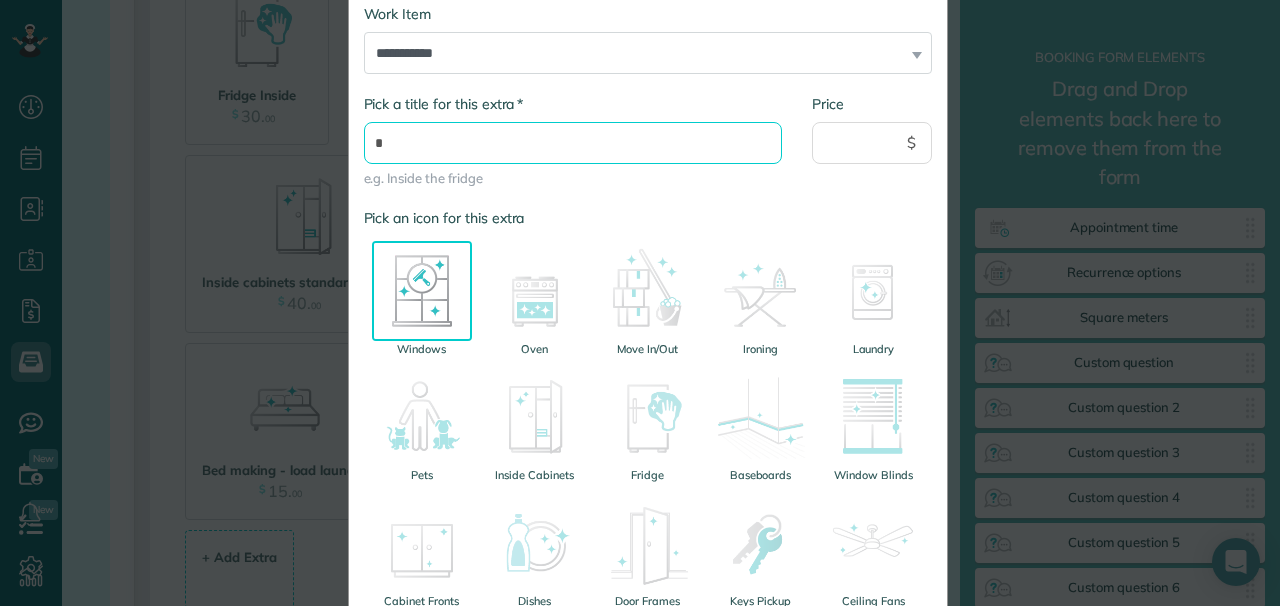 type on "**********" 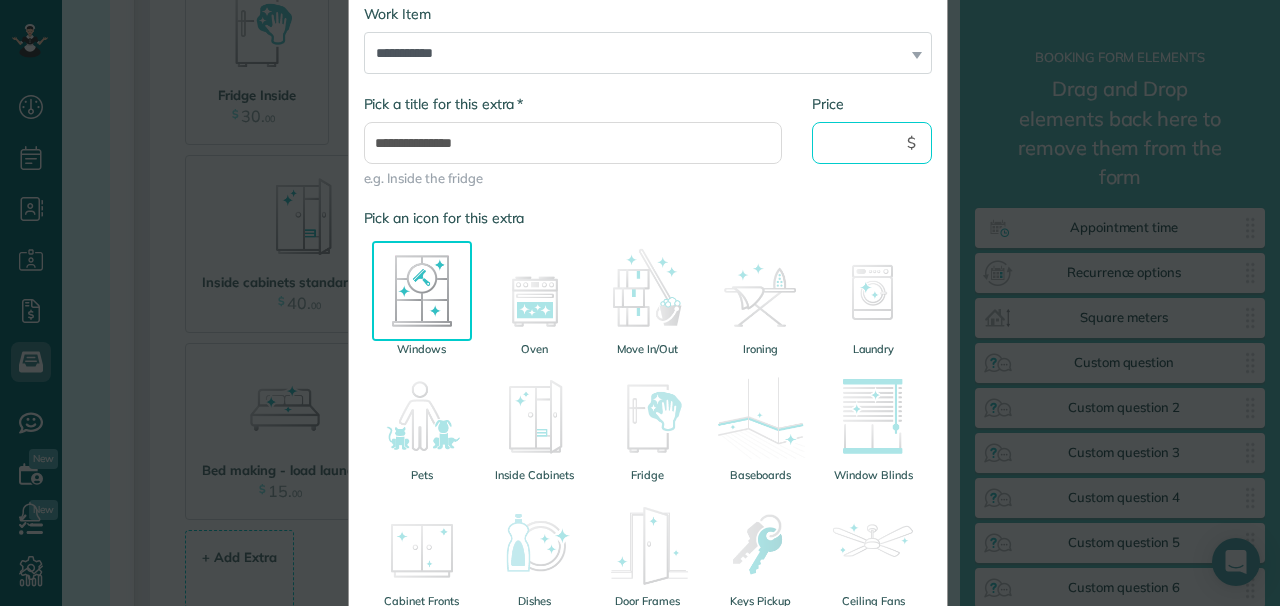 click on "Price" at bounding box center [872, 143] 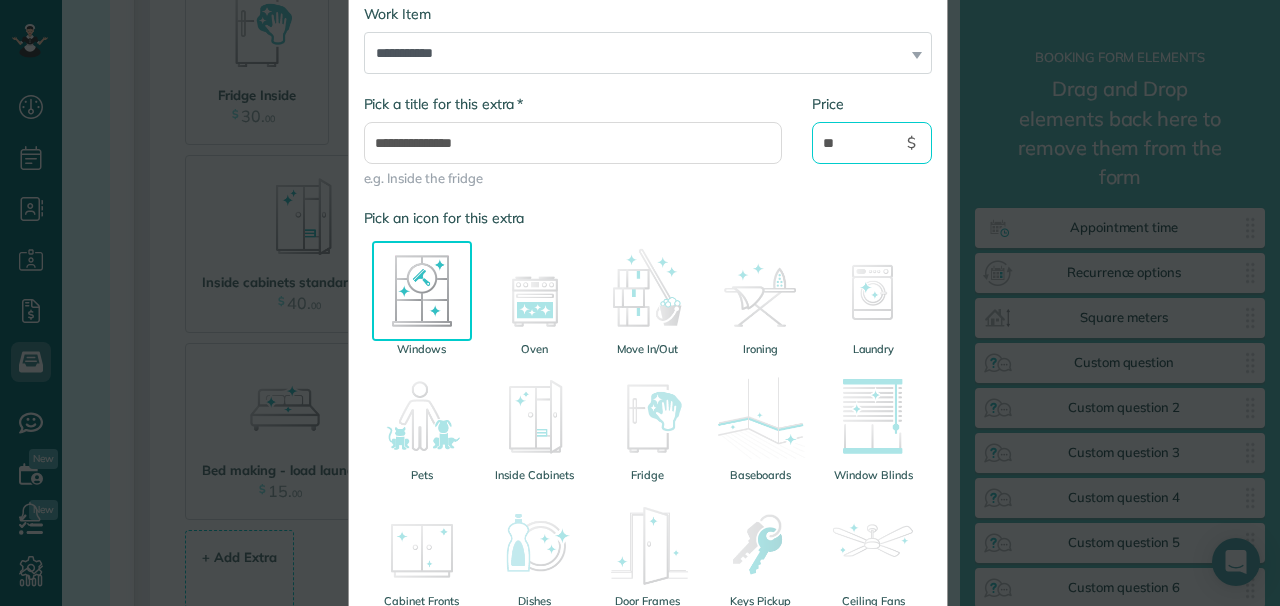 scroll, scrollTop: 650, scrollLeft: 0, axis: vertical 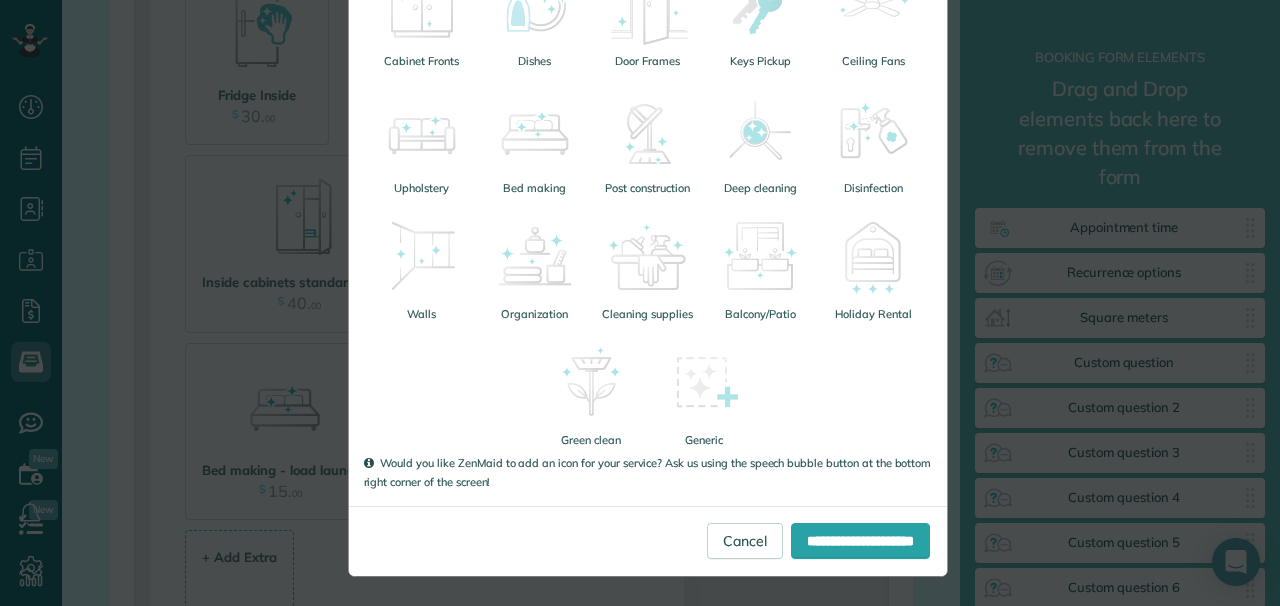 type on "**" 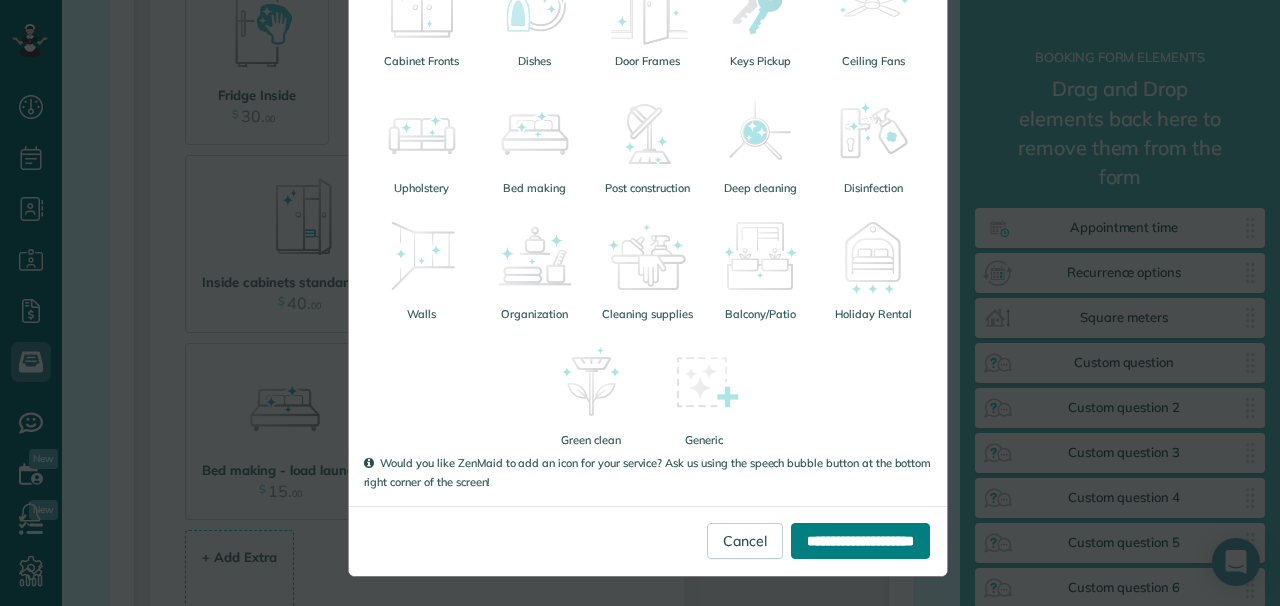 click on "**********" at bounding box center (860, 541) 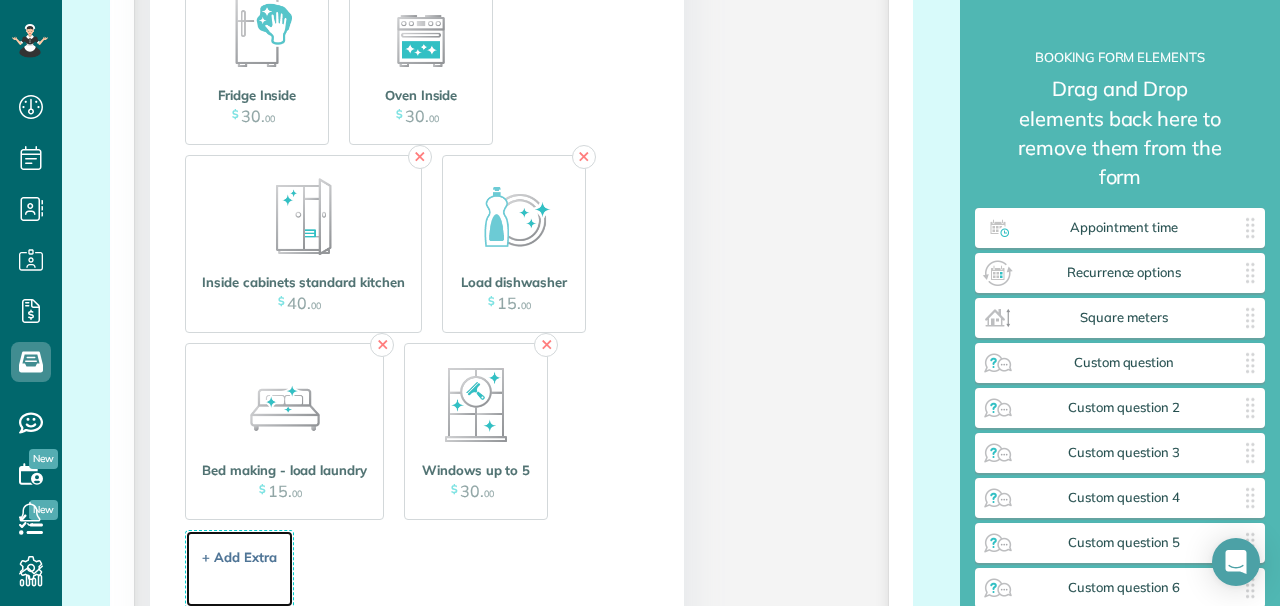 click on "+ Add Extra" at bounding box center (239, 557) 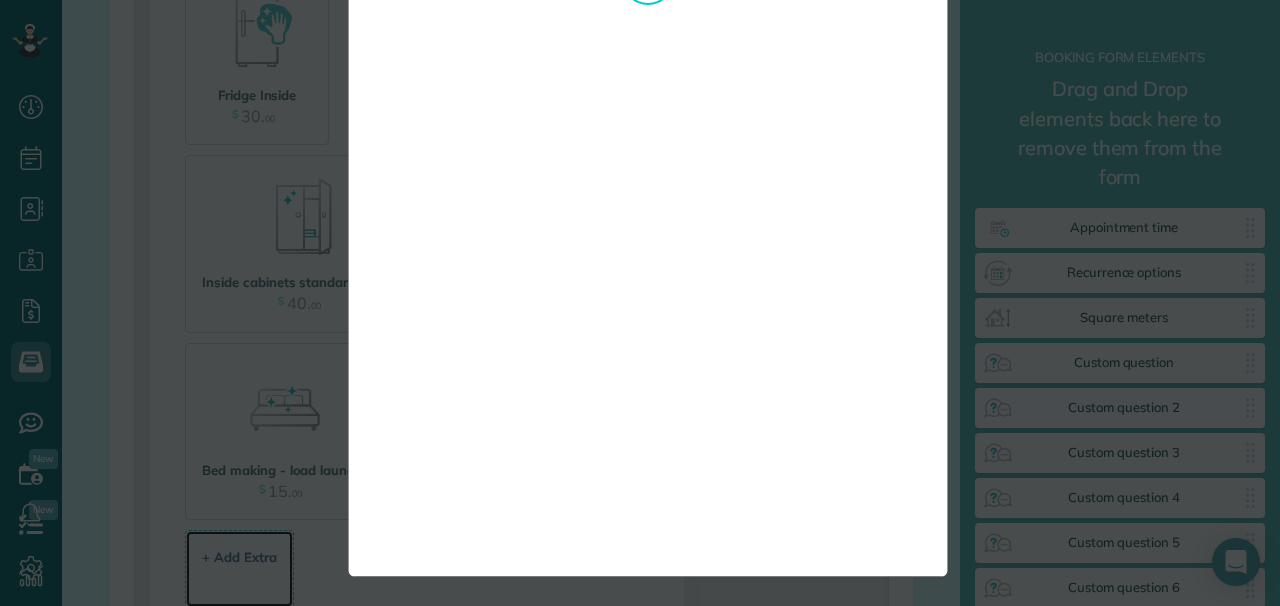 scroll, scrollTop: 0, scrollLeft: 0, axis: both 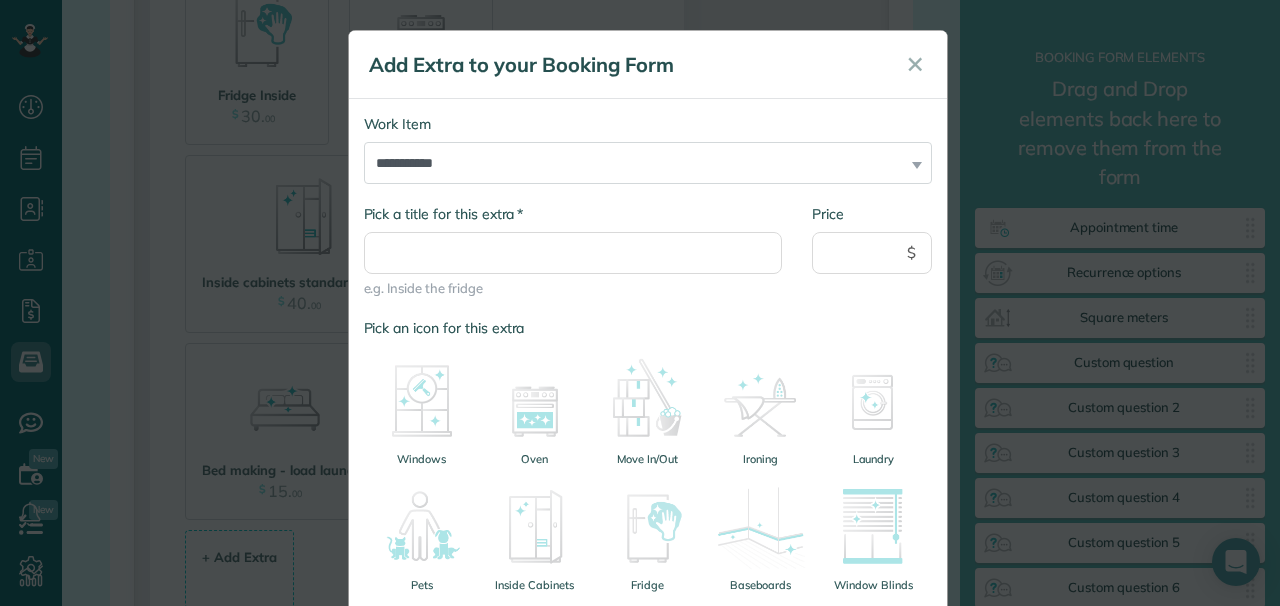 click at bounding box center [873, 527] 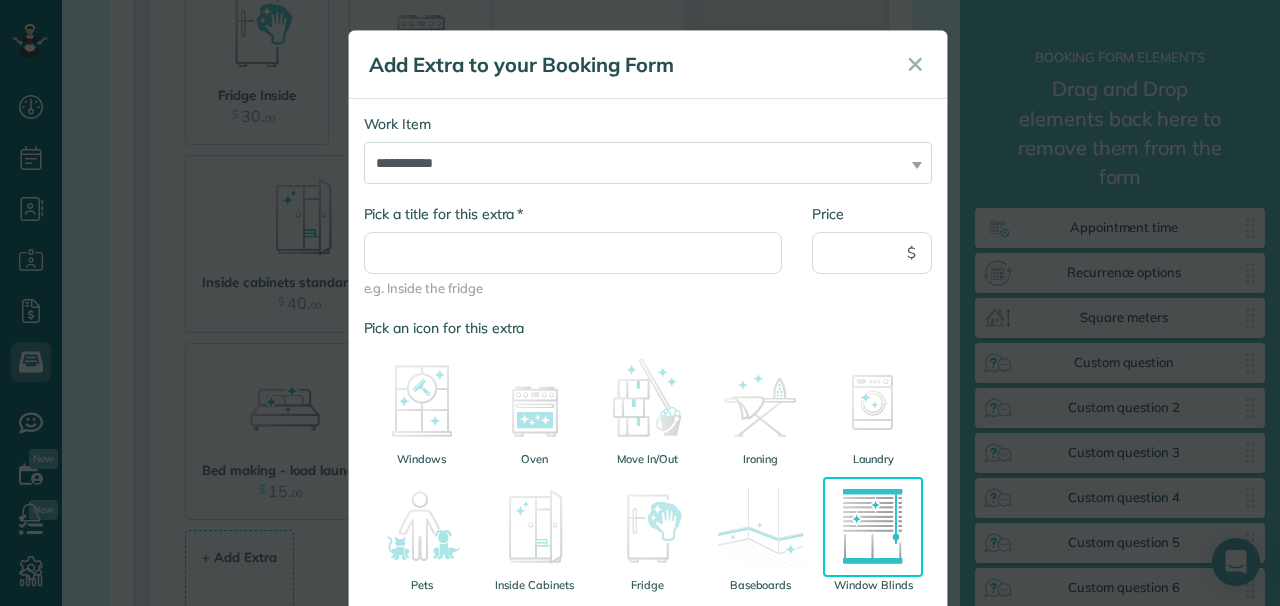 click at bounding box center [873, 527] 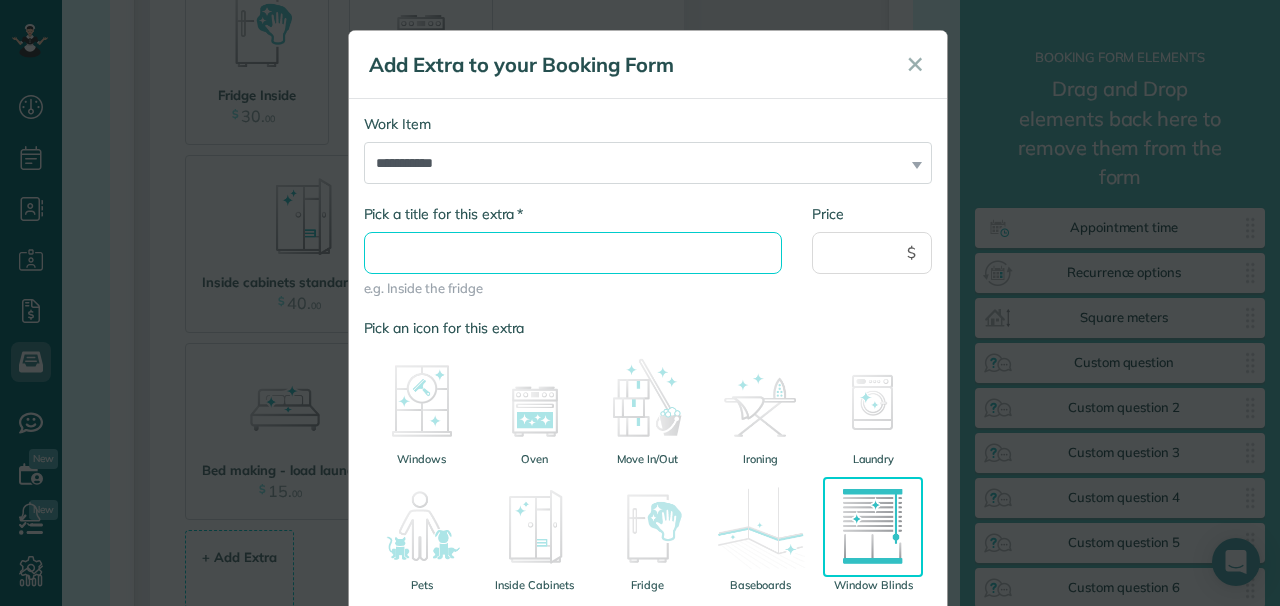 click on "*  Pick a title for this extra" at bounding box center (573, 253) 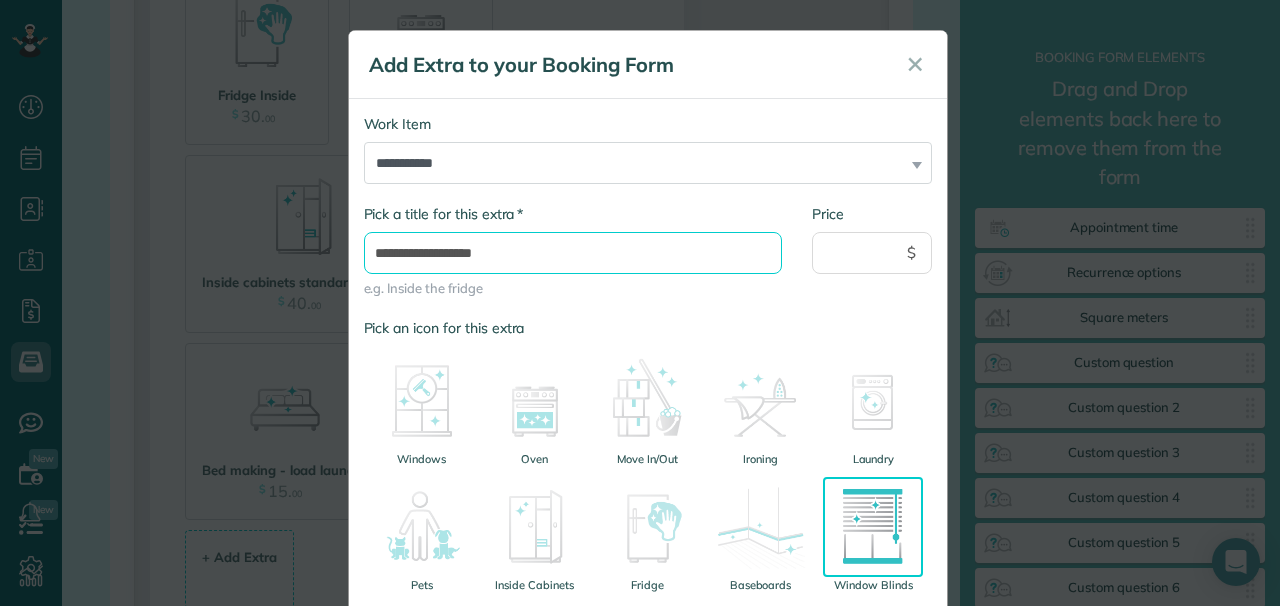 type on "**********" 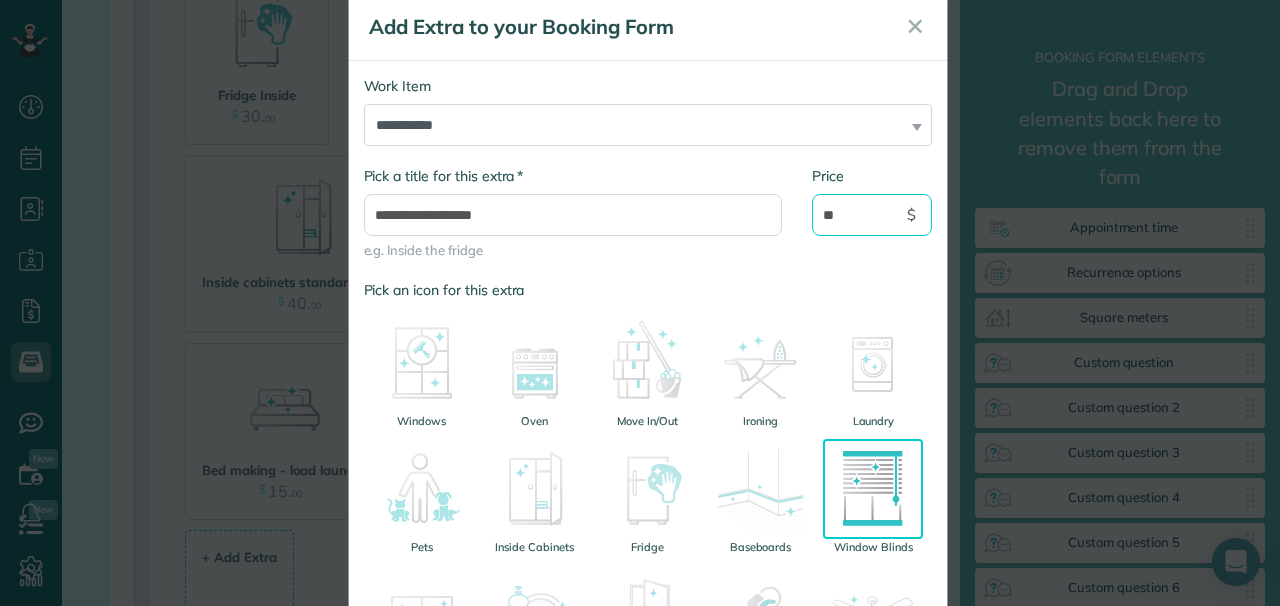 scroll, scrollTop: 32, scrollLeft: 0, axis: vertical 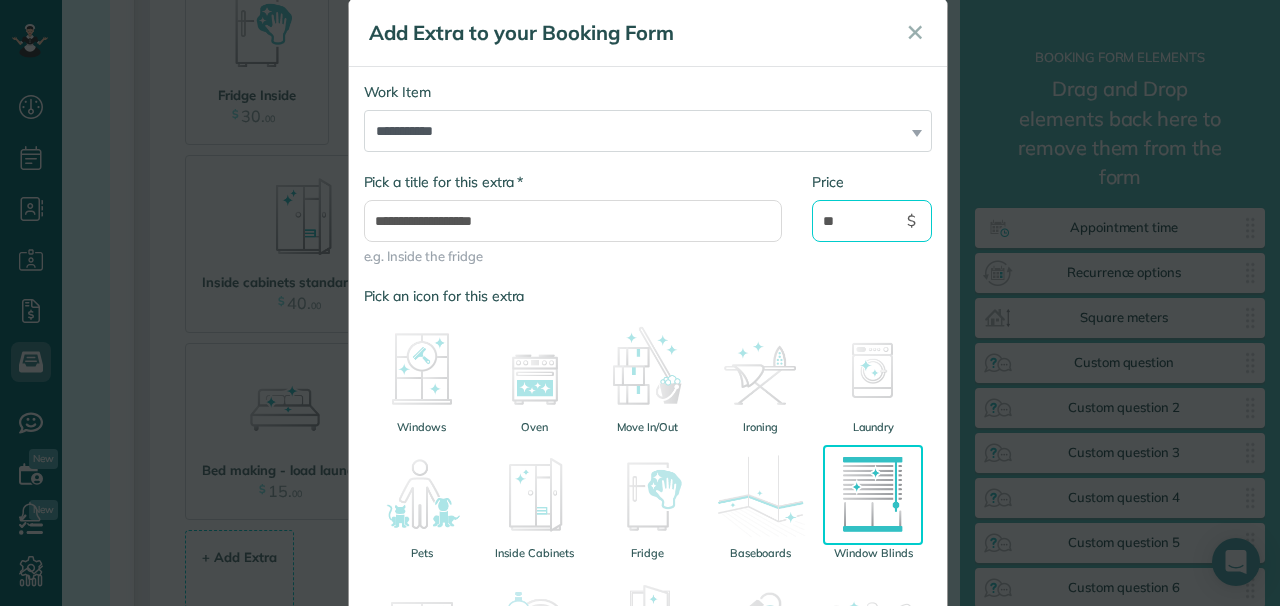 type on "**" 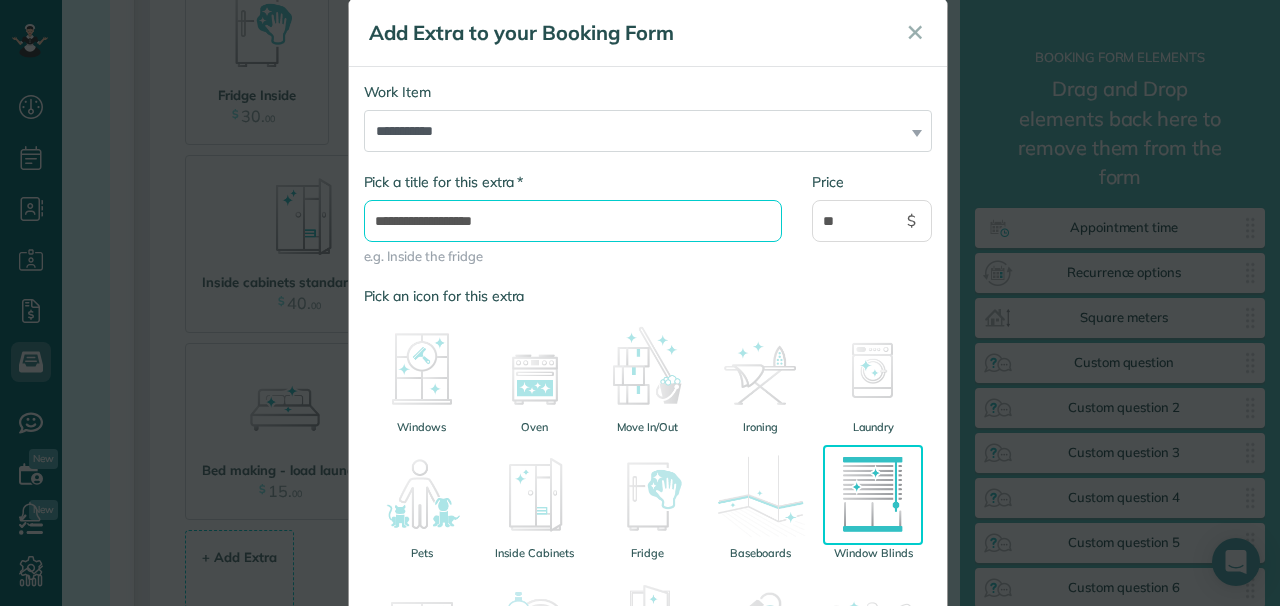 click on "**********" at bounding box center (573, 221) 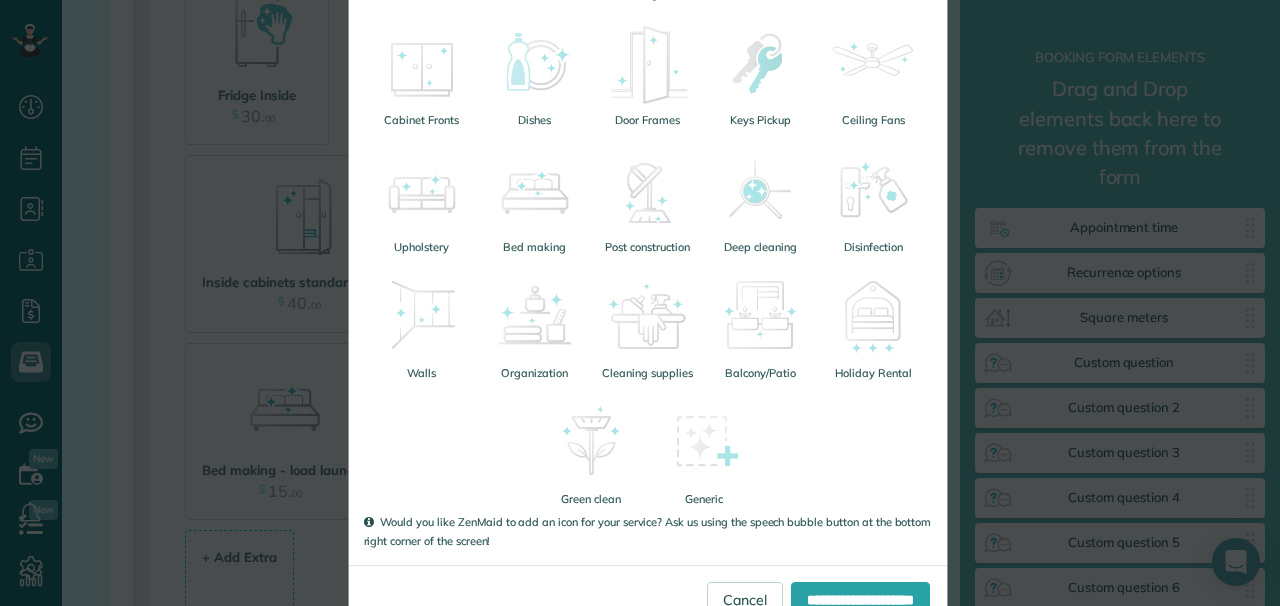 scroll, scrollTop: 604, scrollLeft: 0, axis: vertical 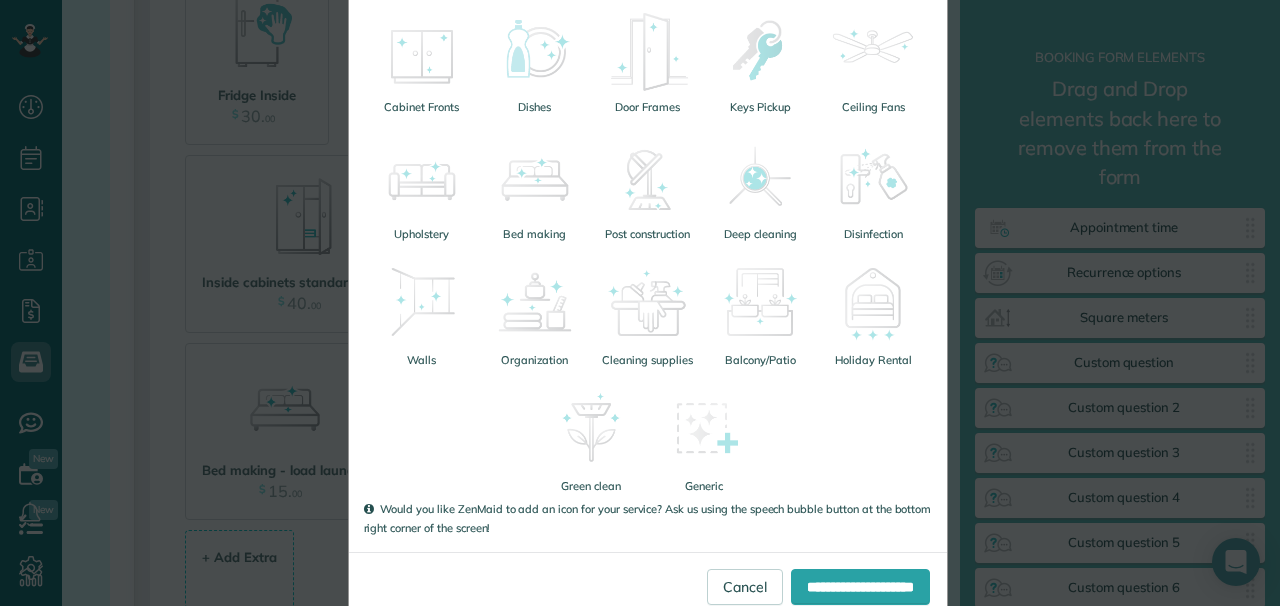 type on "**********" 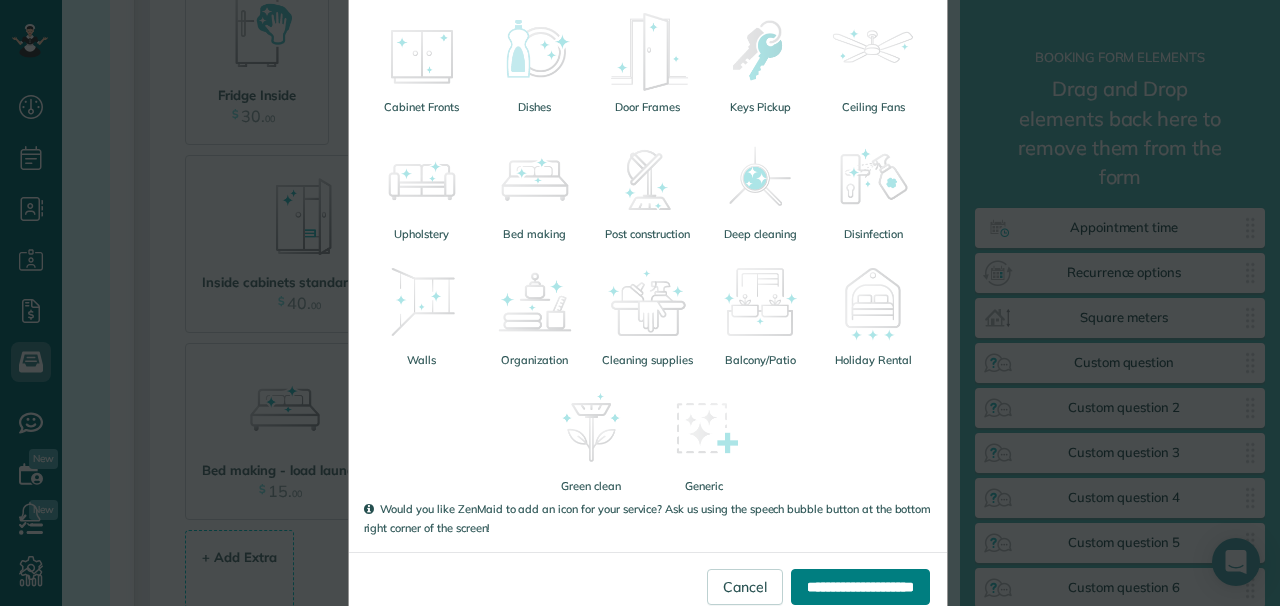 click on "**********" at bounding box center [860, 587] 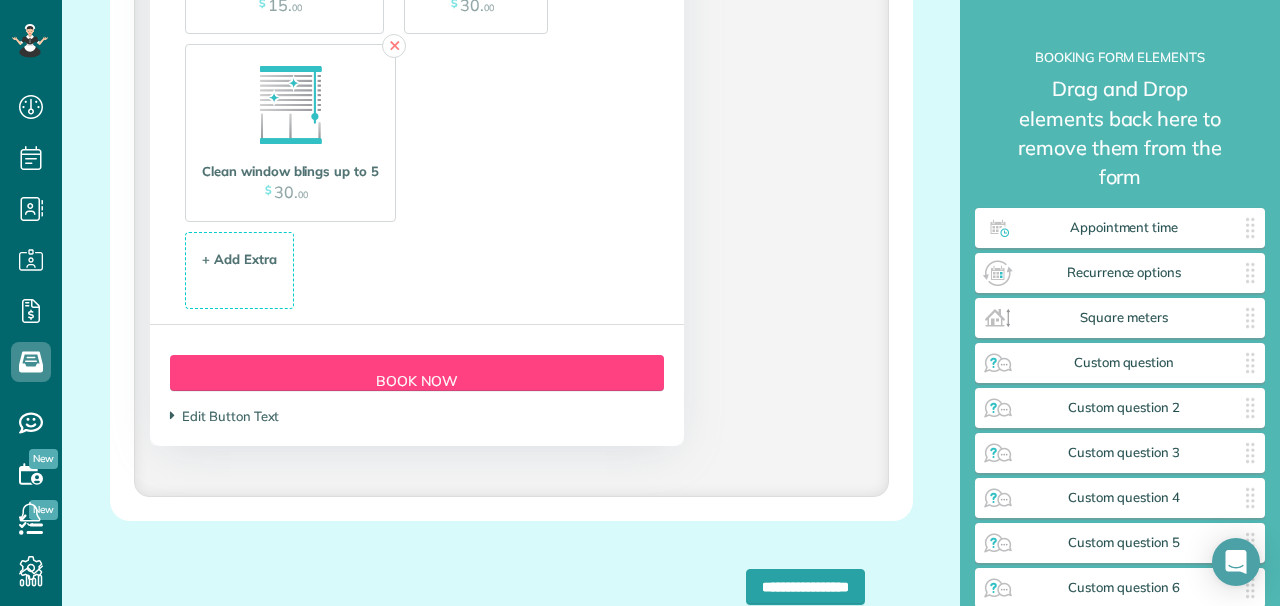 scroll, scrollTop: 3060, scrollLeft: 0, axis: vertical 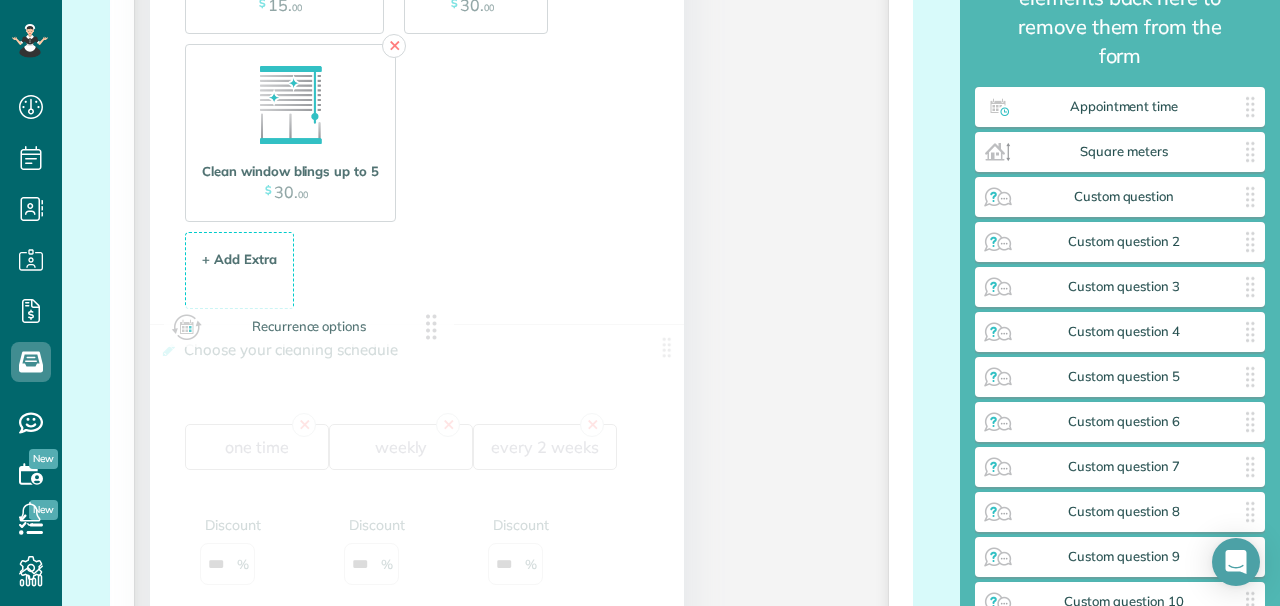 drag, startPoint x: 1068, startPoint y: 126, endPoint x: 186, endPoint y: 335, distance: 906.4243 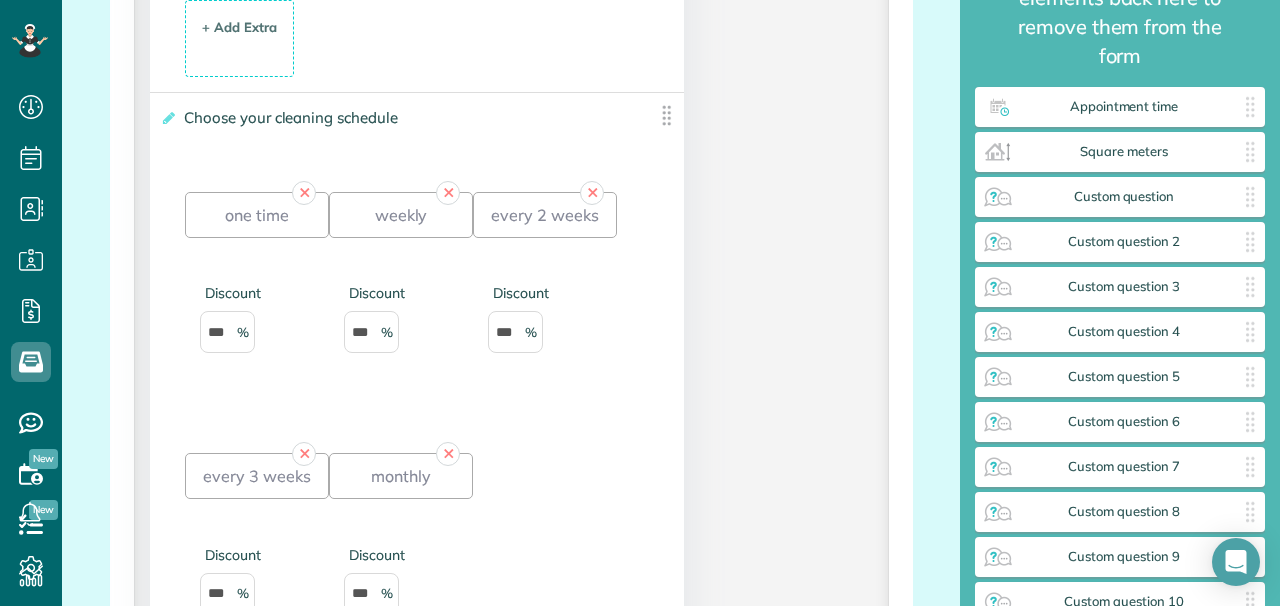 scroll, scrollTop: 3296, scrollLeft: 0, axis: vertical 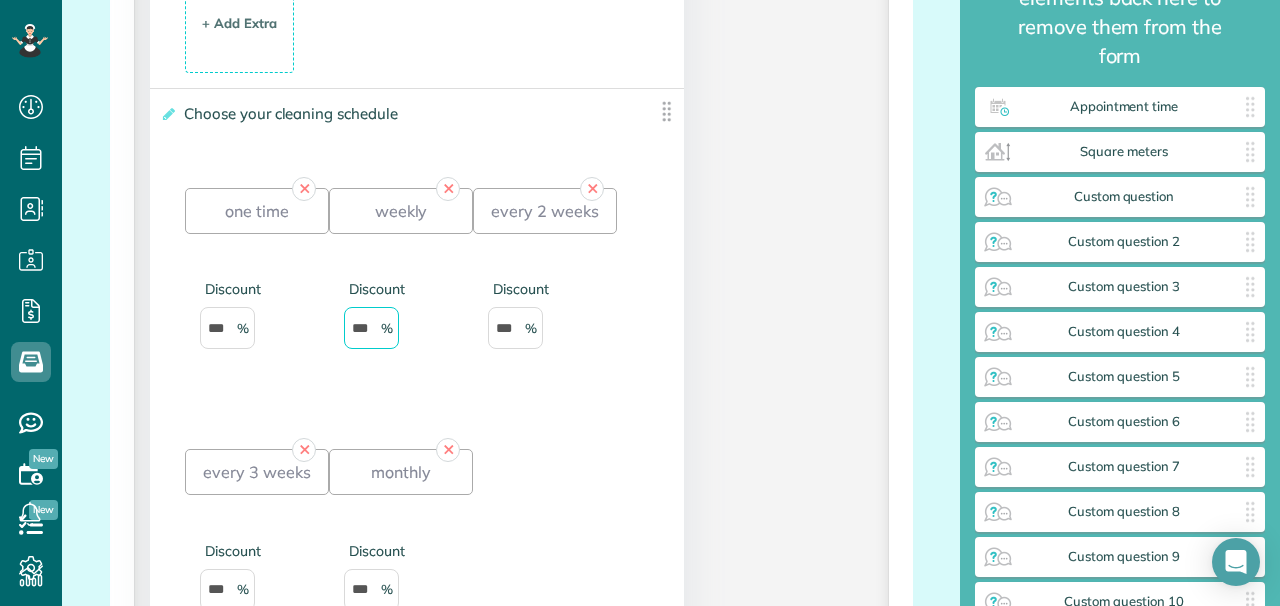 click on "***" at bounding box center (371, 328) 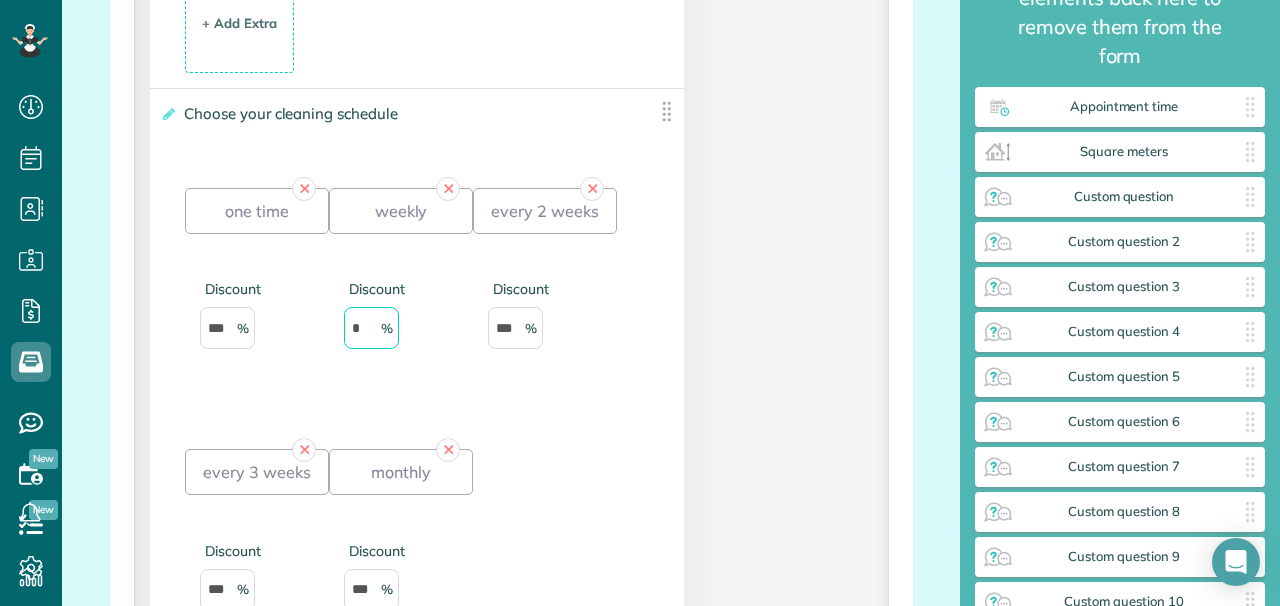 type on "*" 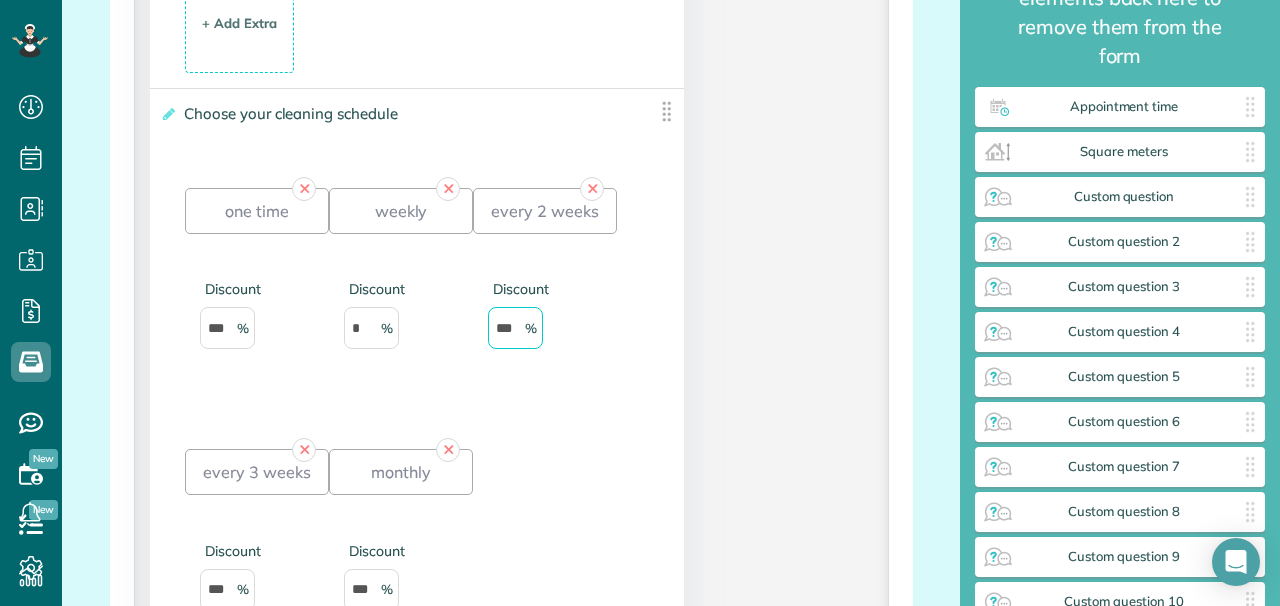 click on "***" at bounding box center [515, 328] 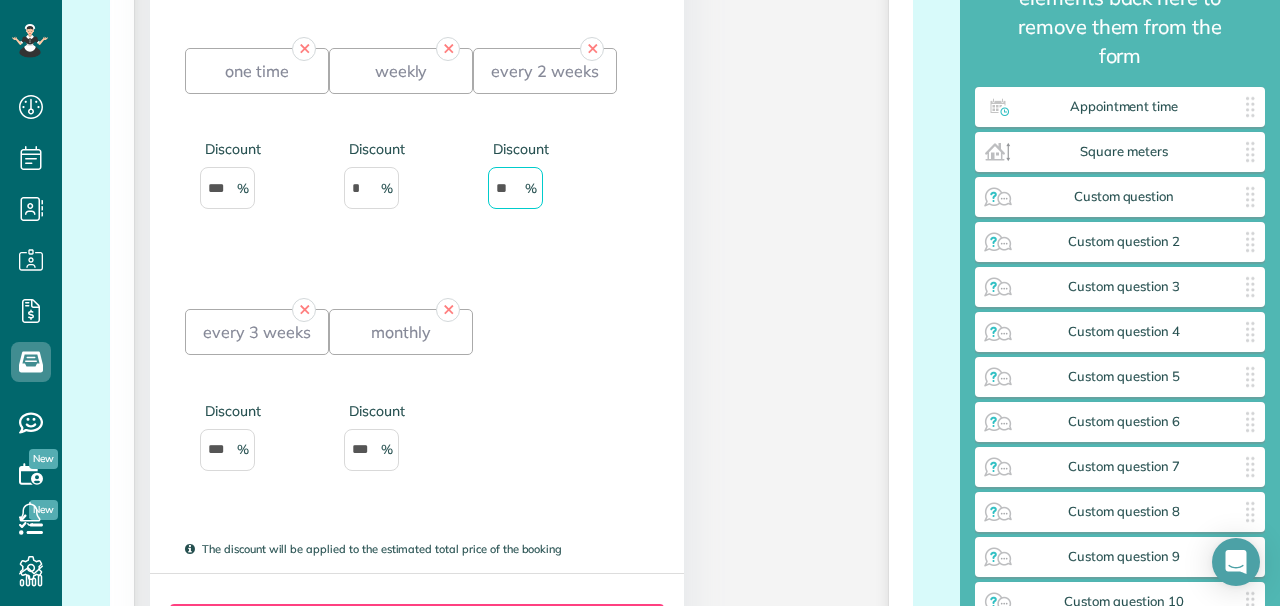 scroll, scrollTop: 3438, scrollLeft: 0, axis: vertical 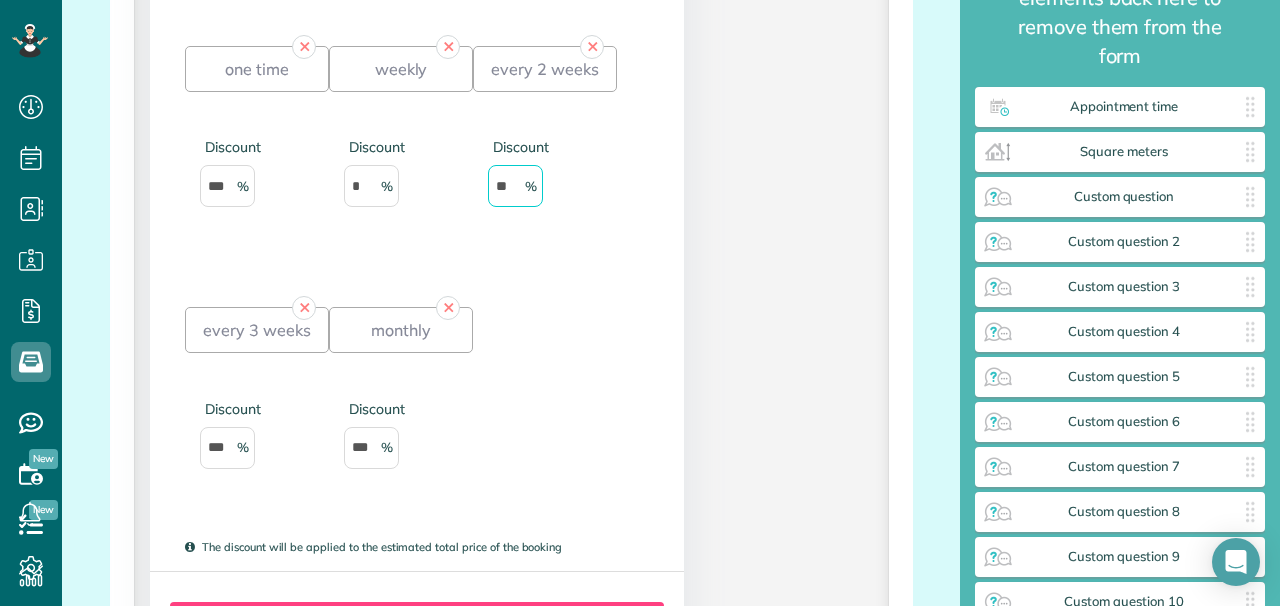 type on "**" 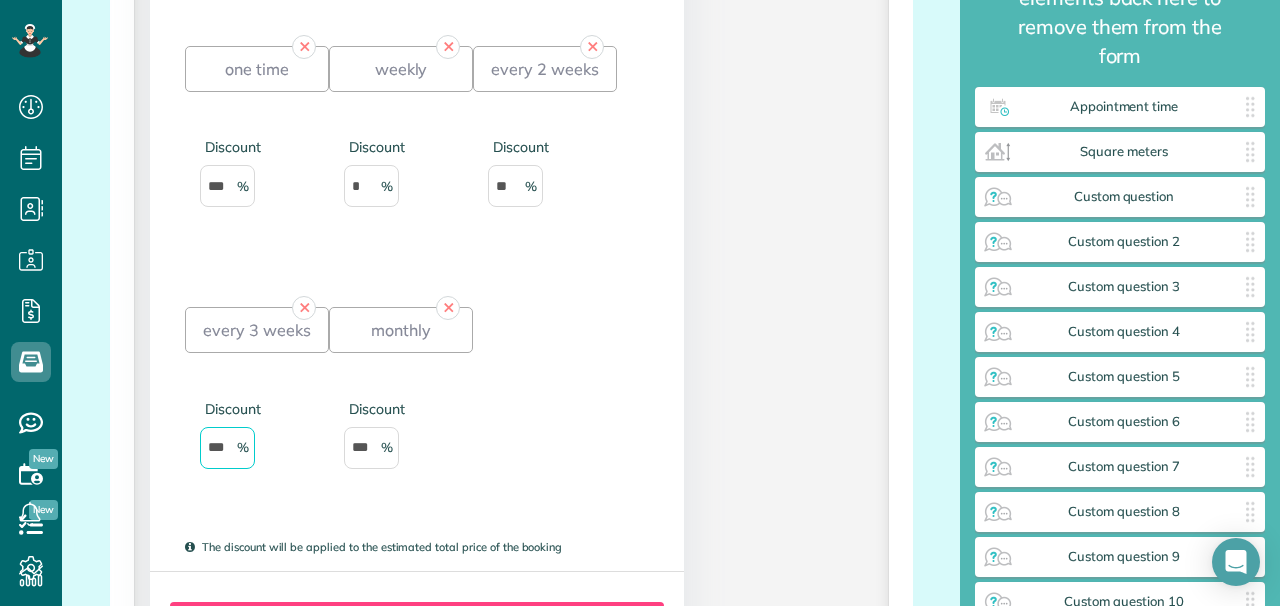 click on "***" at bounding box center [227, 448] 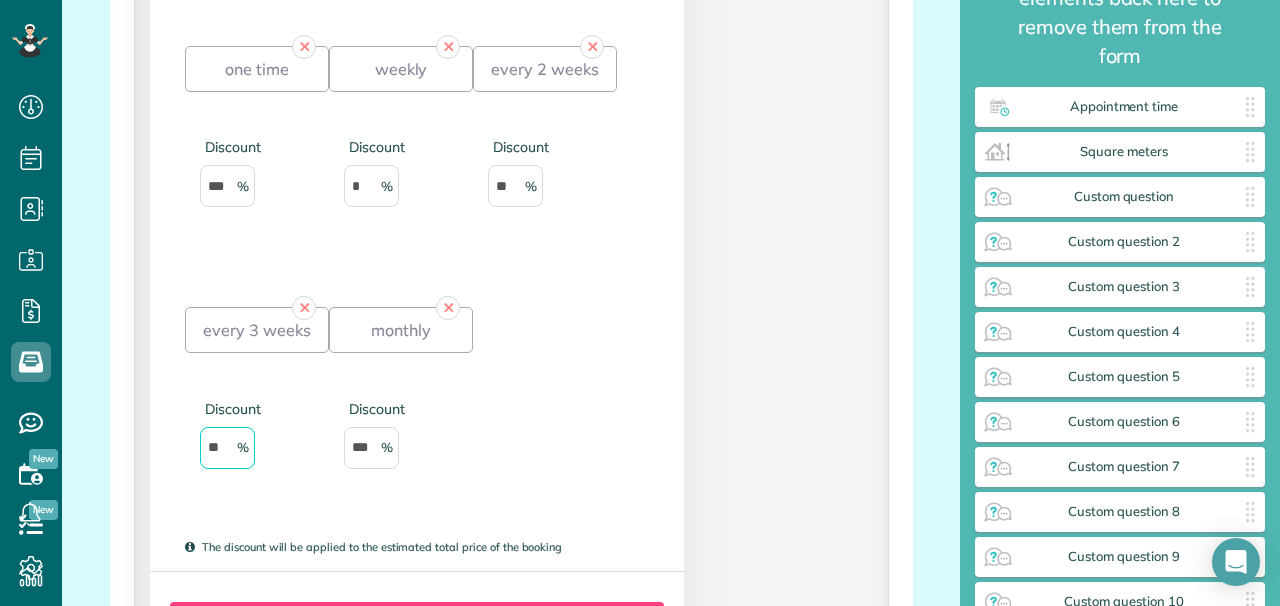 type on "**" 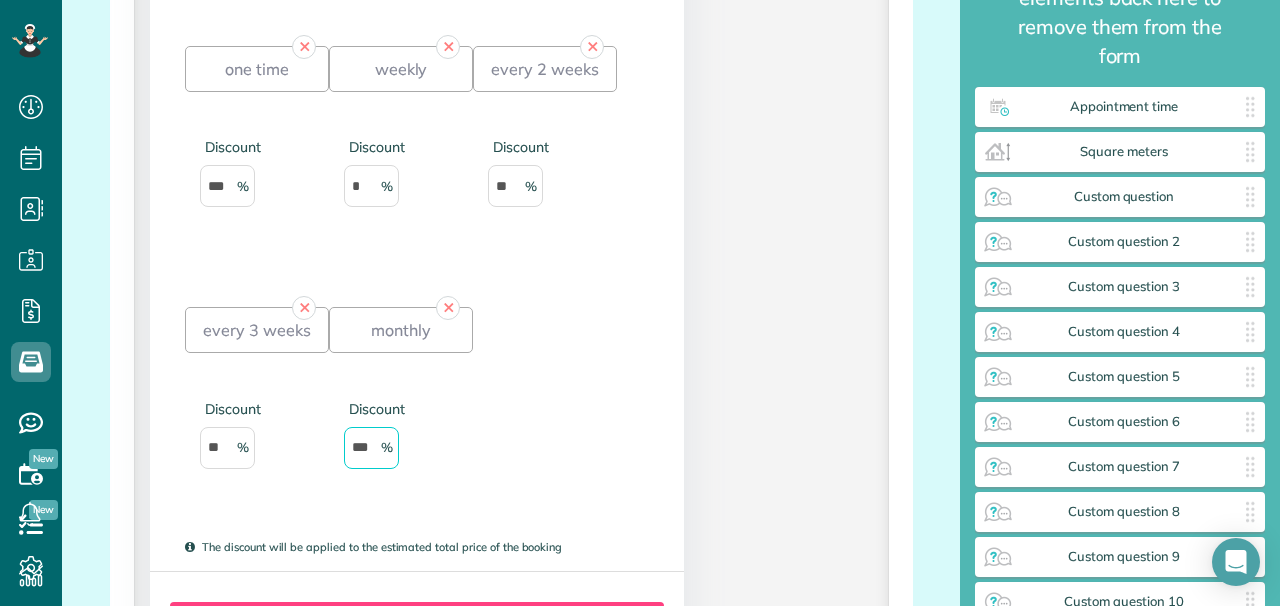 click on "***" at bounding box center [371, 448] 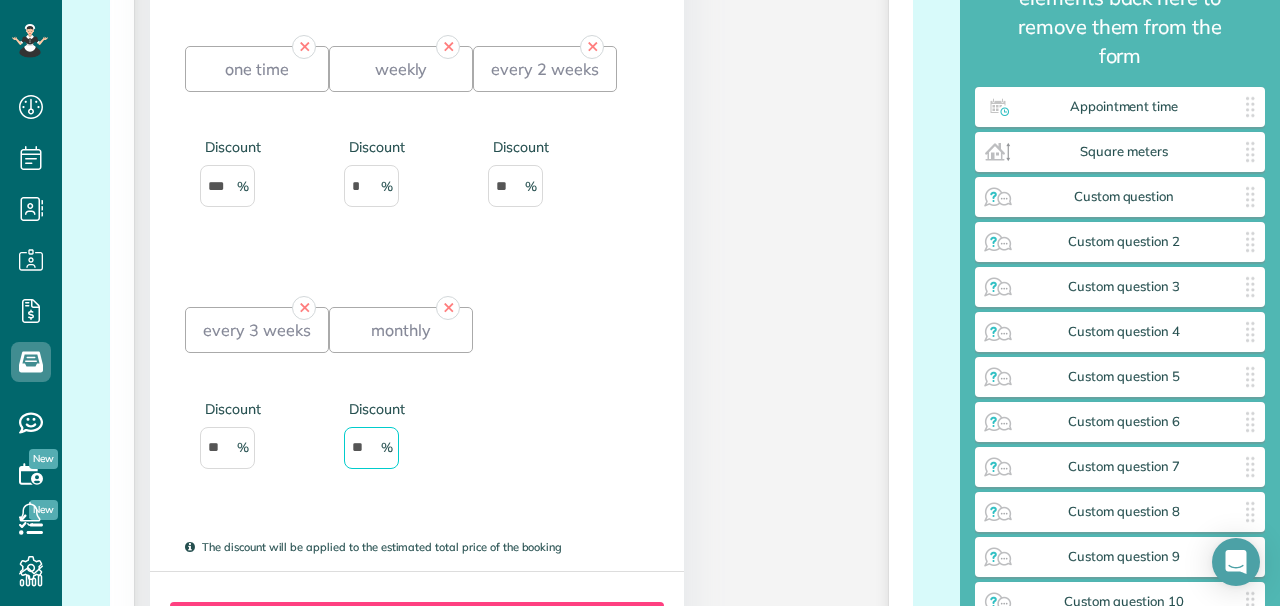 click on "✕" at bounding box center (304, 308) 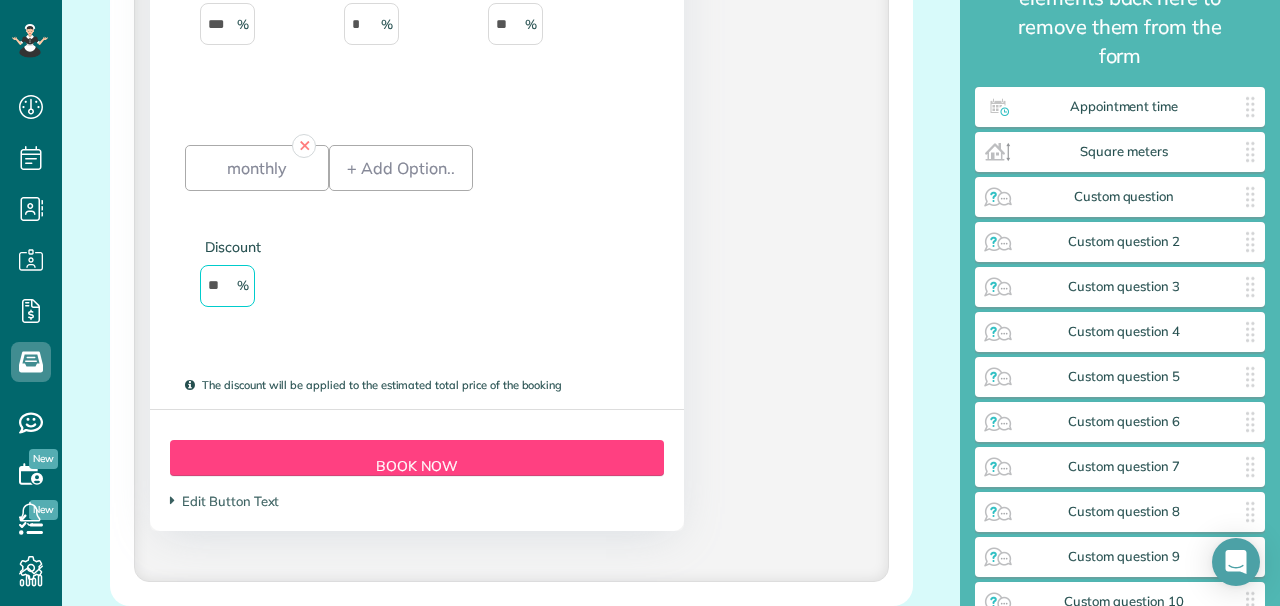 scroll, scrollTop: 3602, scrollLeft: 0, axis: vertical 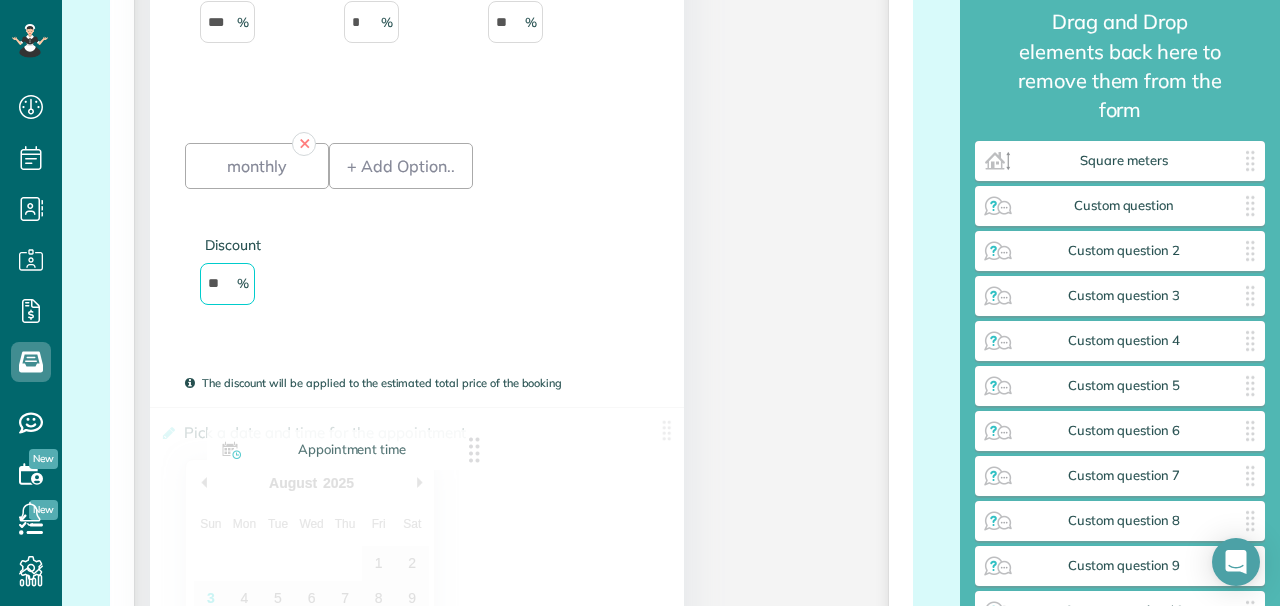 drag, startPoint x: 1090, startPoint y: 139, endPoint x: 316, endPoint y: 458, distance: 837.1601 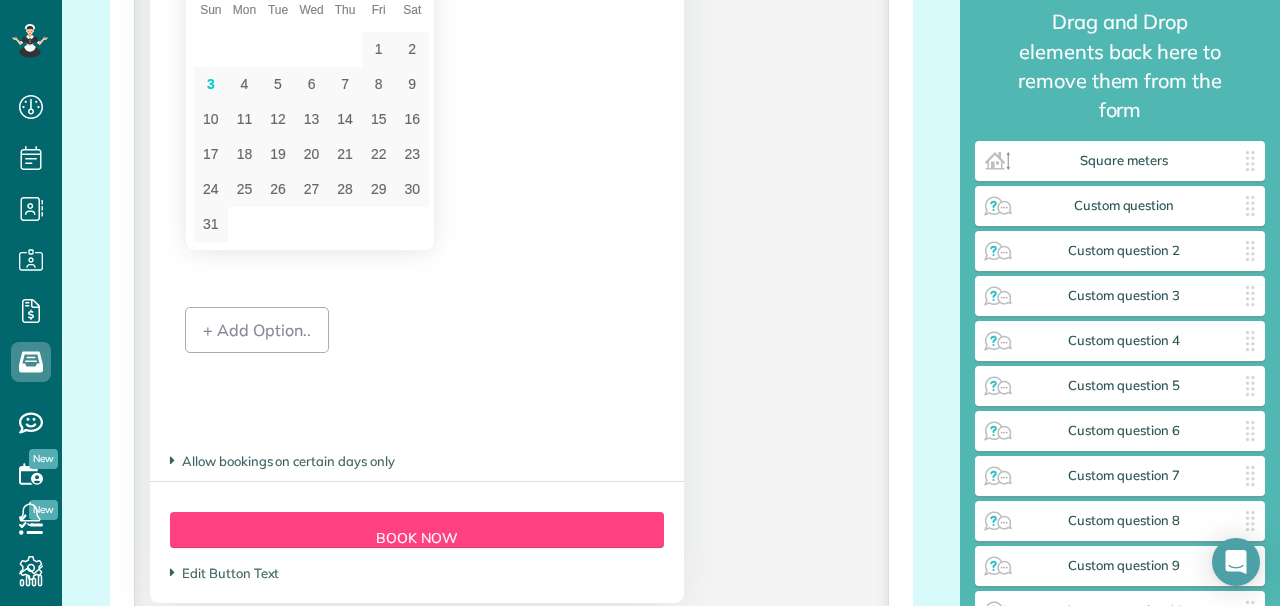 scroll, scrollTop: 4126, scrollLeft: 0, axis: vertical 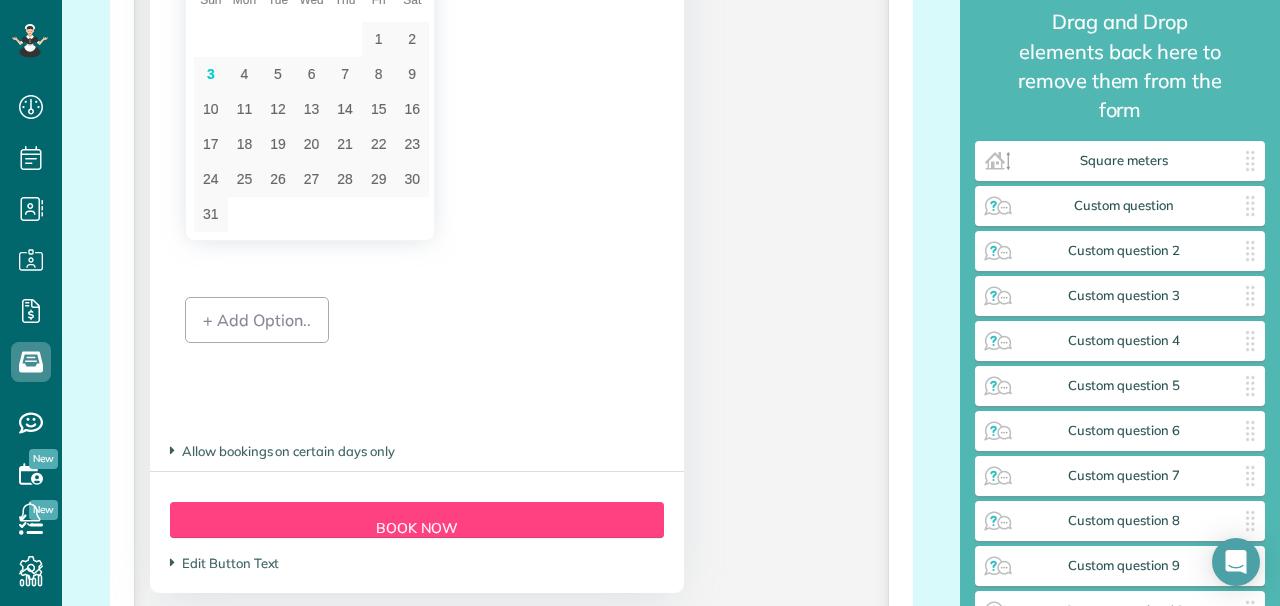 click on "Allow bookings on certain days only" at bounding box center (282, 451) 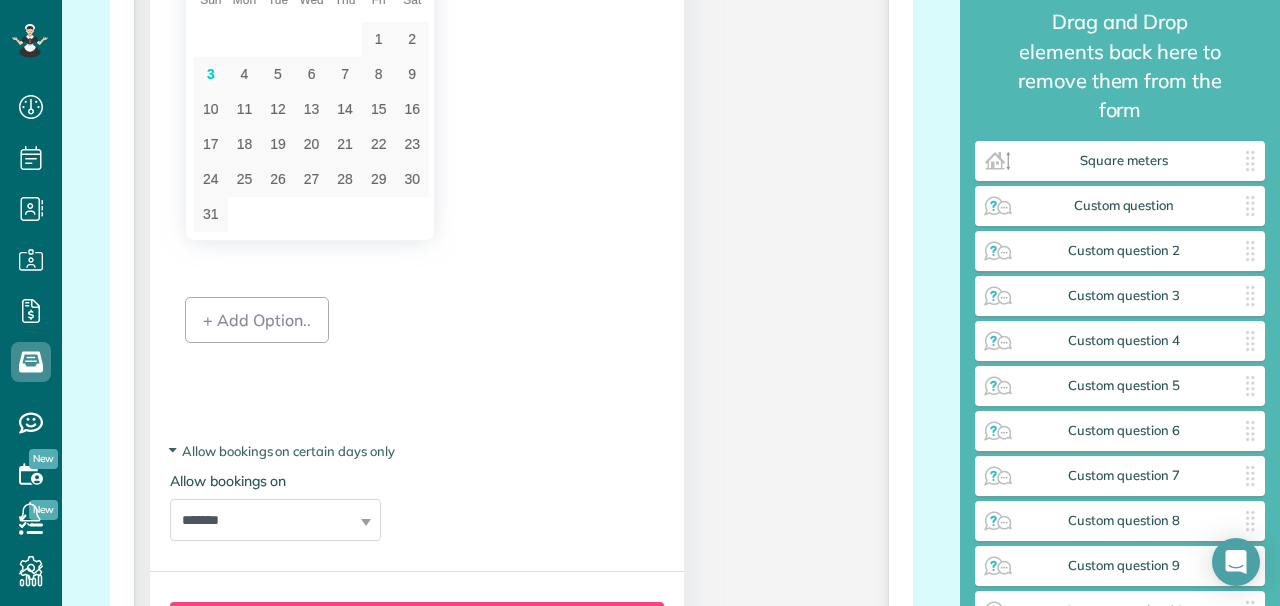type on "**" 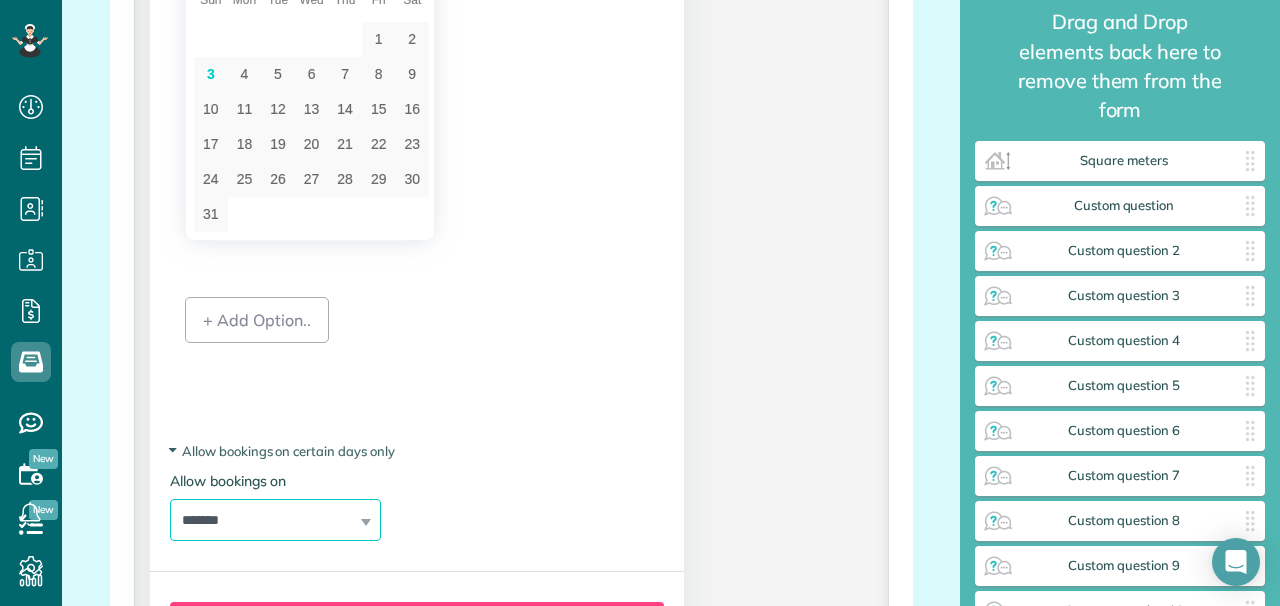 click on "**********" at bounding box center (275, 520) 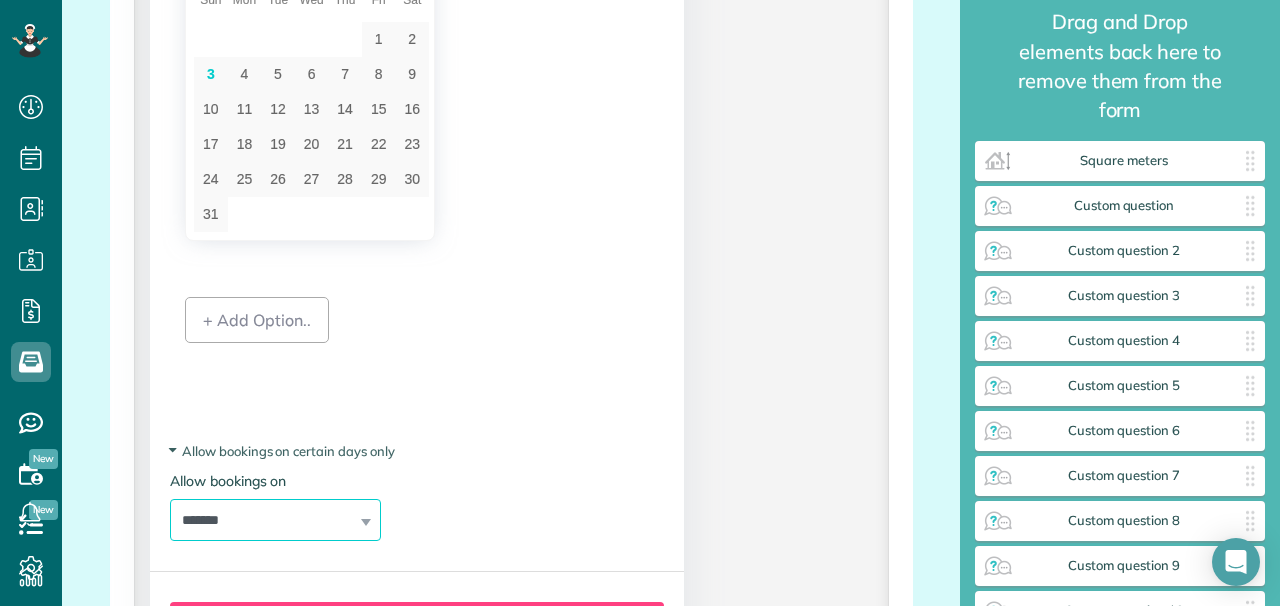 select on "********" 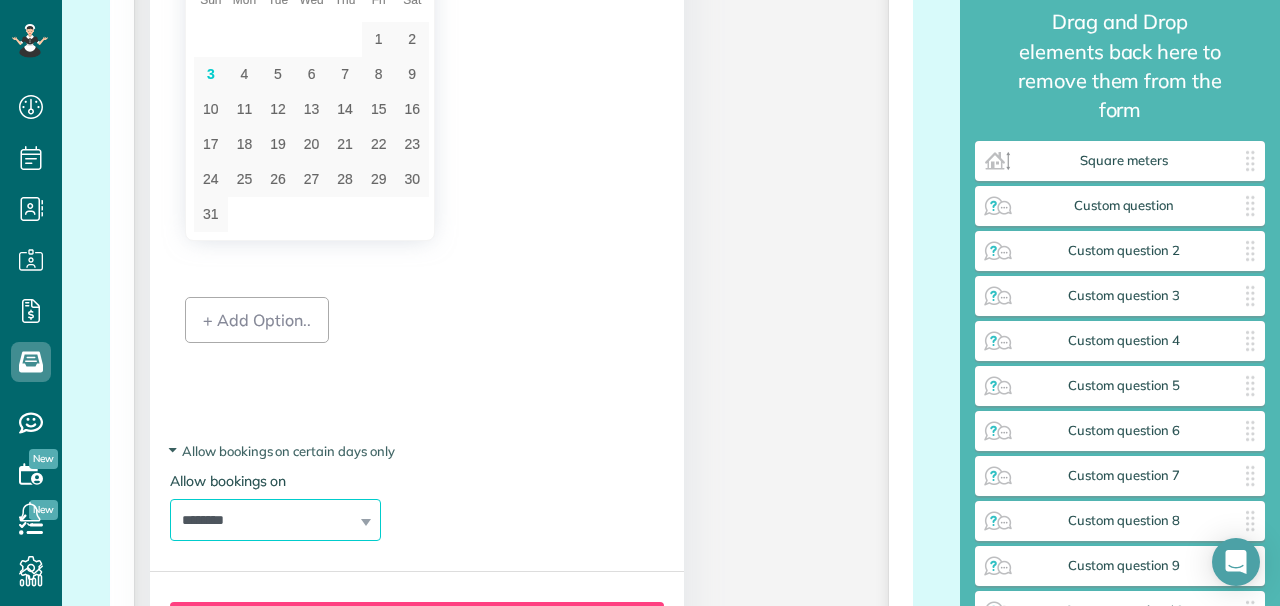 click on "**********" at bounding box center (275, 520) 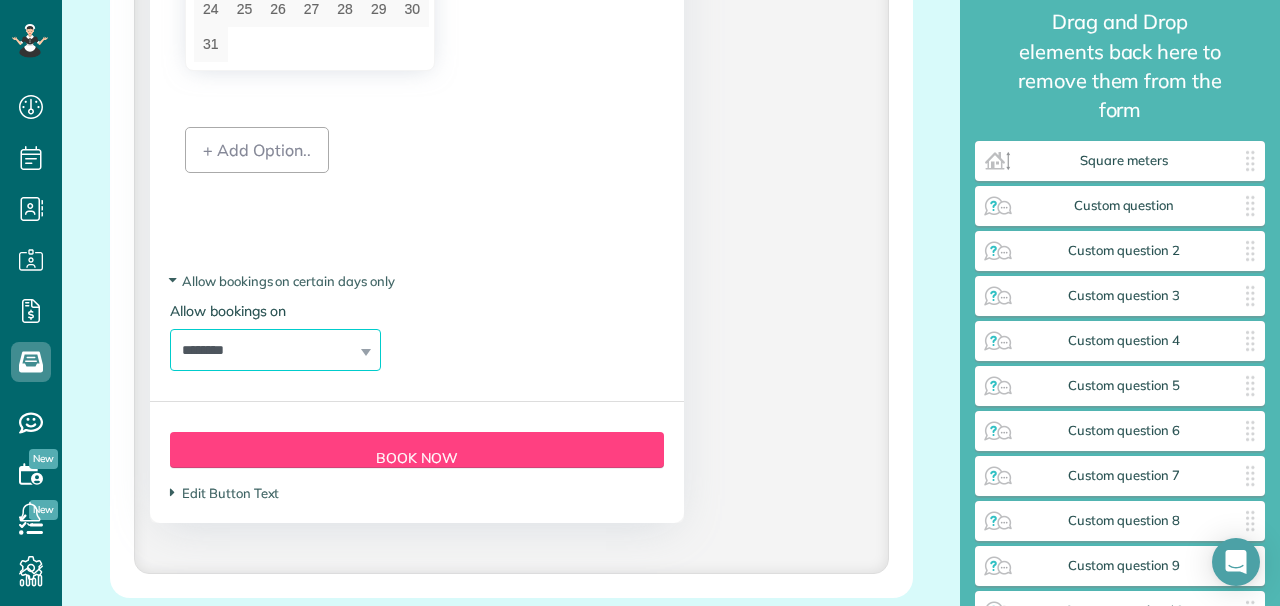 scroll, scrollTop: 4302, scrollLeft: 0, axis: vertical 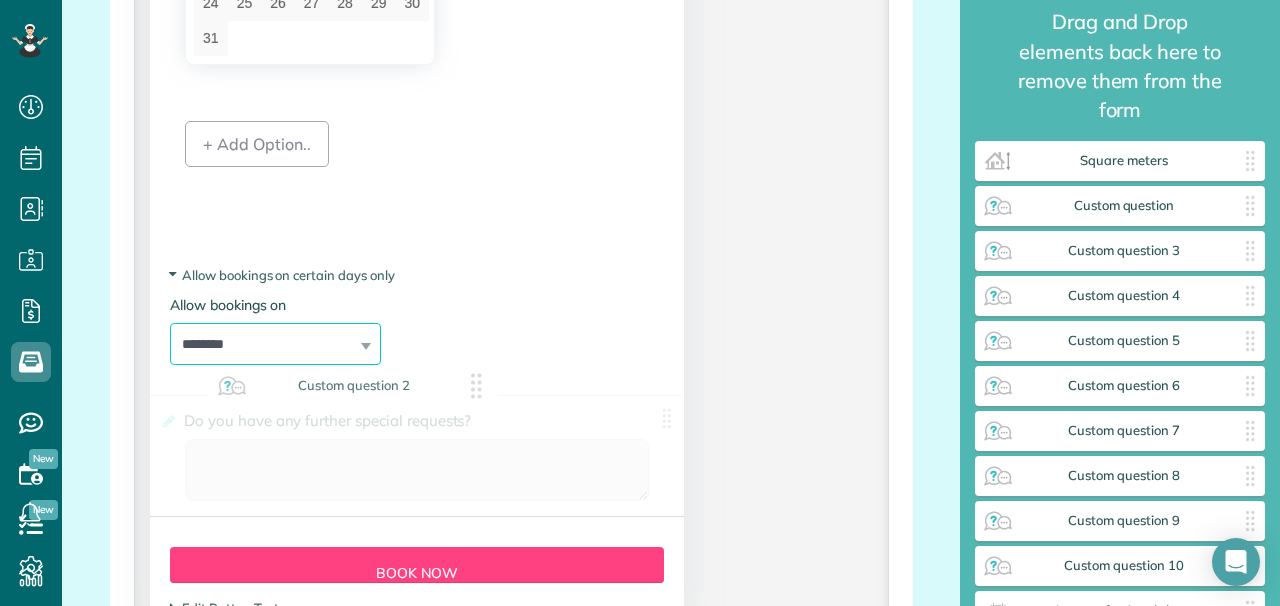 drag, startPoint x: 1083, startPoint y: 214, endPoint x: 277, endPoint y: 388, distance: 824.56775 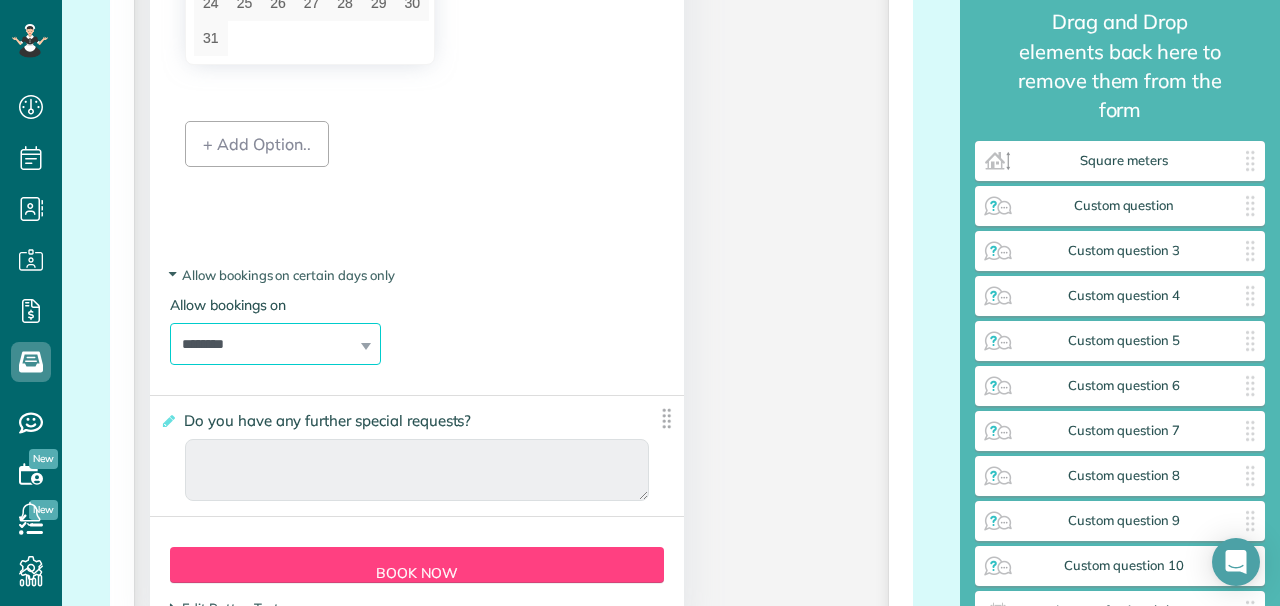 click on "**********" at bounding box center [417, 456] 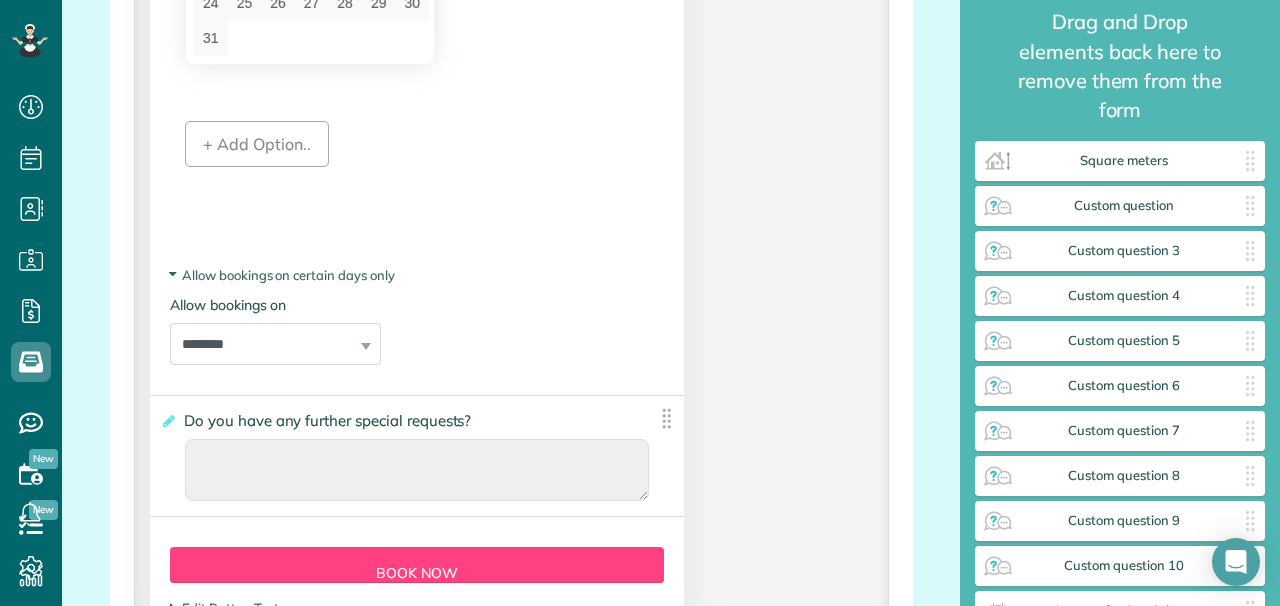 click on "**********" at bounding box center (0, 0) 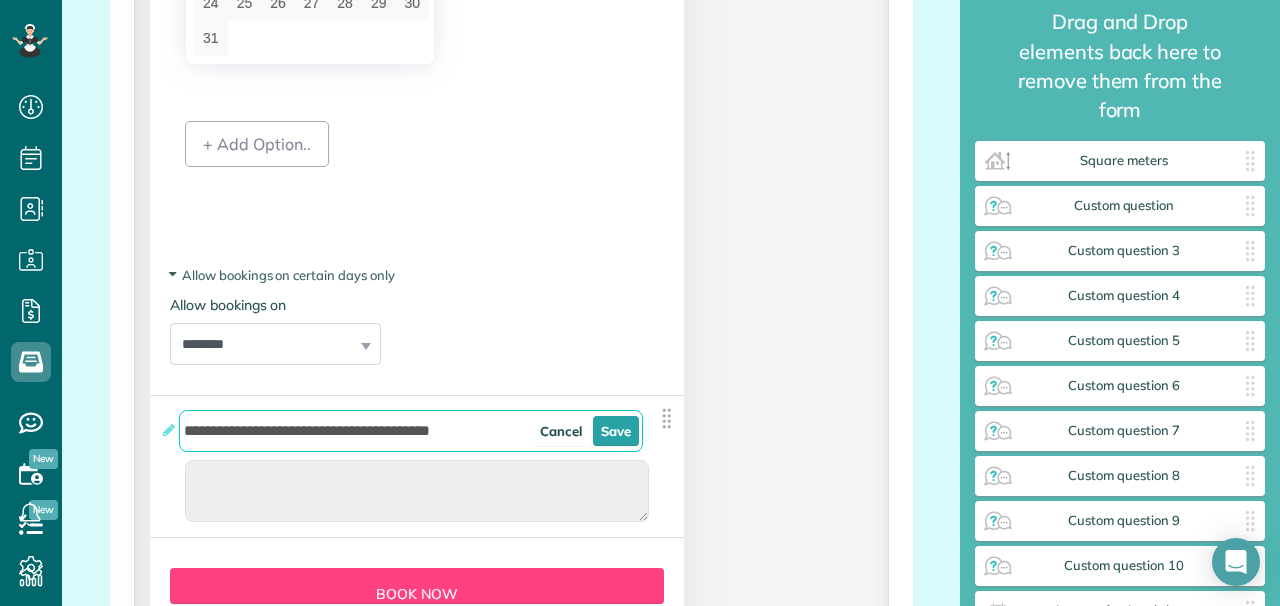 click on "**********" at bounding box center [411, 431] 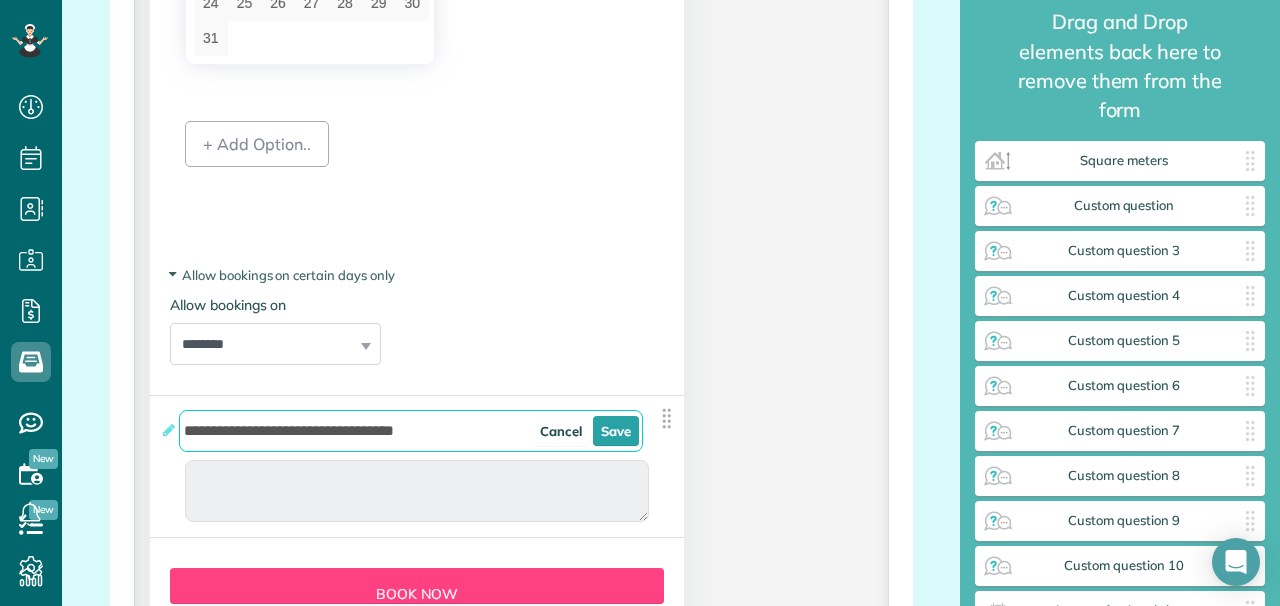 type on "**********" 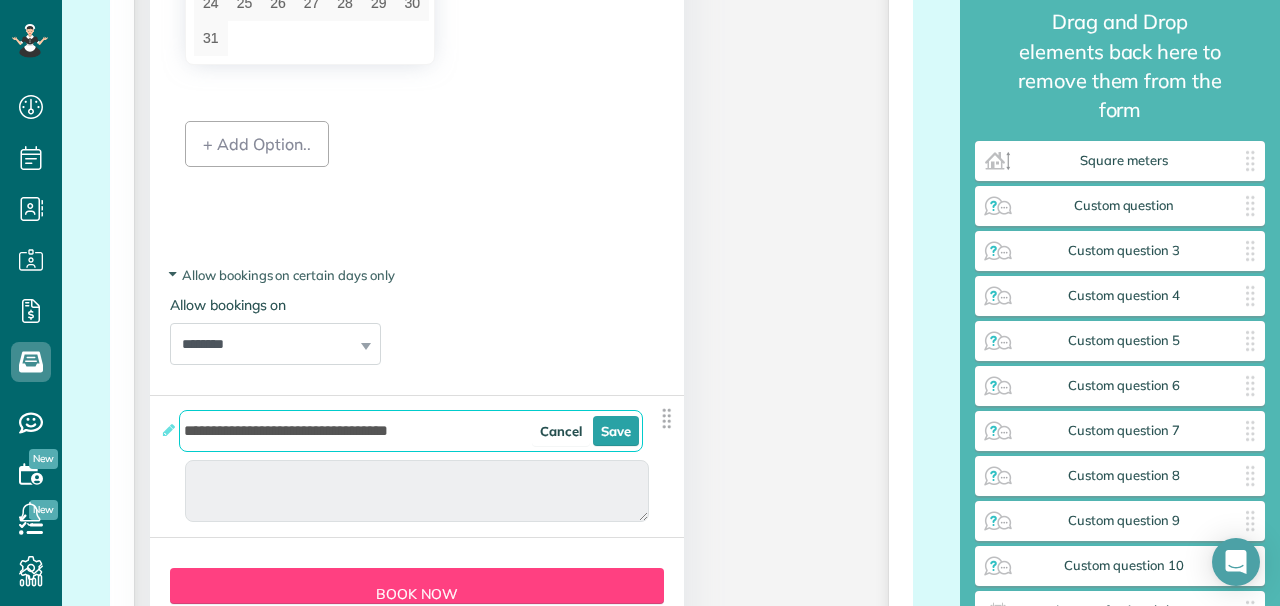 click on "Save" at bounding box center [616, 431] 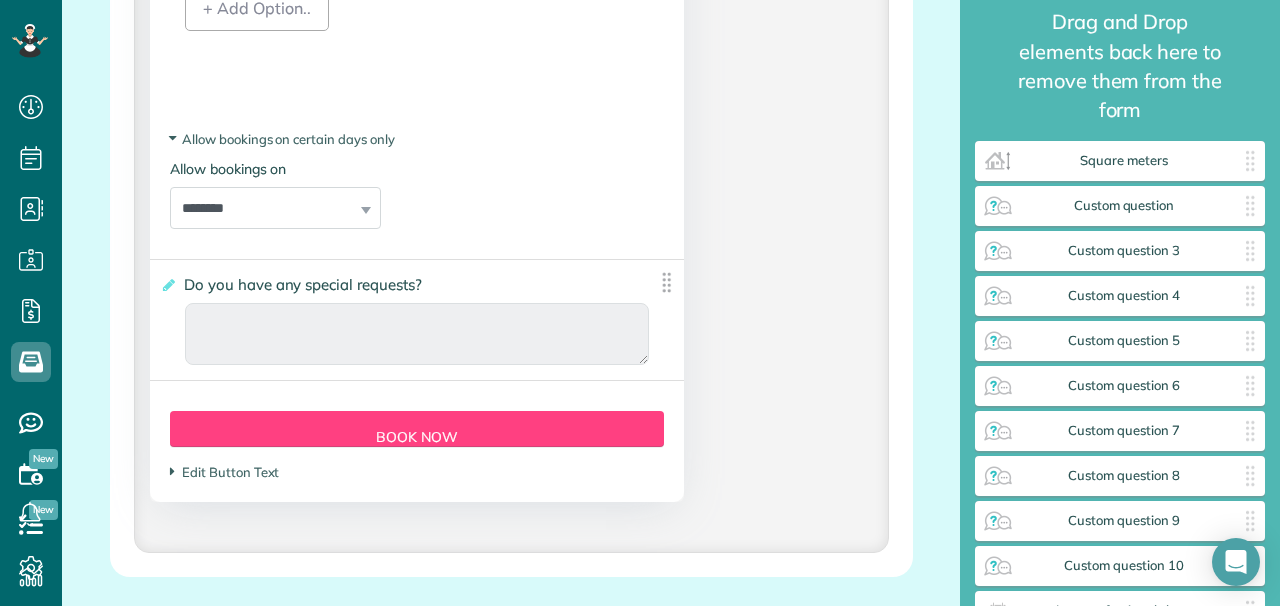 scroll, scrollTop: 4450, scrollLeft: 0, axis: vertical 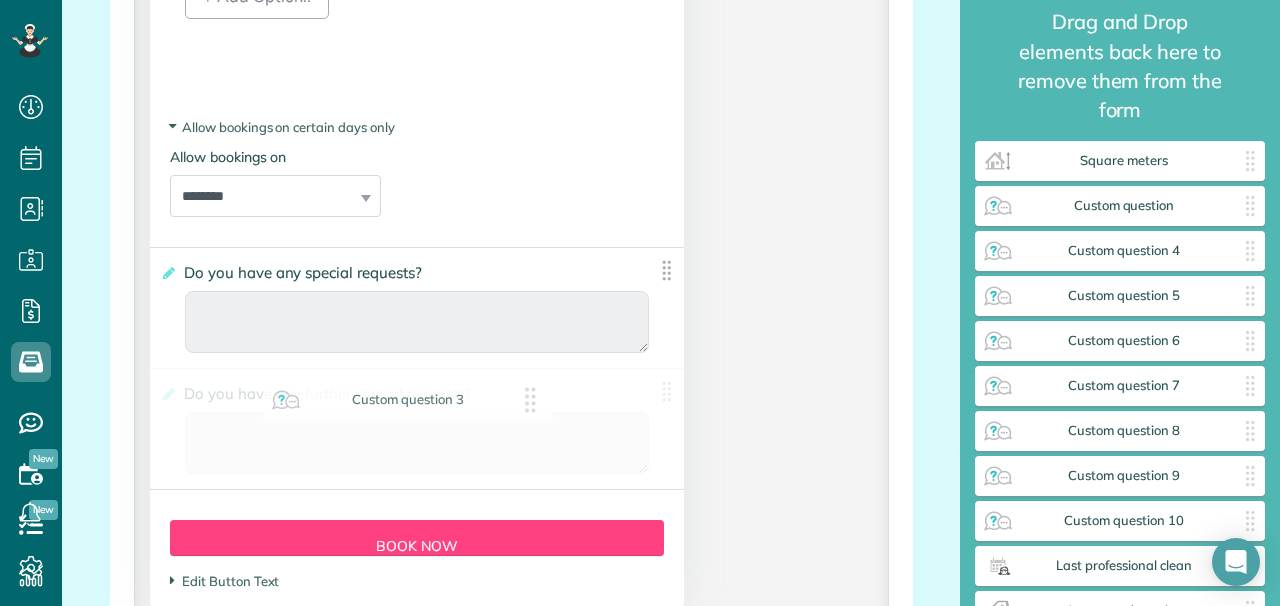 drag, startPoint x: 1082, startPoint y: 216, endPoint x: 333, endPoint y: 402, distance: 771.7493 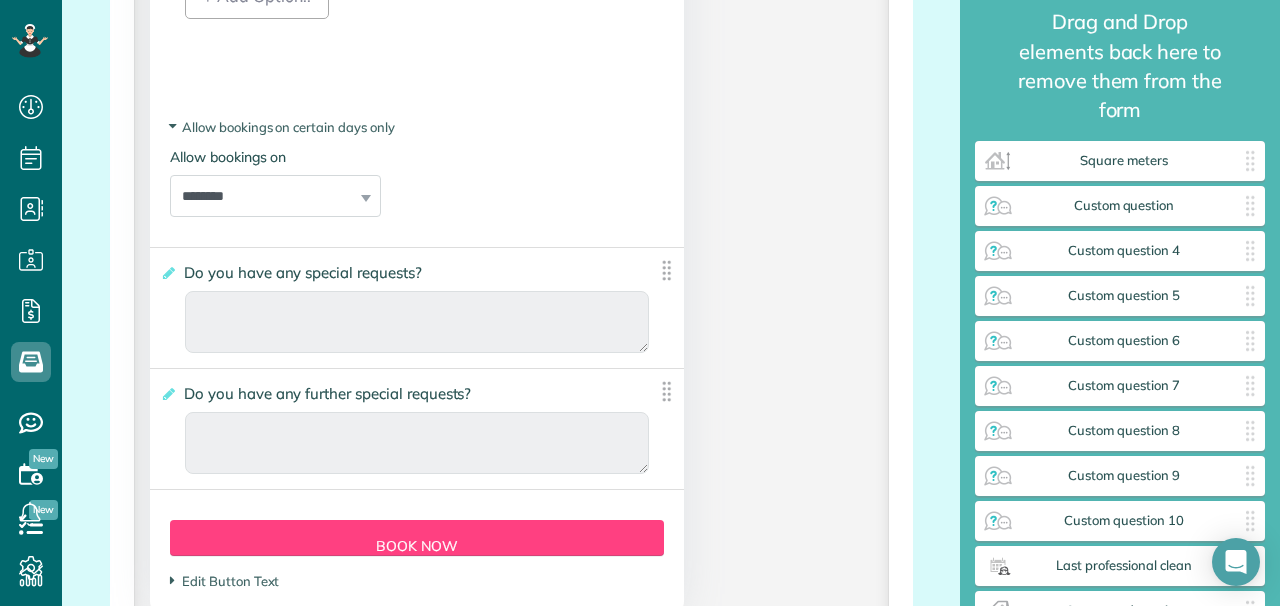 click at bounding box center (167, 394) 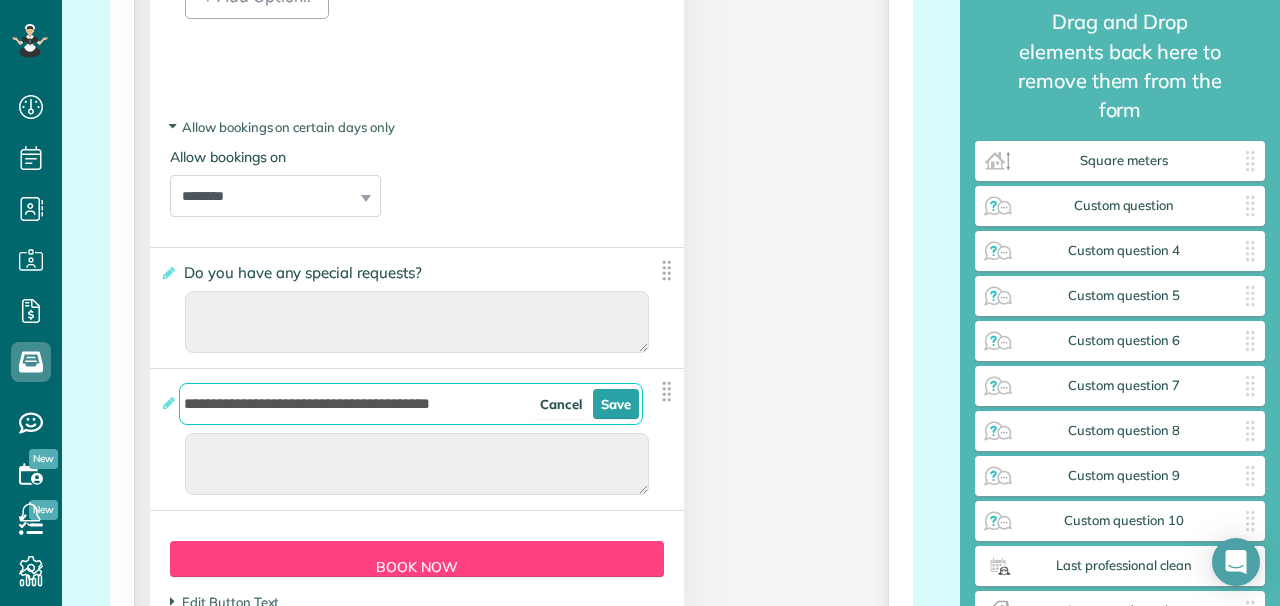 click on "**********" at bounding box center [411, 404] 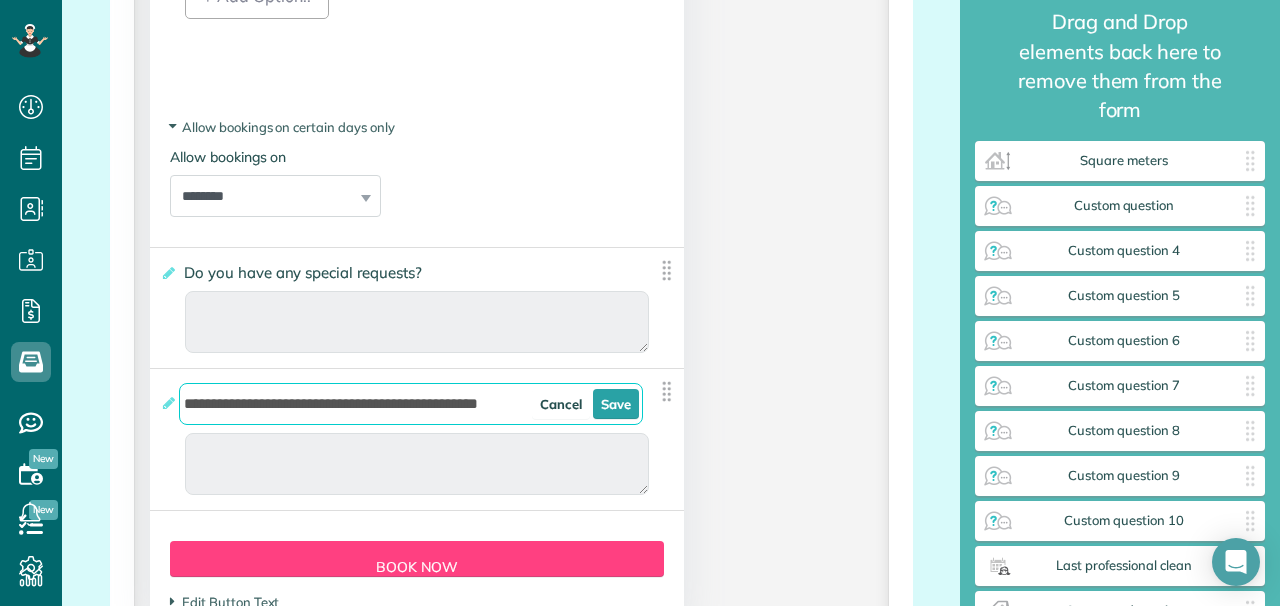 type on "**********" 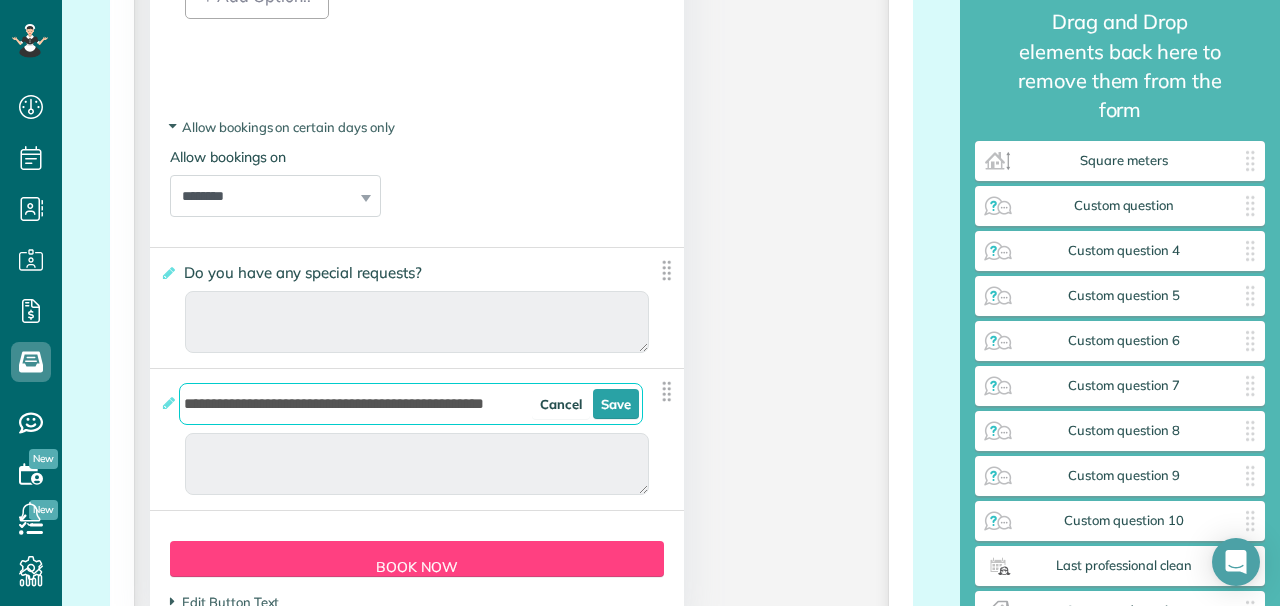 click on "Cancel" at bounding box center (561, 404) 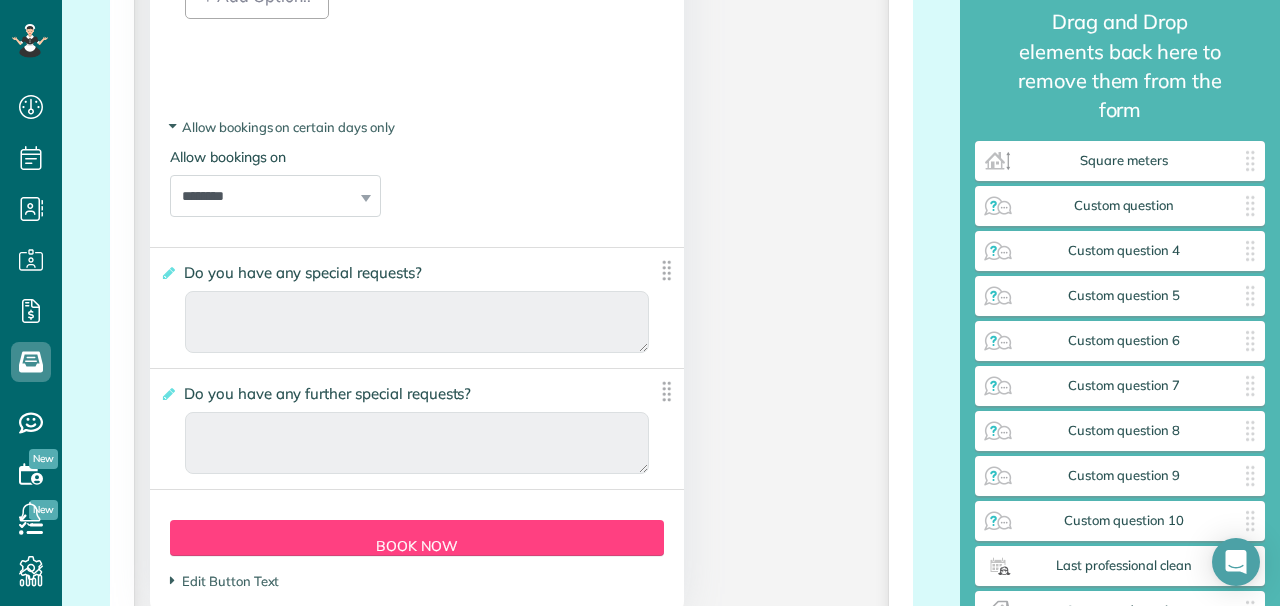 click at bounding box center (167, 394) 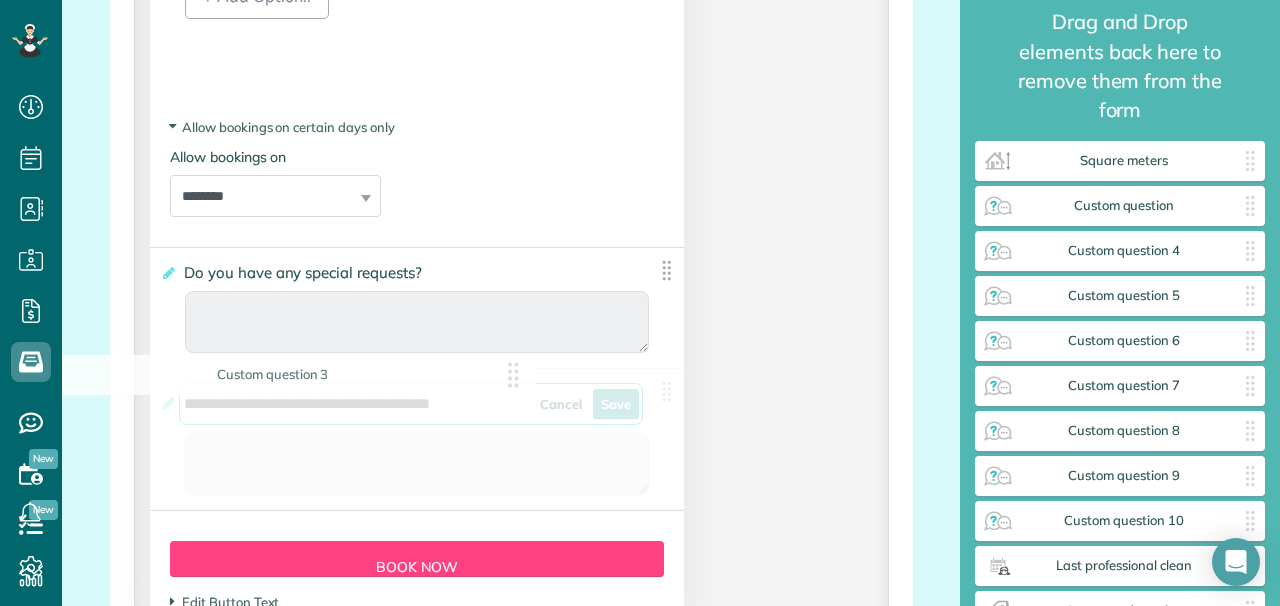 drag, startPoint x: 485, startPoint y: 401, endPoint x: 20, endPoint y: 395, distance: 465.0387 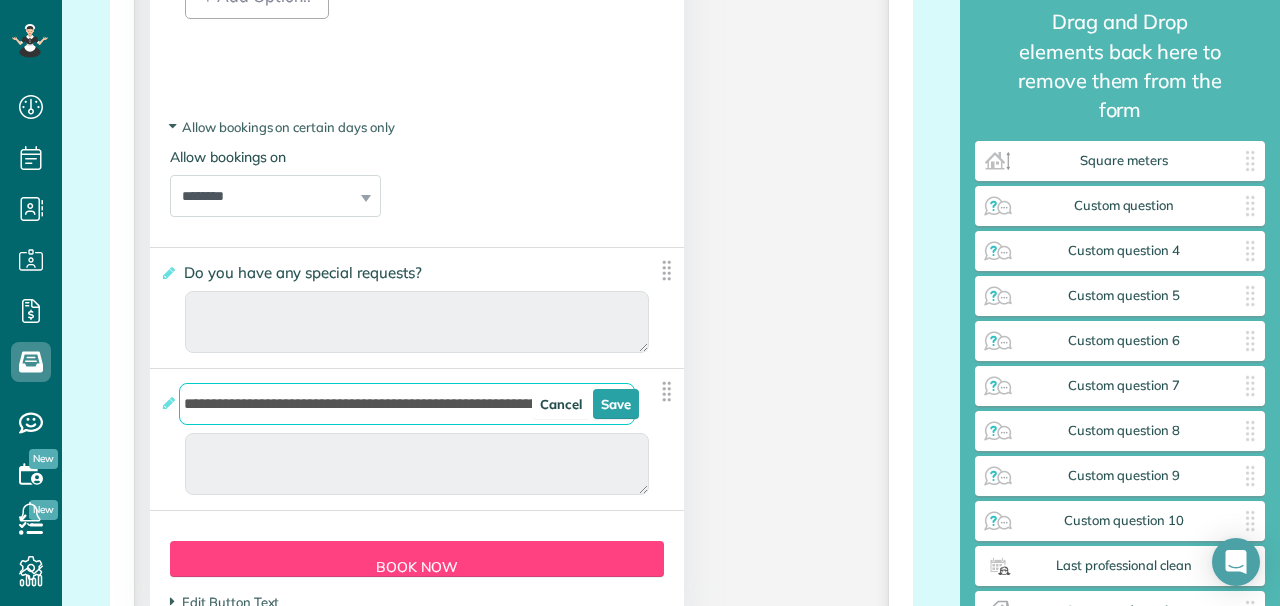 scroll, scrollTop: 0, scrollLeft: 55, axis: horizontal 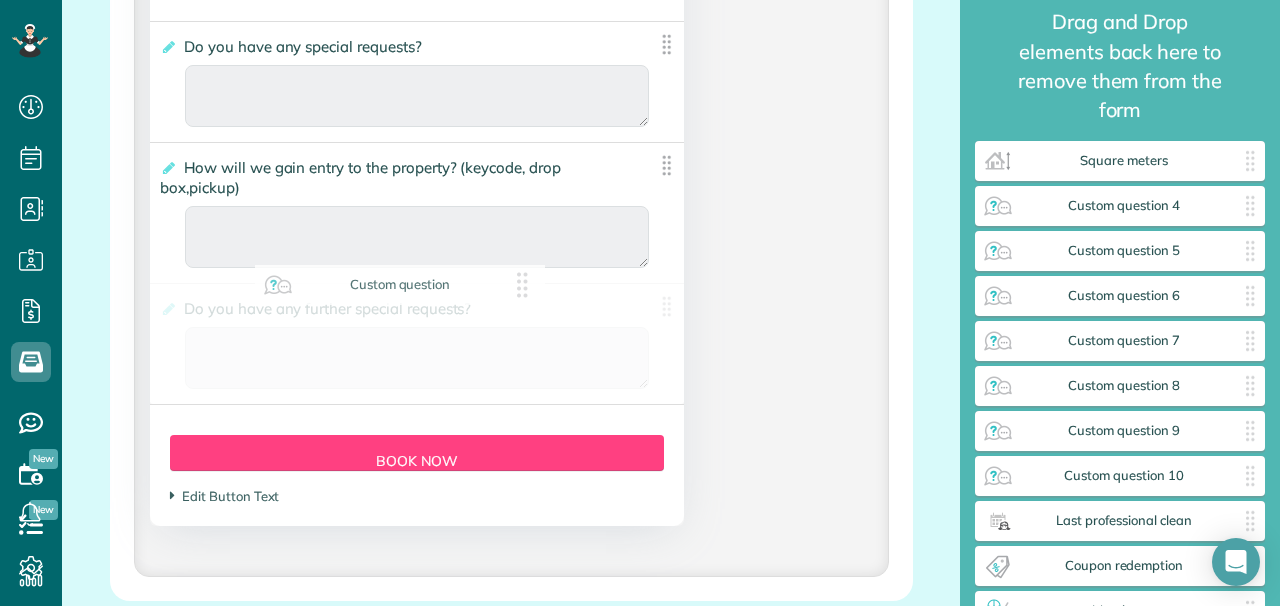 drag, startPoint x: 1126, startPoint y: 169, endPoint x: 406, endPoint y: 279, distance: 728.3543 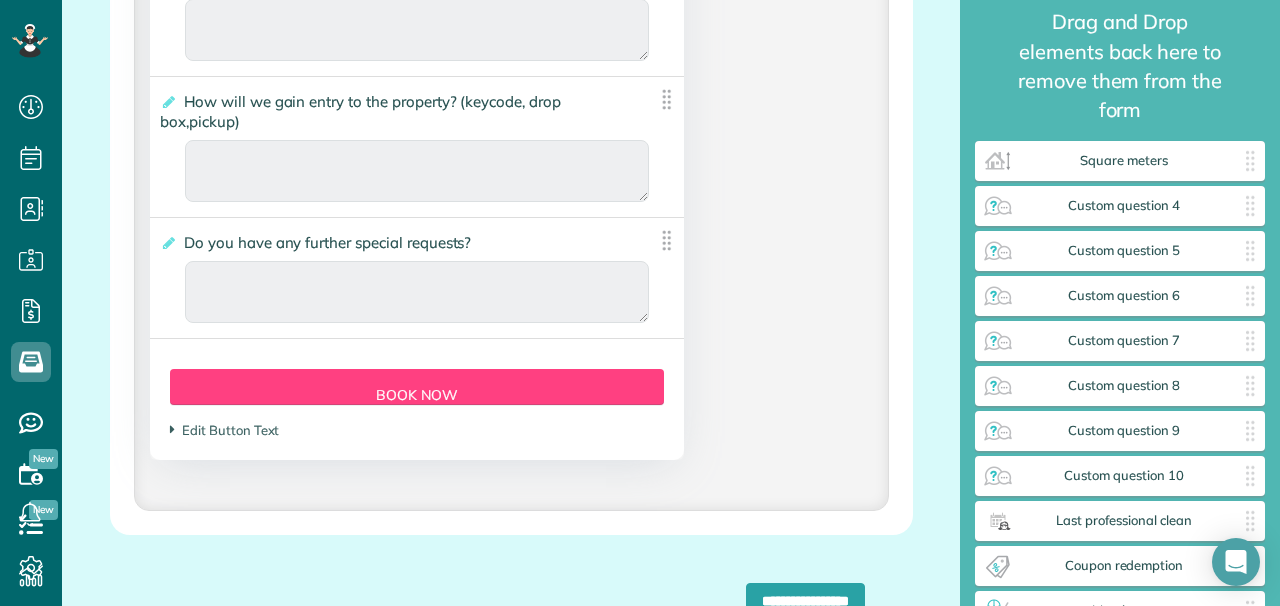 scroll, scrollTop: 4744, scrollLeft: 0, axis: vertical 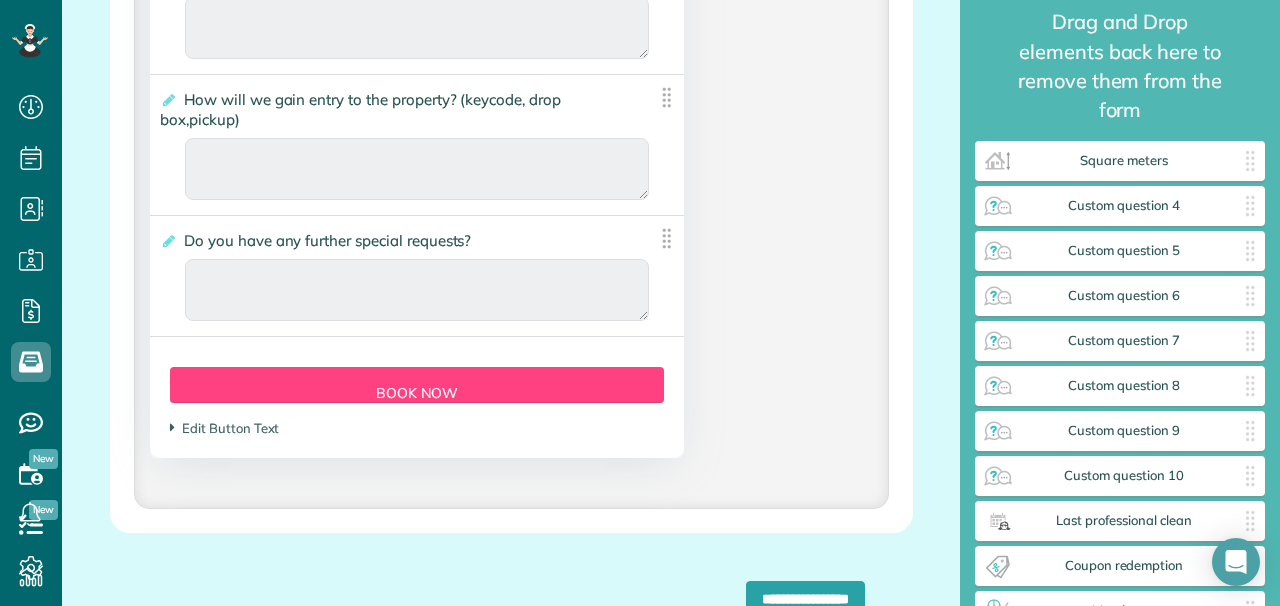 click at bounding box center (167, 241) 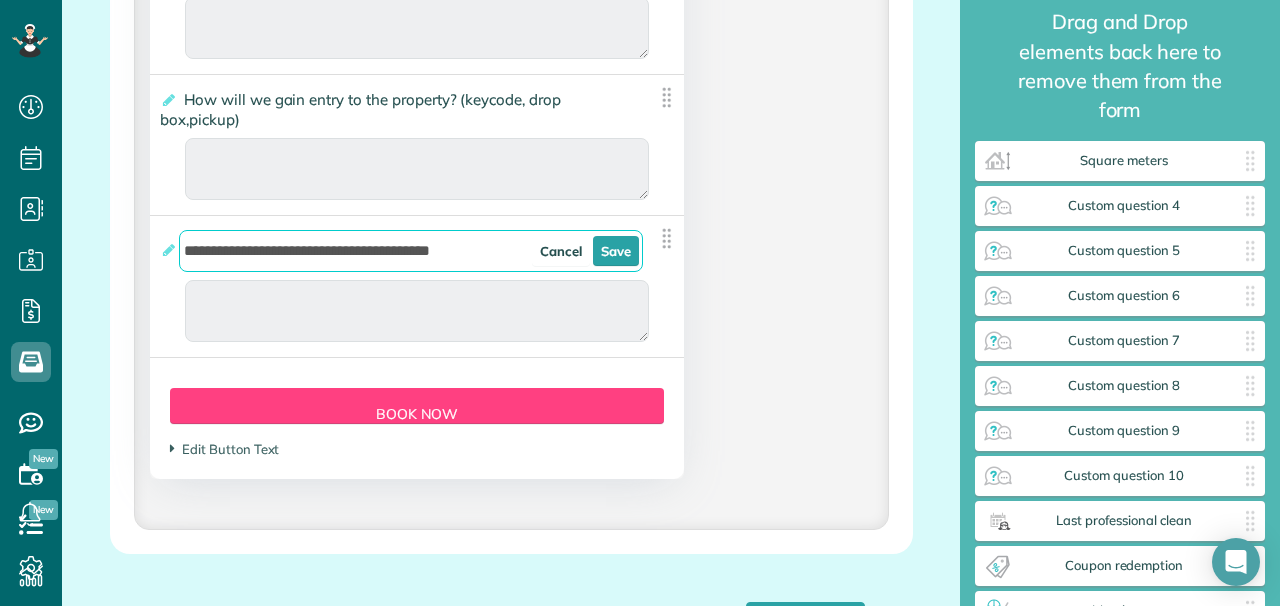 click on "**********" at bounding box center (411, 251) 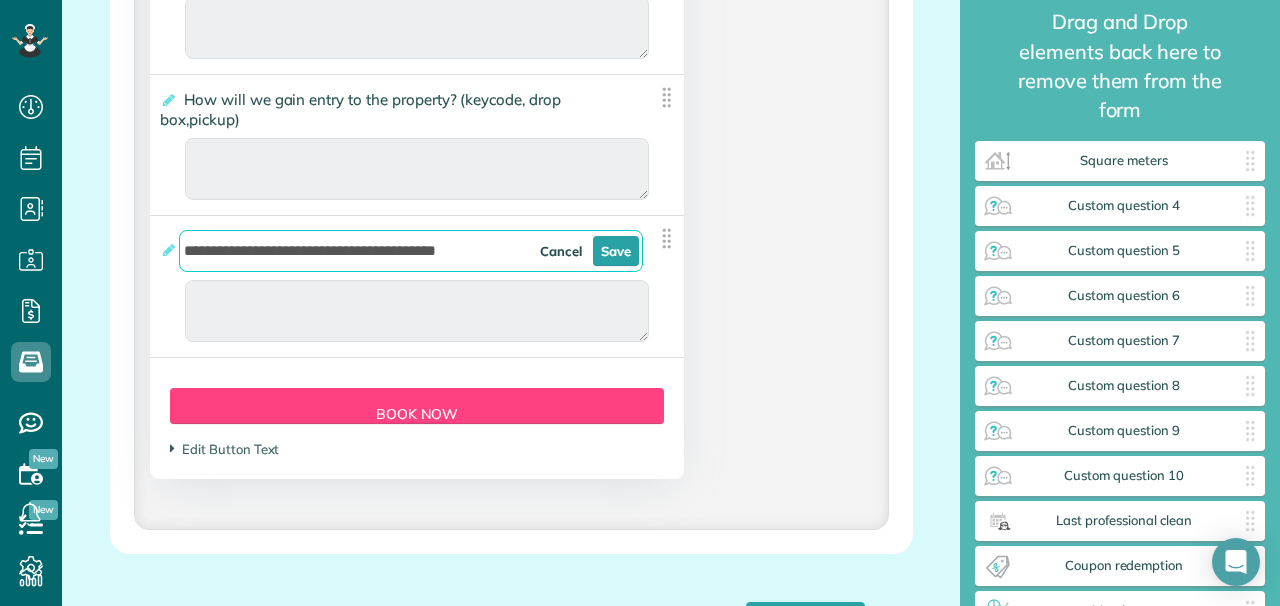 click on "Save" at bounding box center [616, 251] 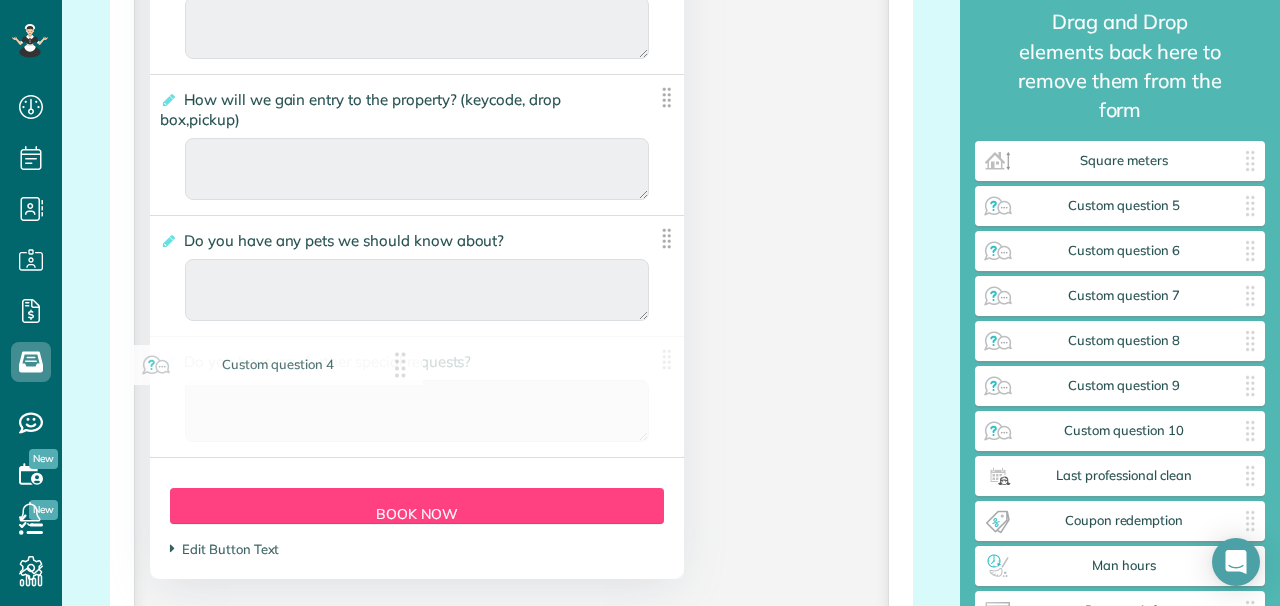 drag, startPoint x: 1067, startPoint y: 186, endPoint x: 222, endPoint y: 378, distance: 866.5385 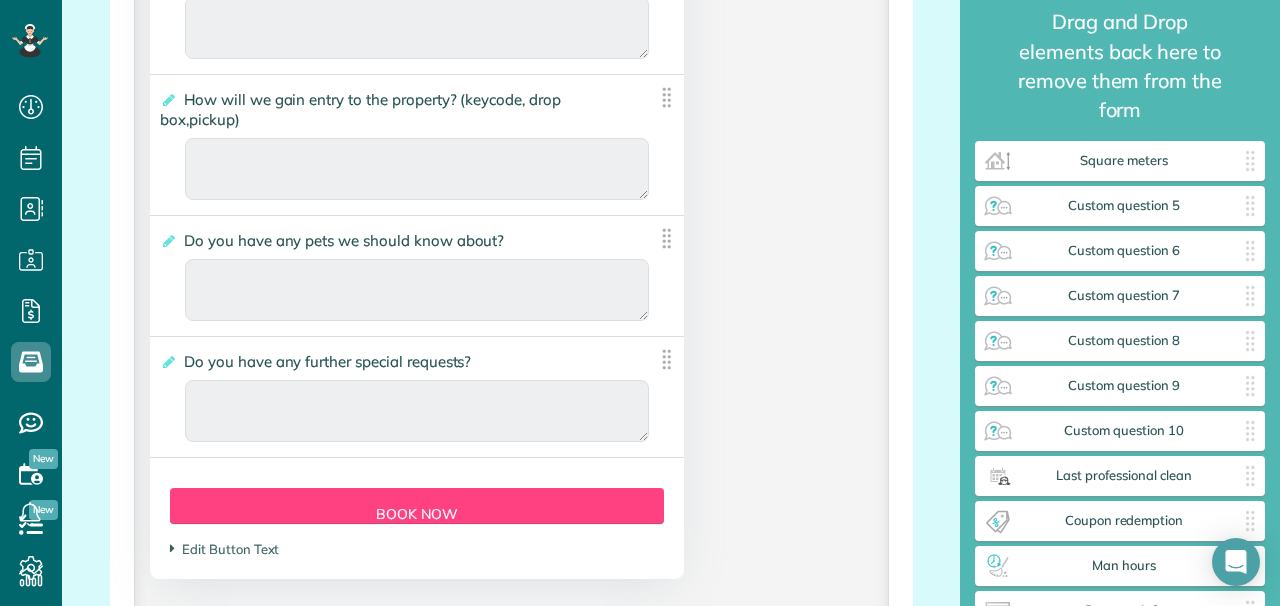 click at bounding box center (167, 362) 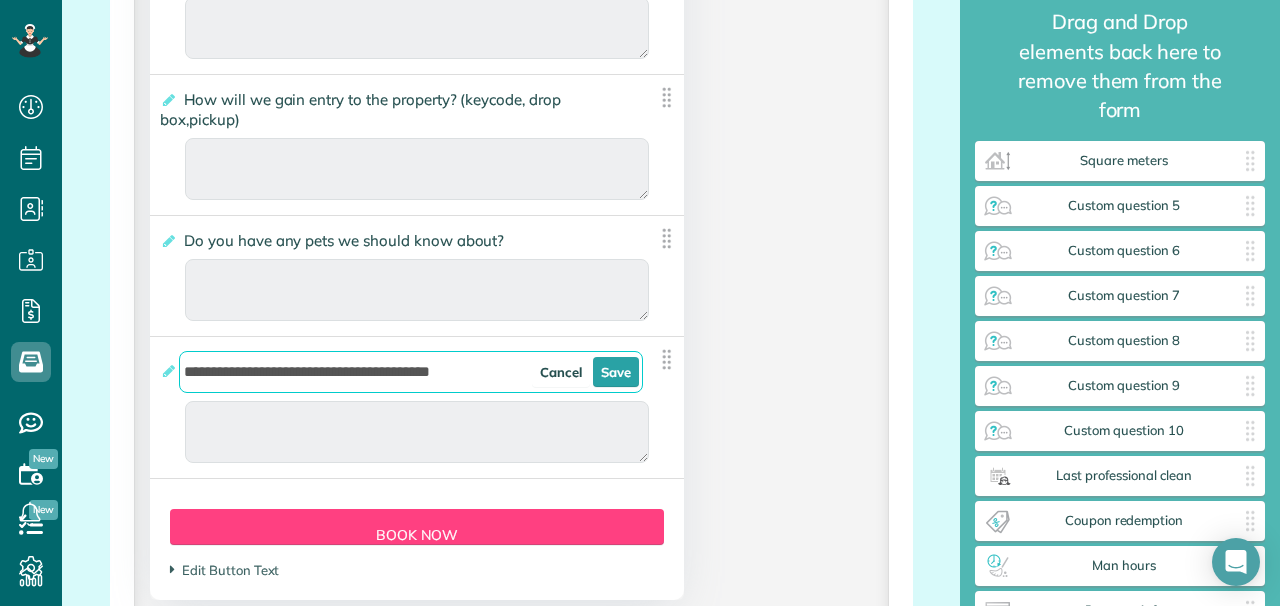 click on "**********" at bounding box center (411, 372) 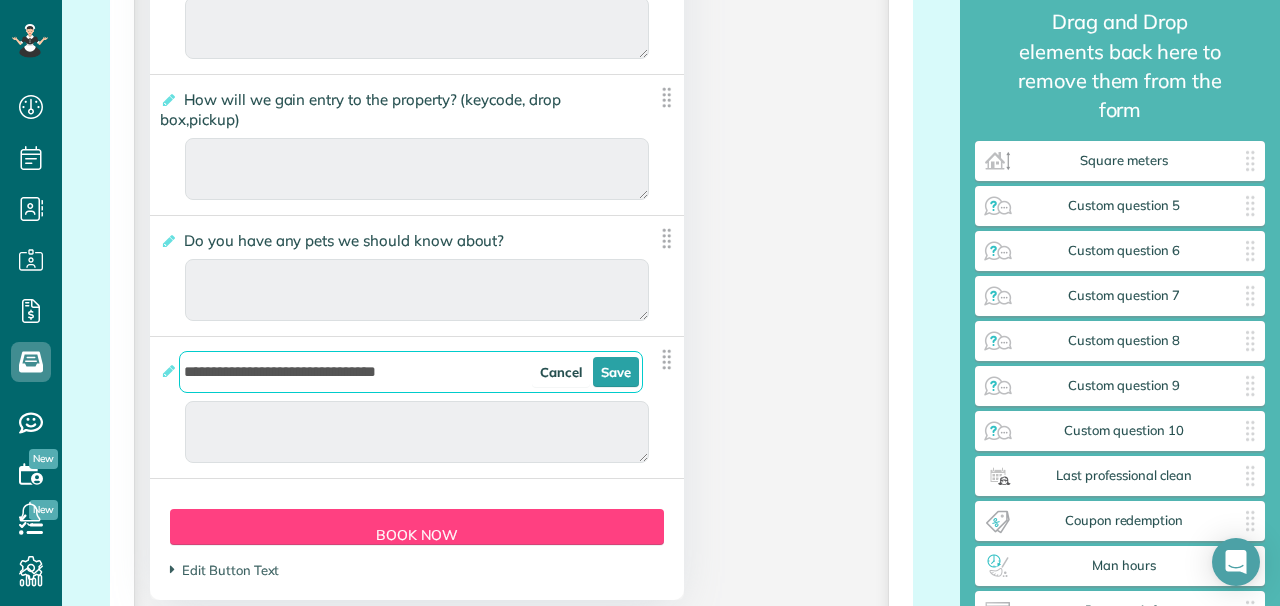 click on "**********" at bounding box center (411, 372) 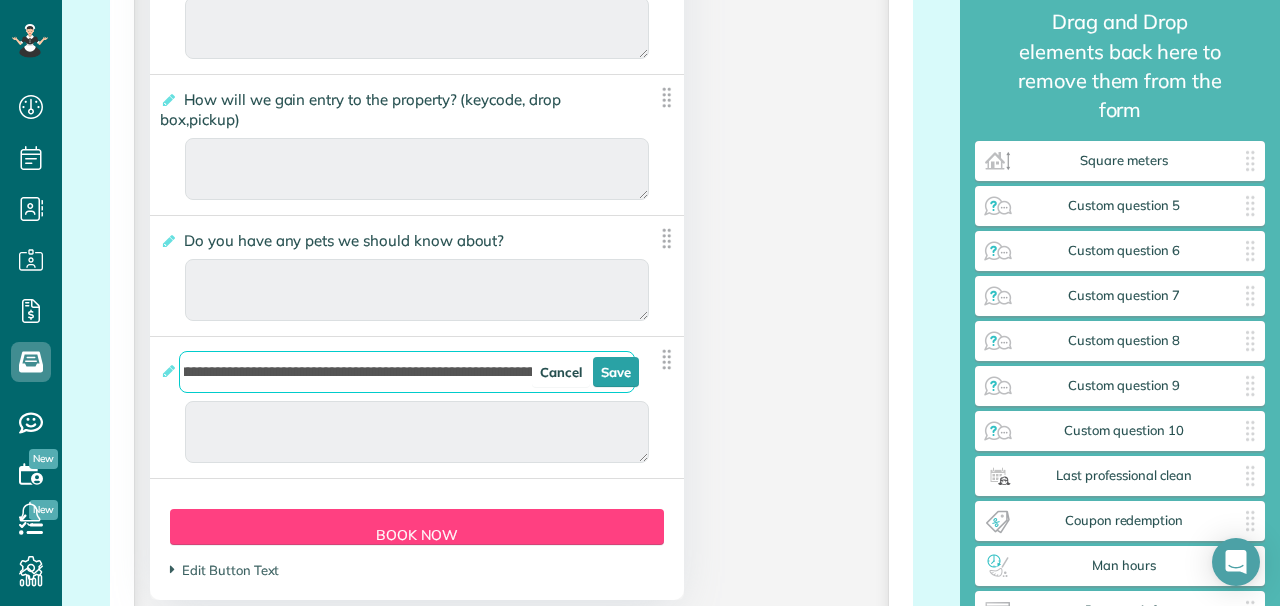 scroll, scrollTop: 0, scrollLeft: 174, axis: horizontal 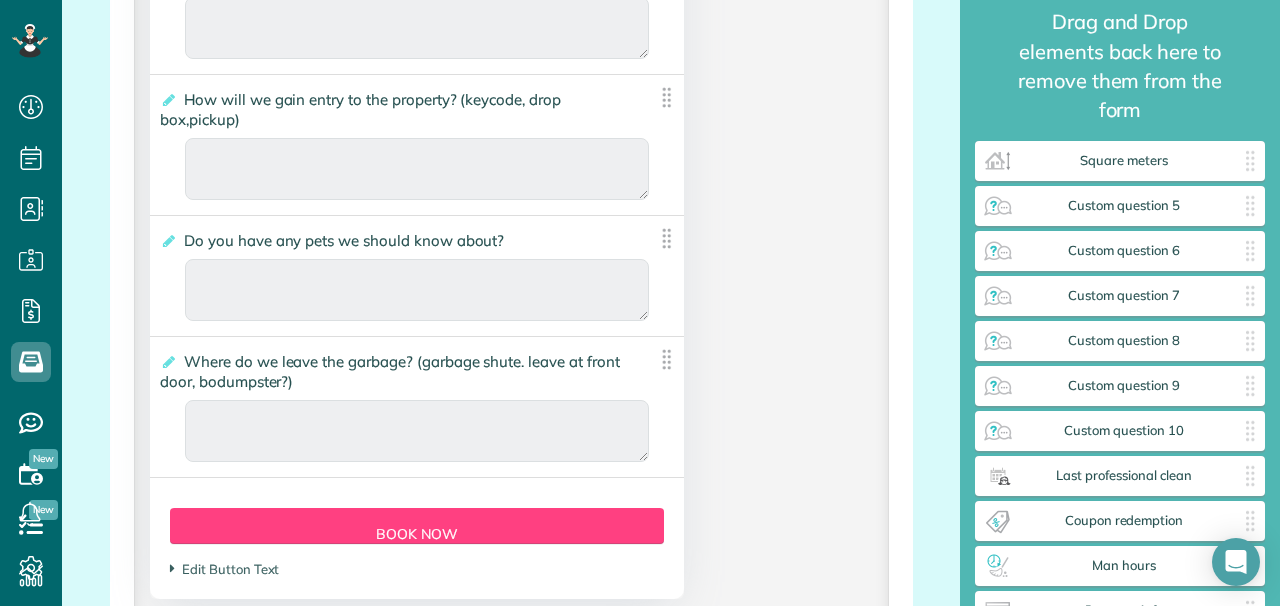click at bounding box center [167, 362] 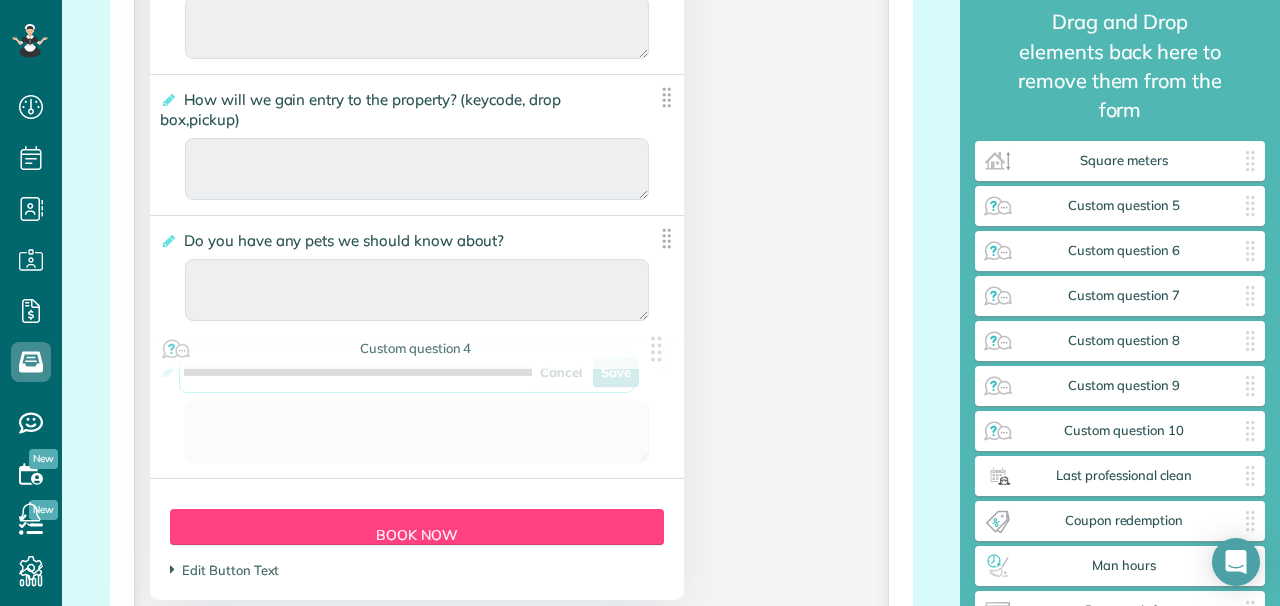 drag, startPoint x: 383, startPoint y: 359, endPoint x: 509, endPoint y: 365, distance: 126.14278 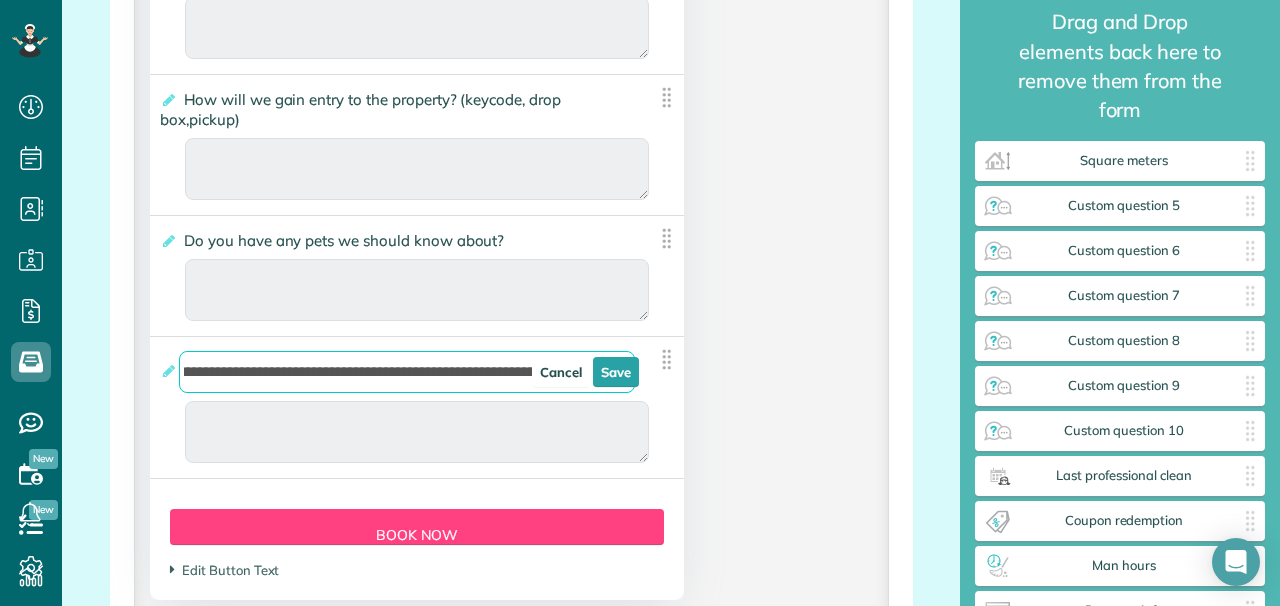 click on "**********" at bounding box center [407, 372] 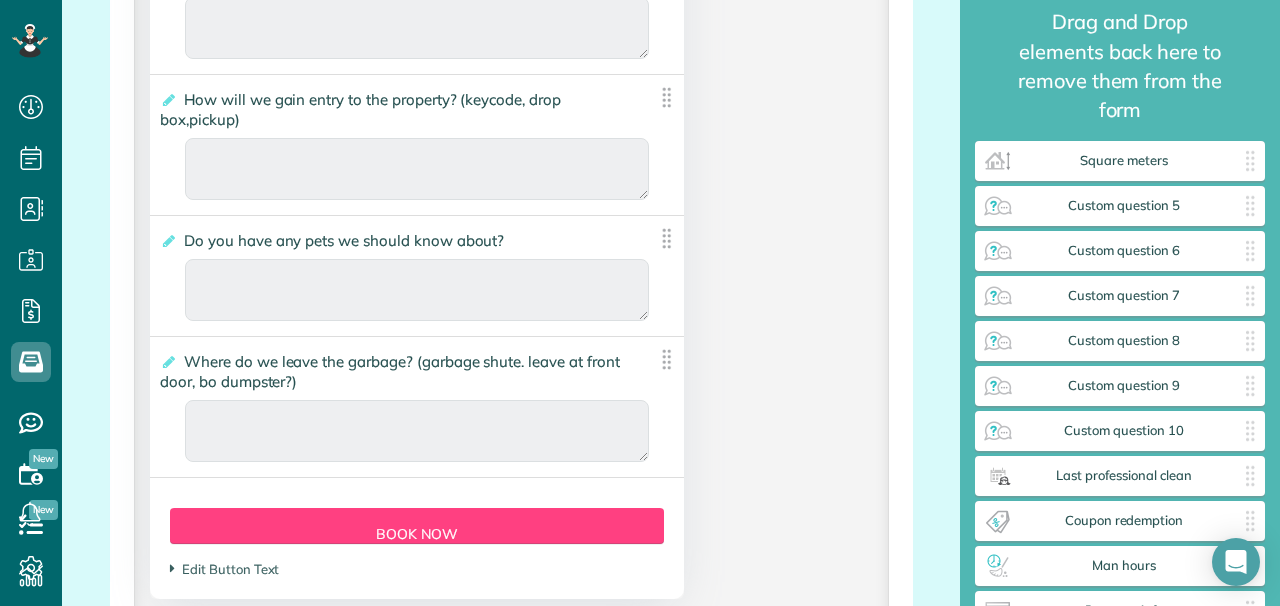 click on "**********" at bounding box center [402, 372] 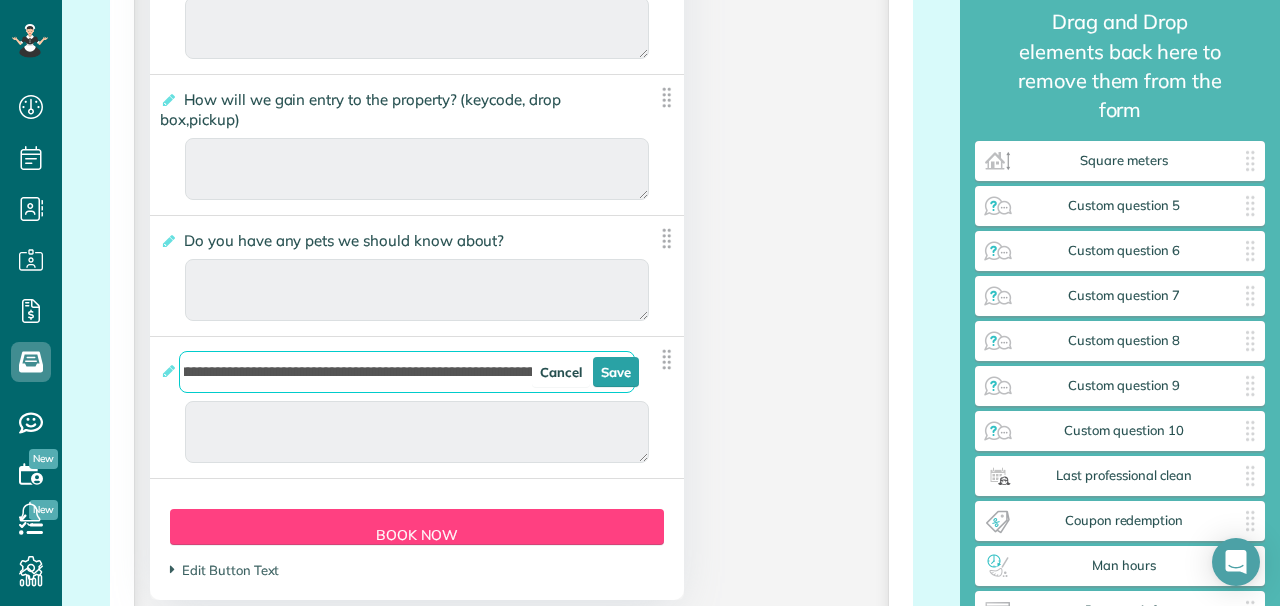 click on "**********" at bounding box center (407, 372) 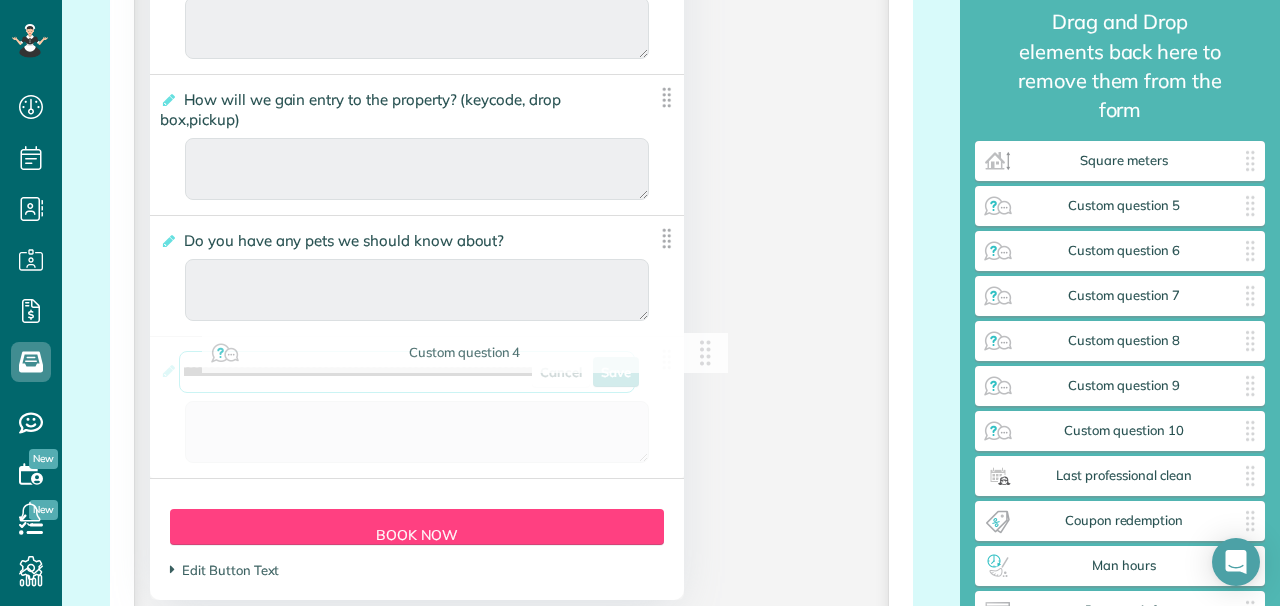 scroll, scrollTop: 0, scrollLeft: 177, axis: horizontal 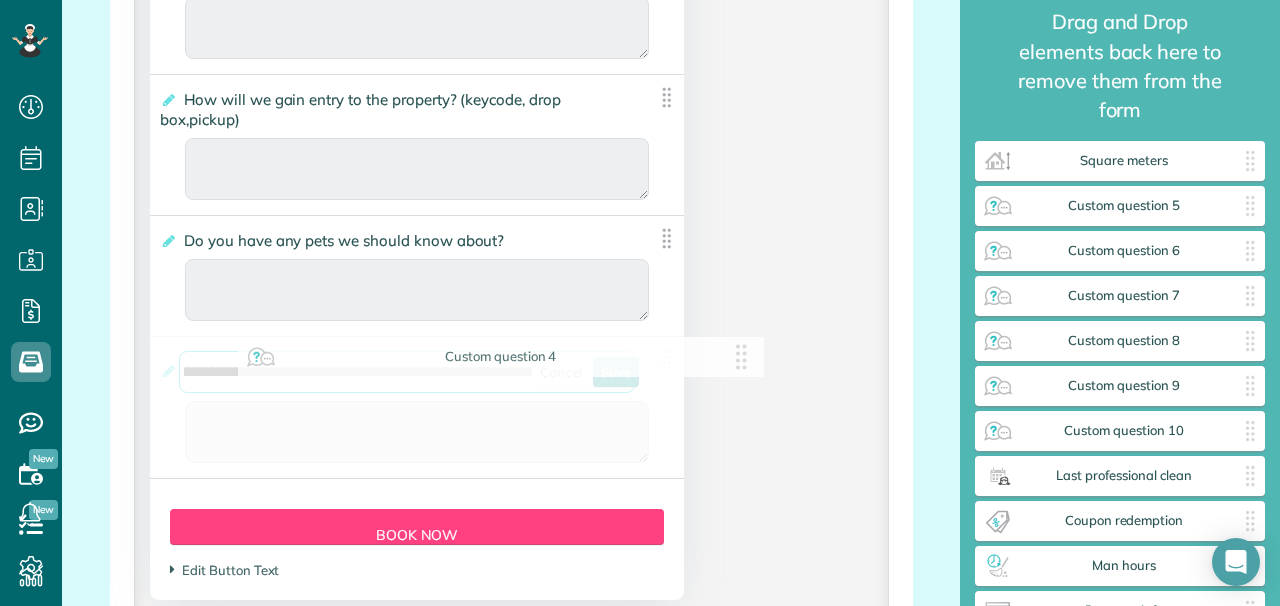 drag, startPoint x: 514, startPoint y: 371, endPoint x: 616, endPoint y: 377, distance: 102.176315 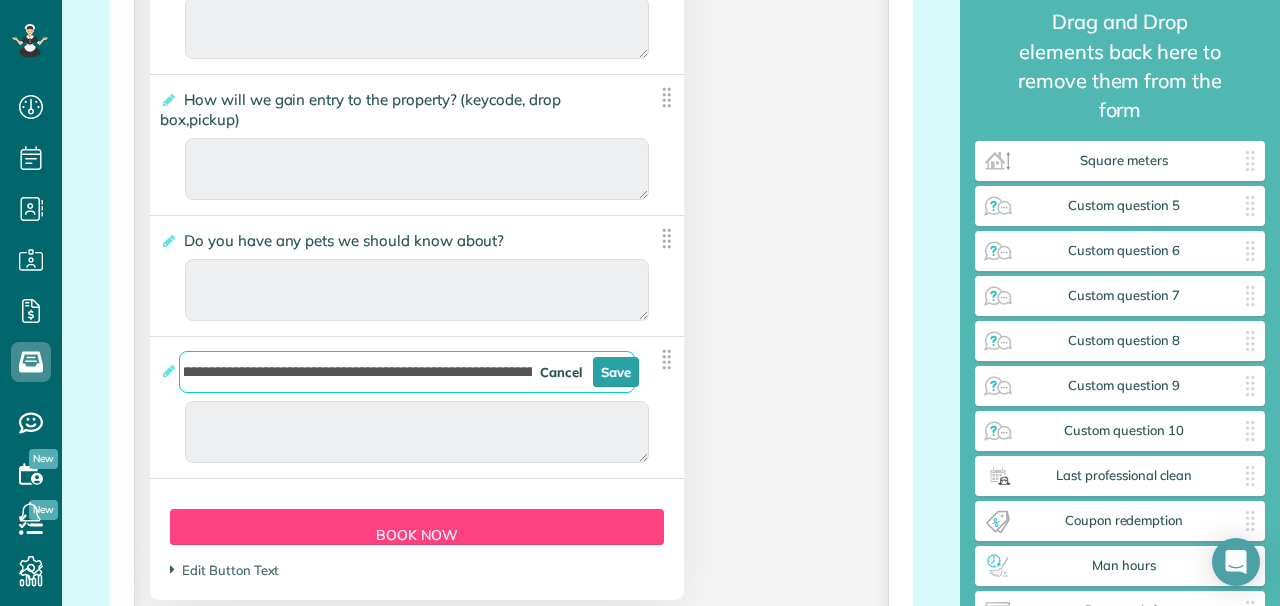 click on "Save" at bounding box center [616, 372] 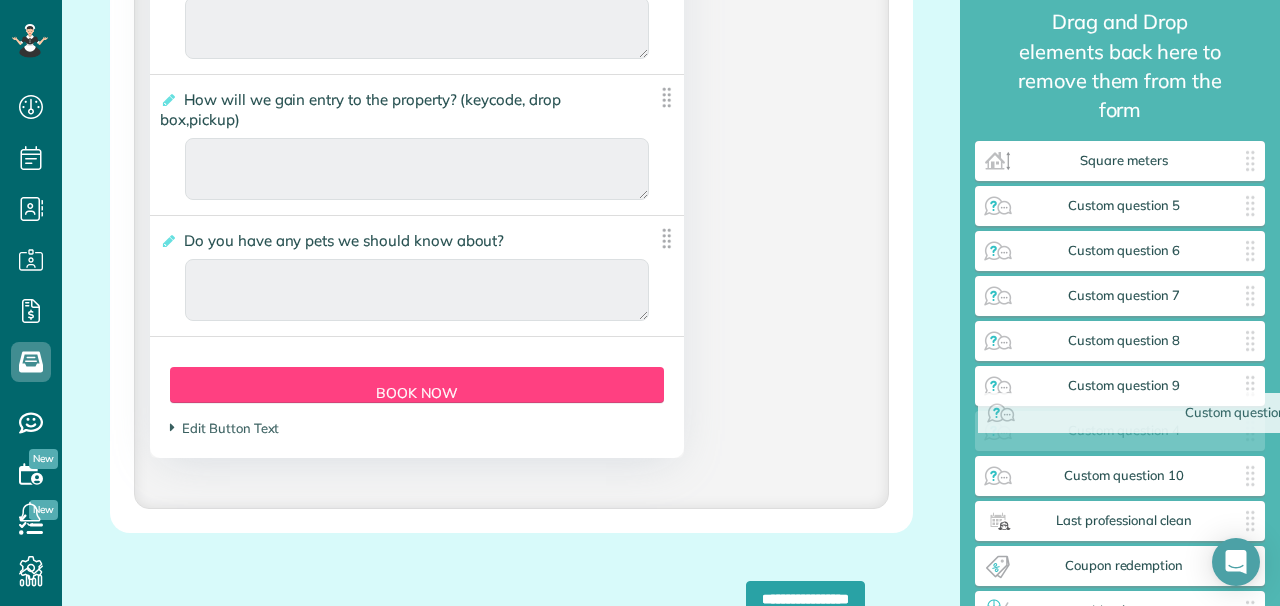 drag, startPoint x: 265, startPoint y: 351, endPoint x: 1114, endPoint y: 413, distance: 851.2608 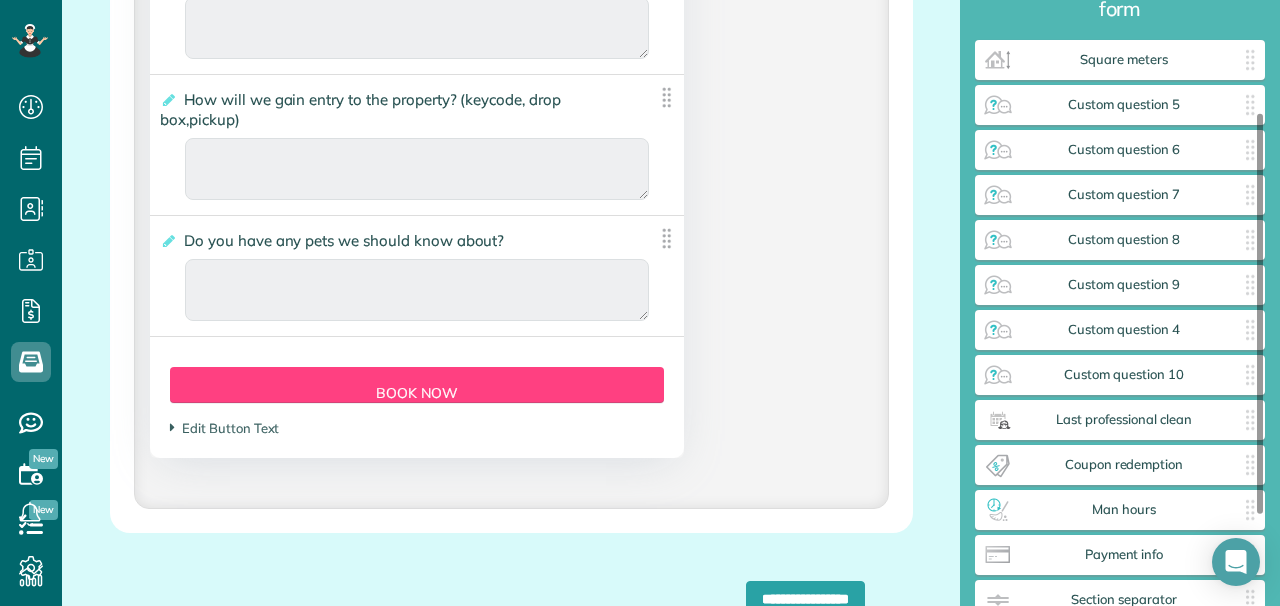 scroll, scrollTop: 171, scrollLeft: 0, axis: vertical 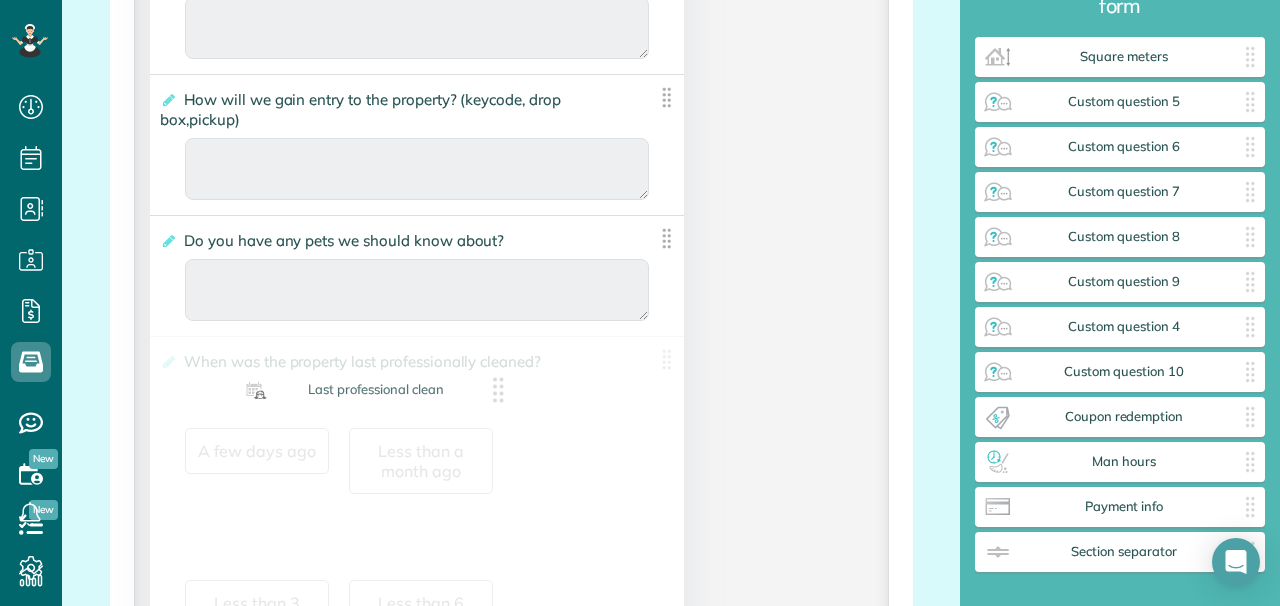 drag, startPoint x: 1074, startPoint y: 389, endPoint x: 328, endPoint y: 392, distance: 746.00604 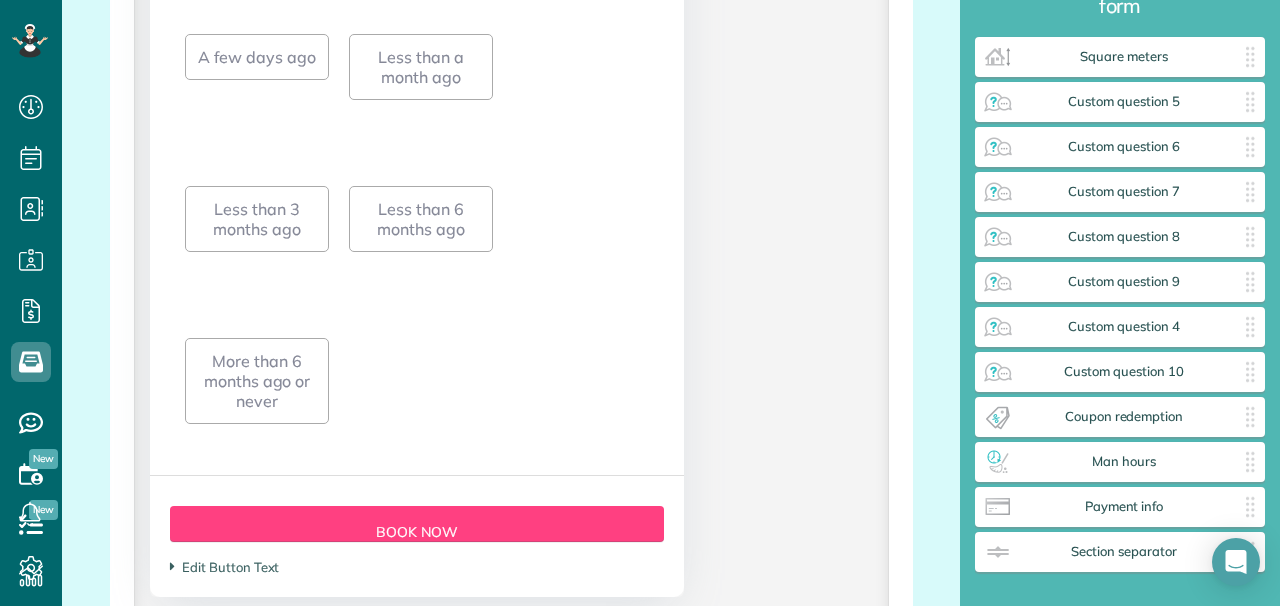 scroll, scrollTop: 5140, scrollLeft: 0, axis: vertical 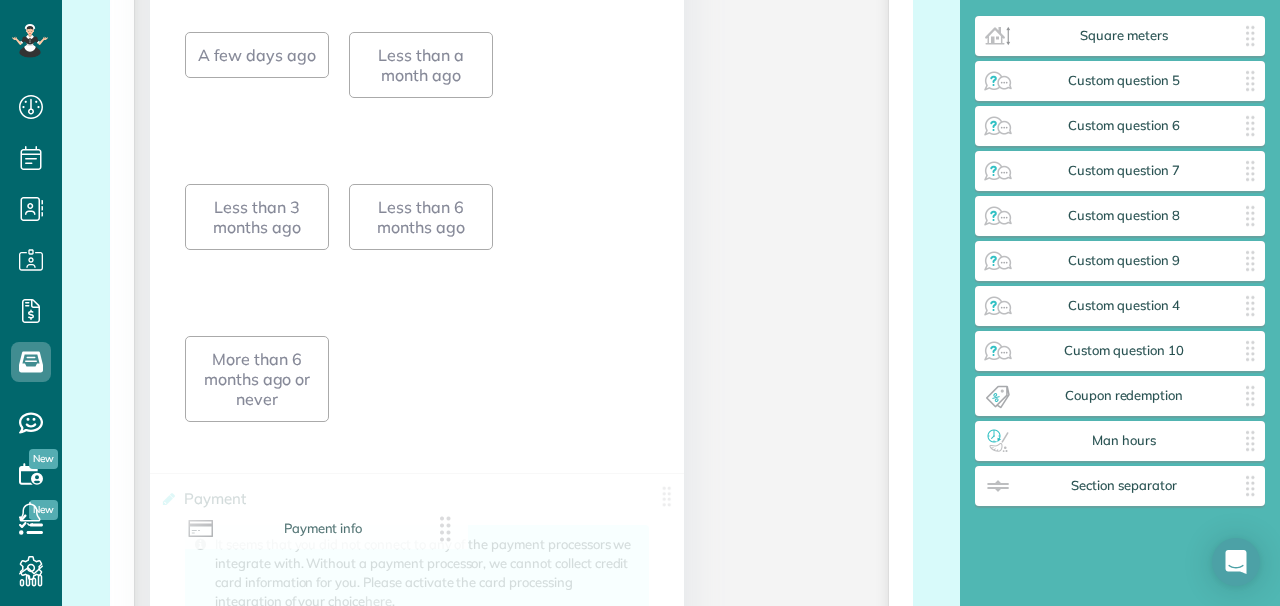 drag, startPoint x: 1010, startPoint y: 458, endPoint x: 190, endPoint y: 529, distance: 823.06805 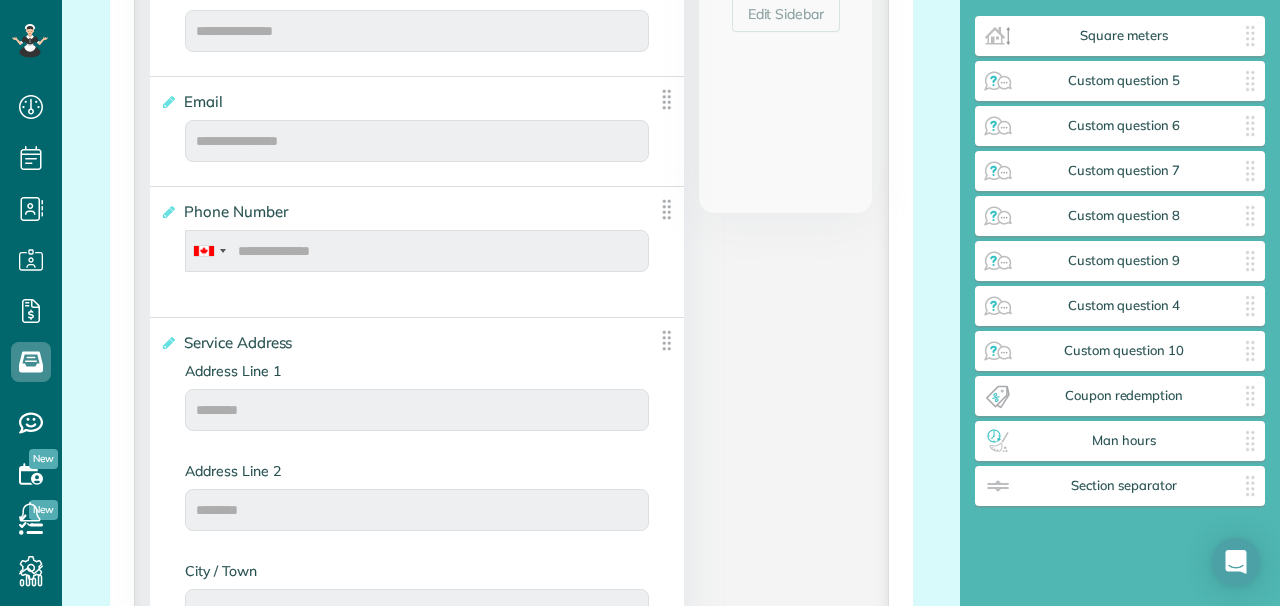scroll, scrollTop: 0, scrollLeft: 0, axis: both 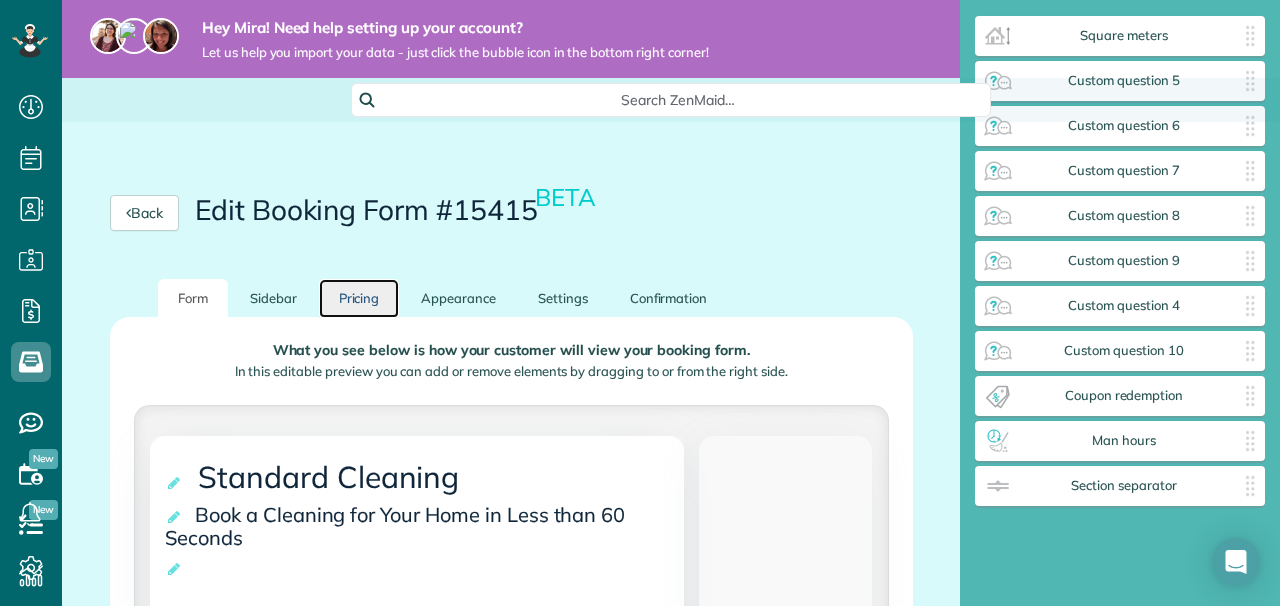 click on "Pricing" at bounding box center [359, 298] 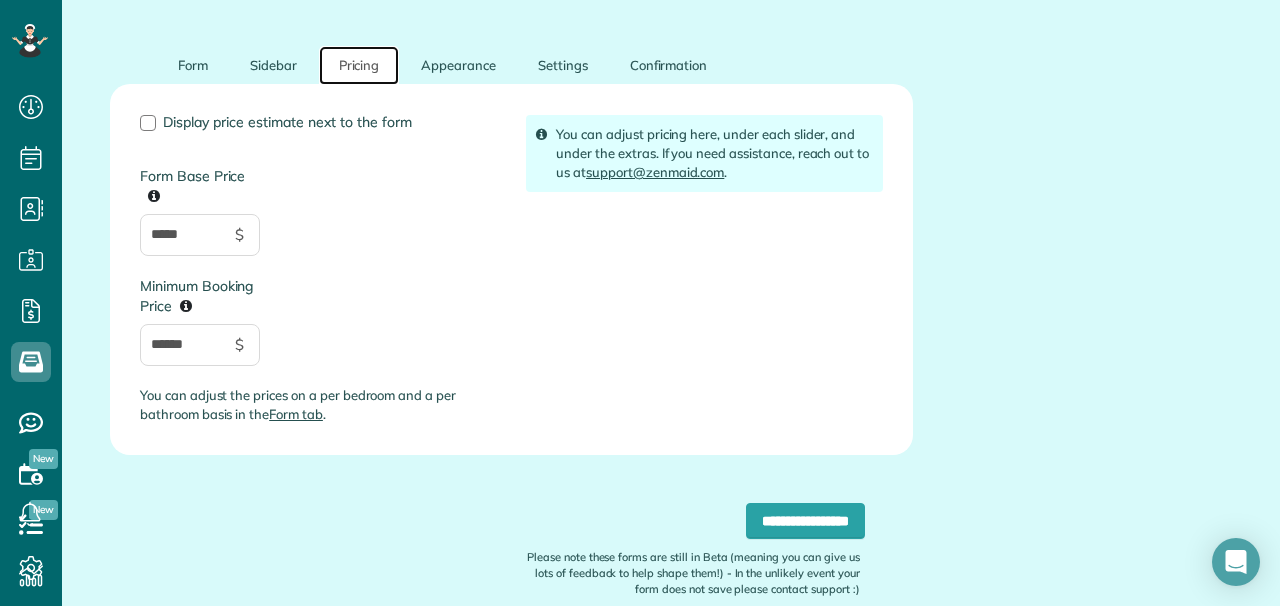 scroll, scrollTop: 234, scrollLeft: 0, axis: vertical 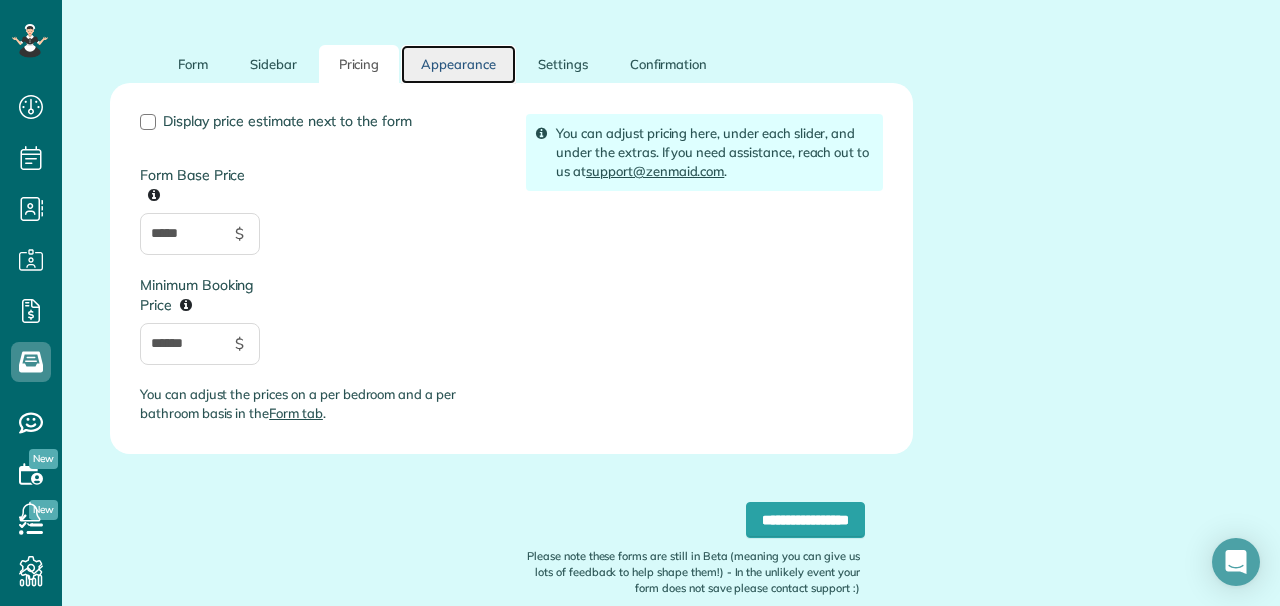 click on "Appearance" at bounding box center [458, 64] 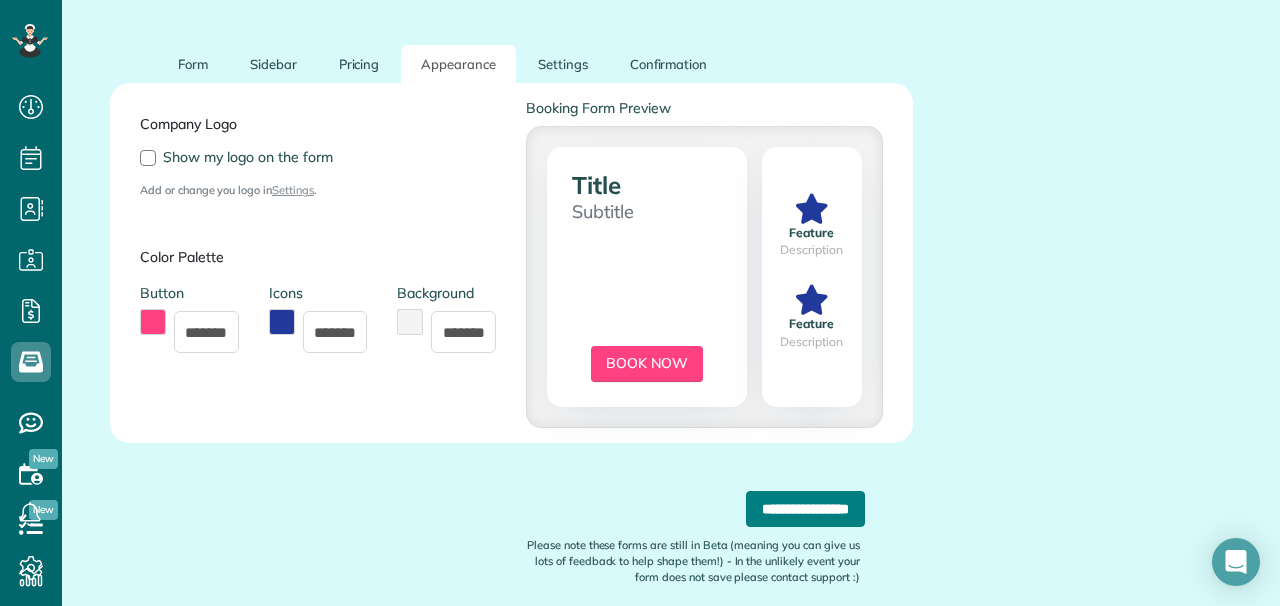 click on "**********" at bounding box center [805, 509] 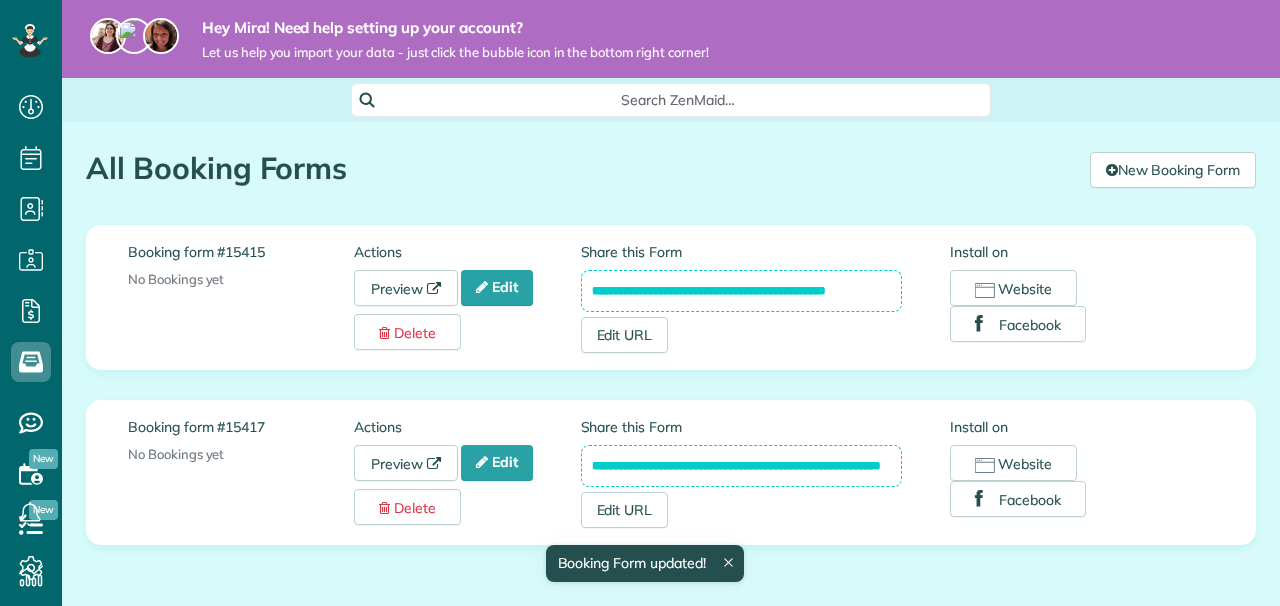 scroll, scrollTop: 0, scrollLeft: 0, axis: both 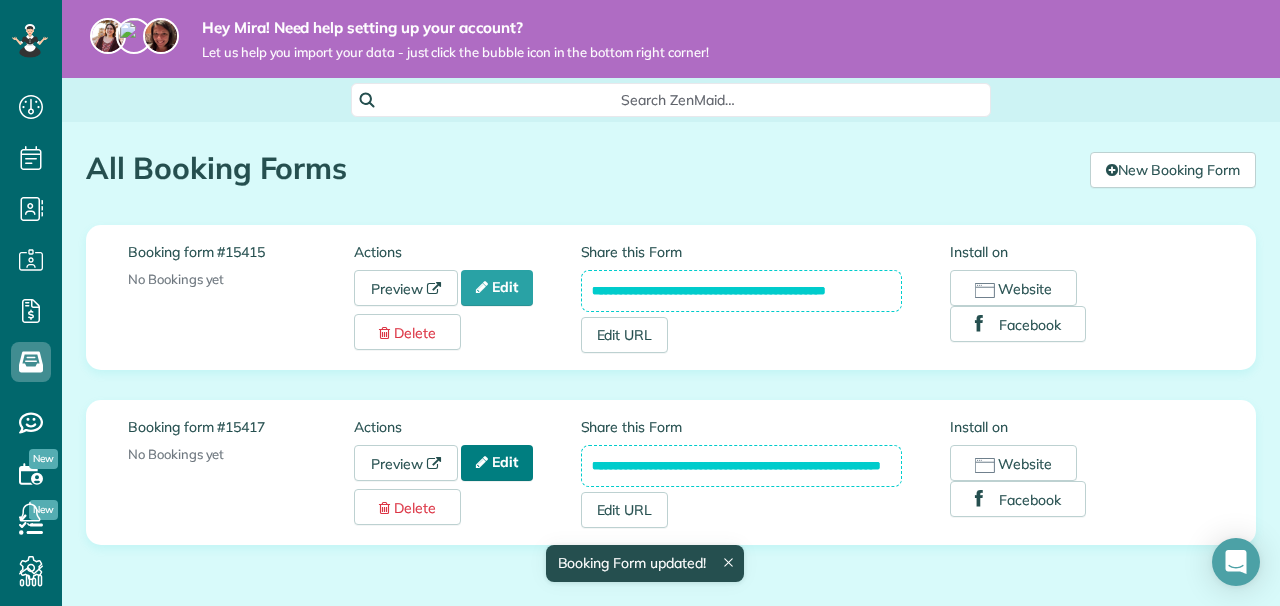 click on "Edit" at bounding box center [497, 463] 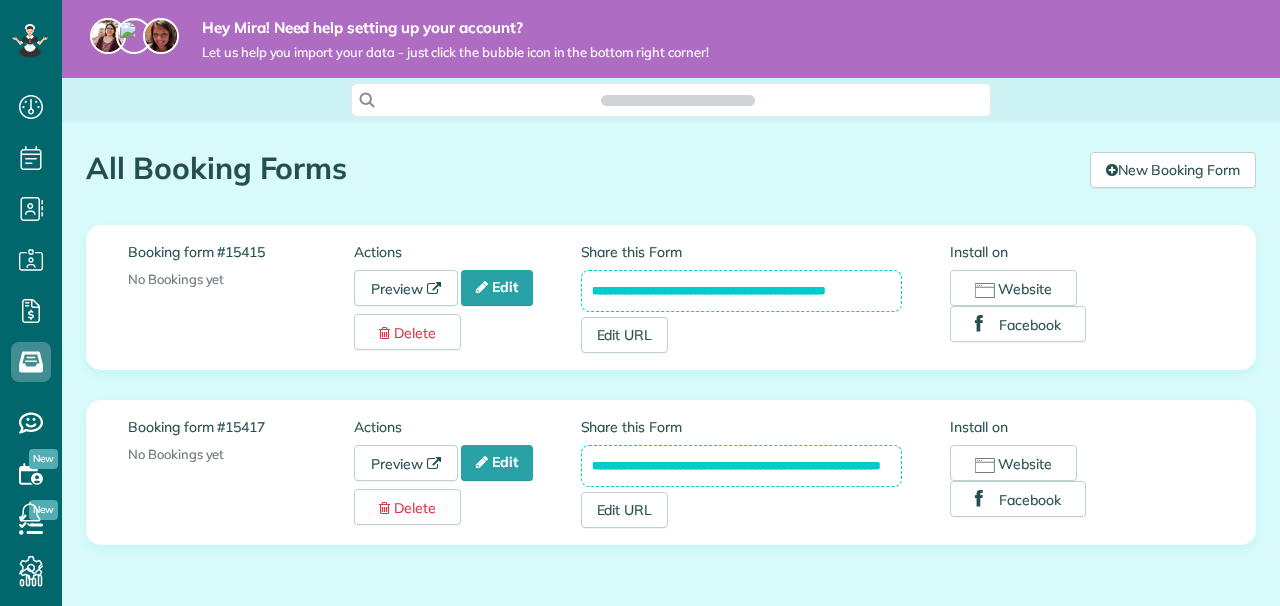scroll, scrollTop: 0, scrollLeft: 0, axis: both 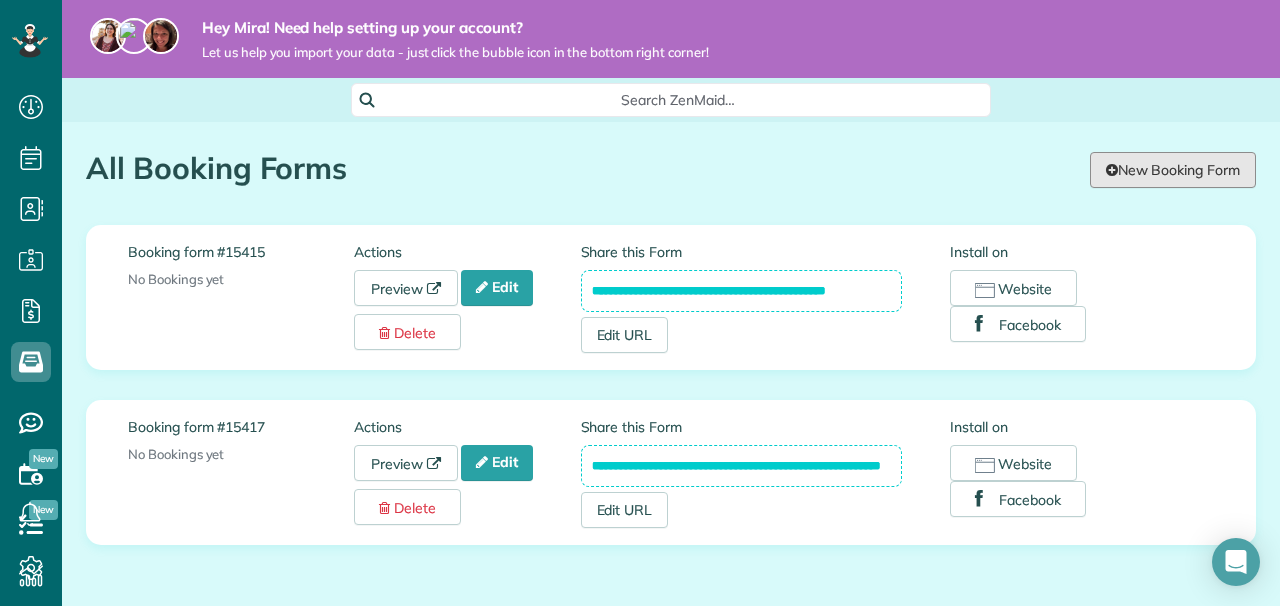 click on "New Booking Form" at bounding box center [1173, 170] 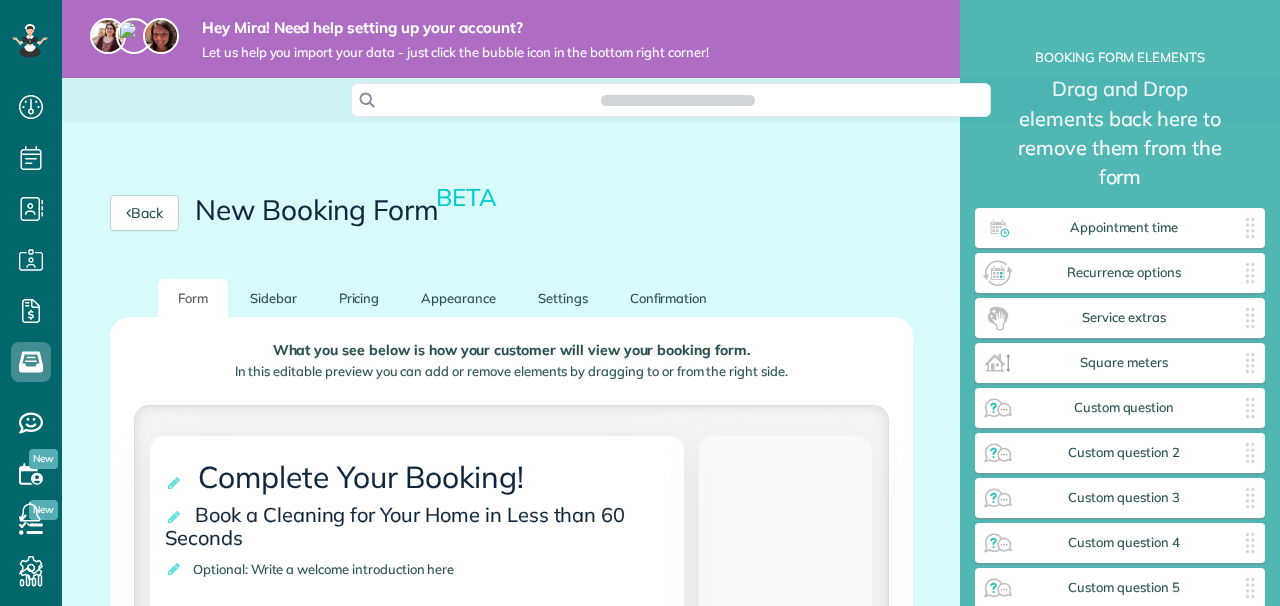 scroll, scrollTop: 0, scrollLeft: 0, axis: both 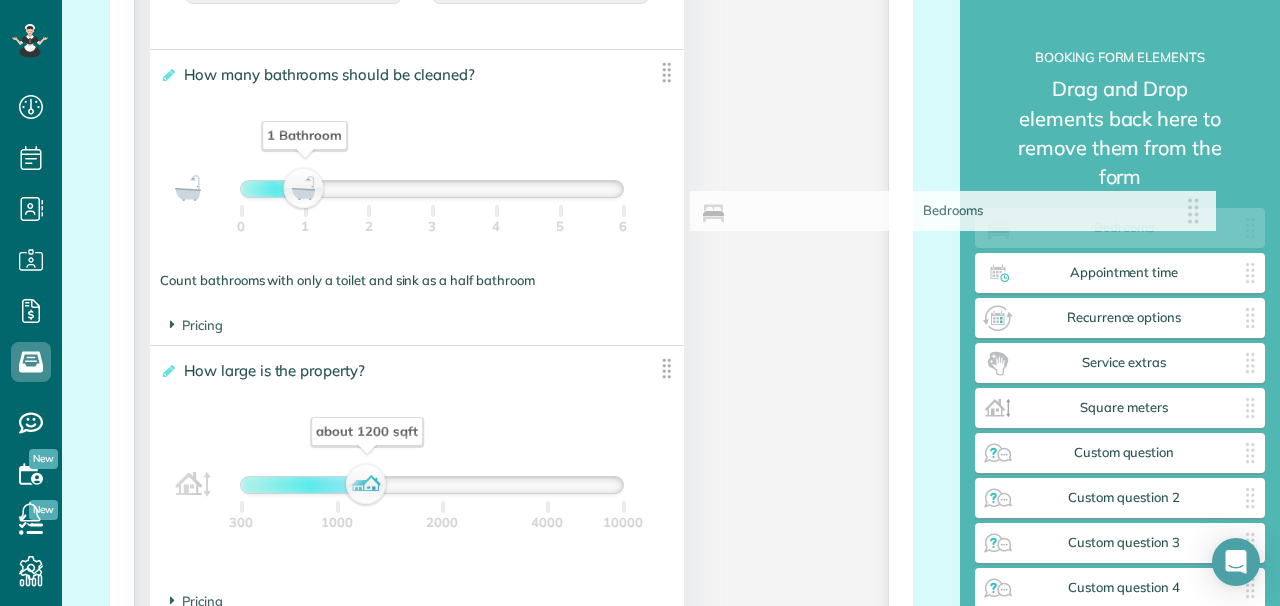 drag, startPoint x: 650, startPoint y: 72, endPoint x: 1185, endPoint y: 213, distance: 553.2685 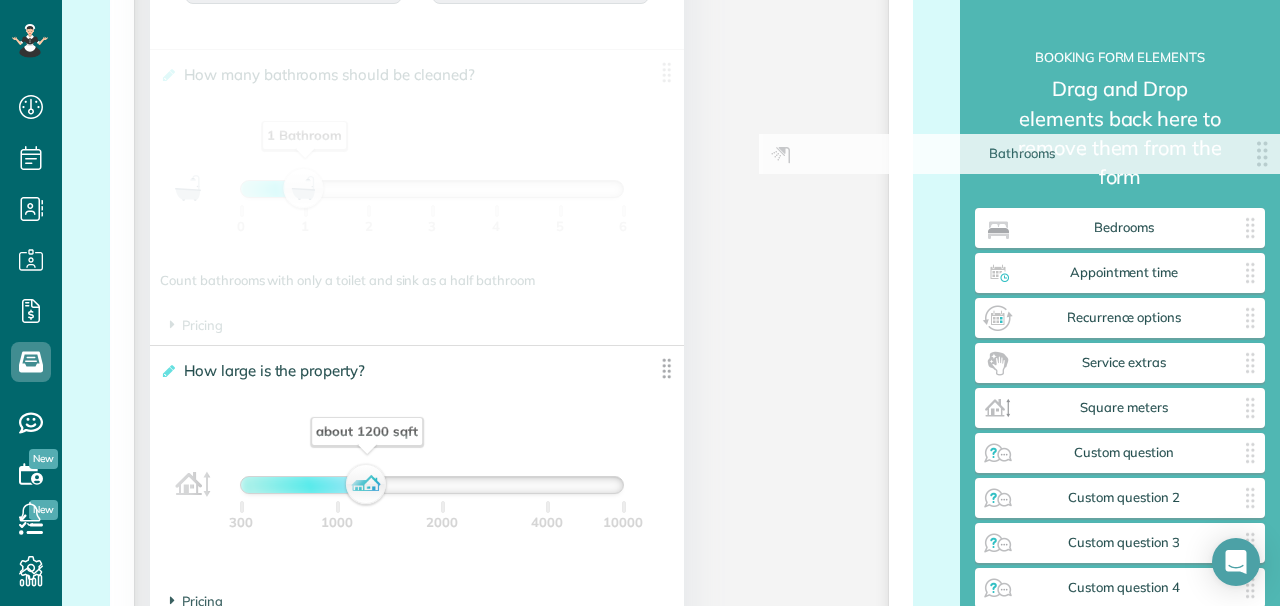 drag, startPoint x: 654, startPoint y: 75, endPoint x: 1274, endPoint y: 163, distance: 626.21405 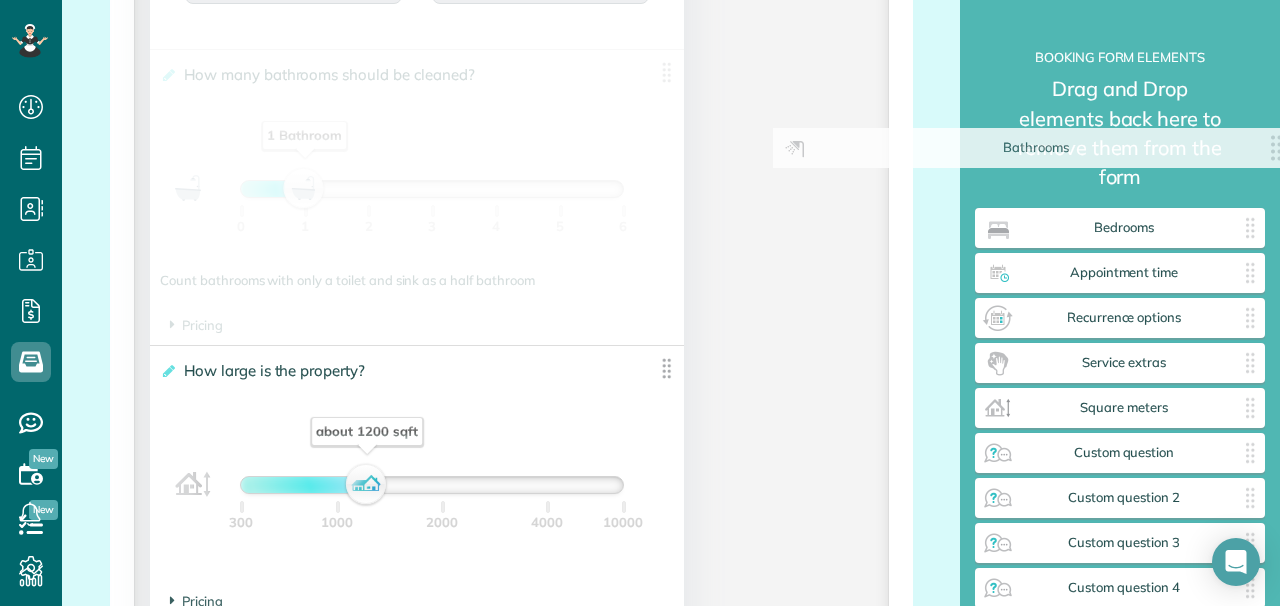 drag, startPoint x: 650, startPoint y: 71, endPoint x: 1275, endPoint y: 147, distance: 629.6038 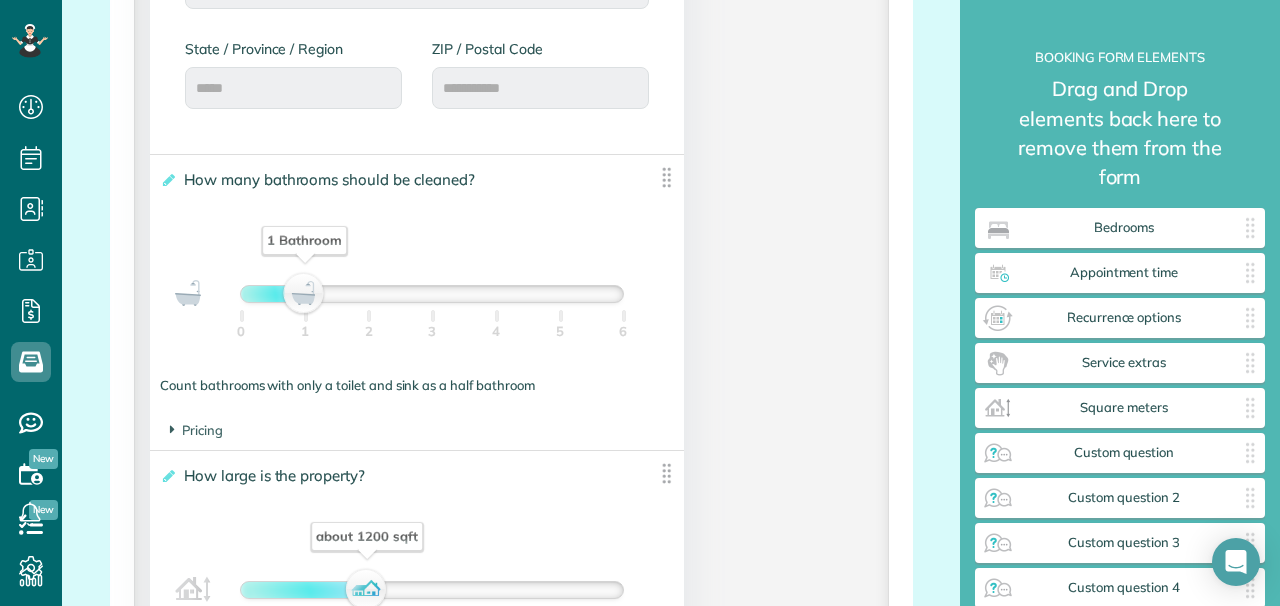 scroll, scrollTop: 1269, scrollLeft: 0, axis: vertical 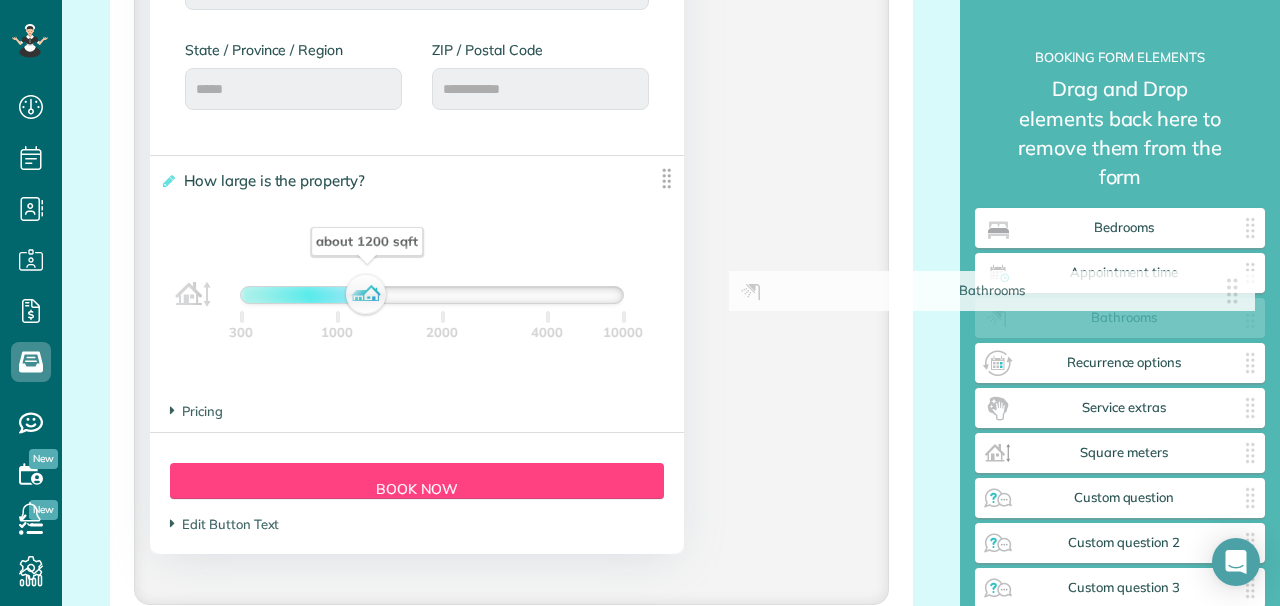 drag, startPoint x: 653, startPoint y: 169, endPoint x: 1233, endPoint y: 284, distance: 591.29095 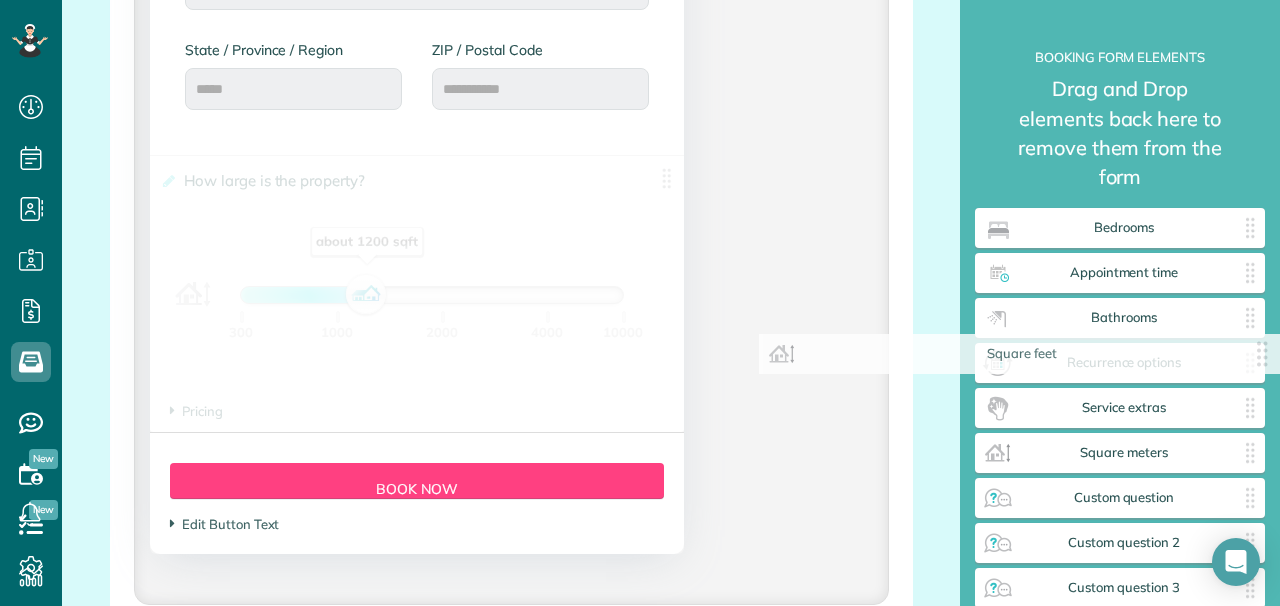 scroll, scrollTop: 1264, scrollLeft: 0, axis: vertical 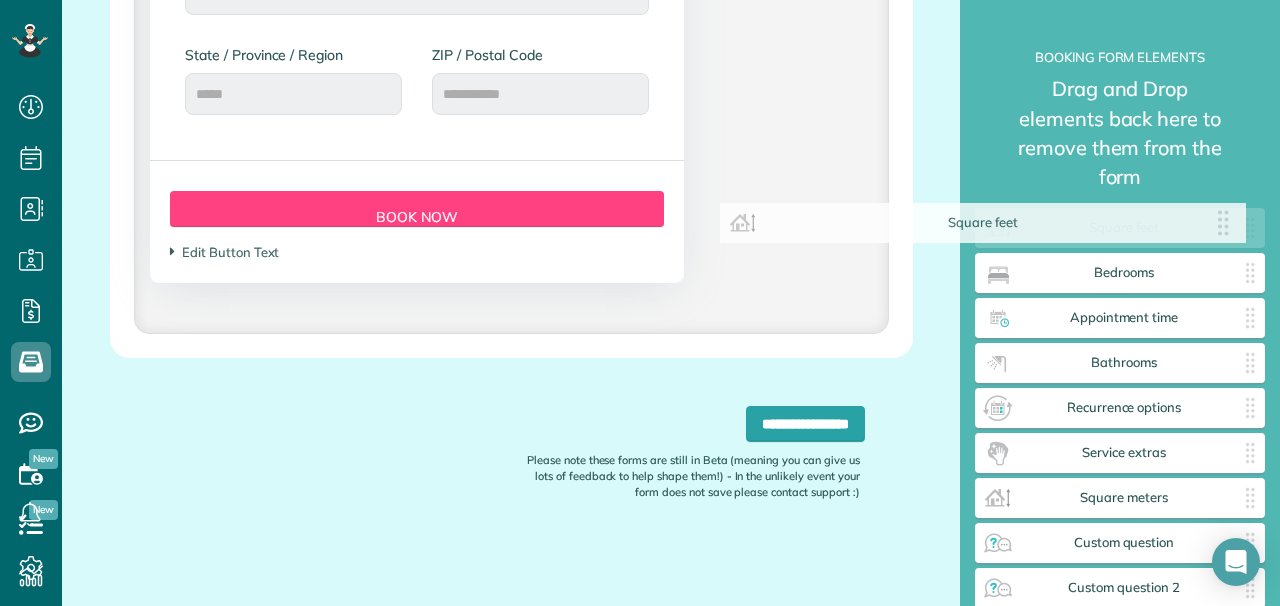 drag, startPoint x: 652, startPoint y: 174, endPoint x: 1236, endPoint y: 214, distance: 585.3683 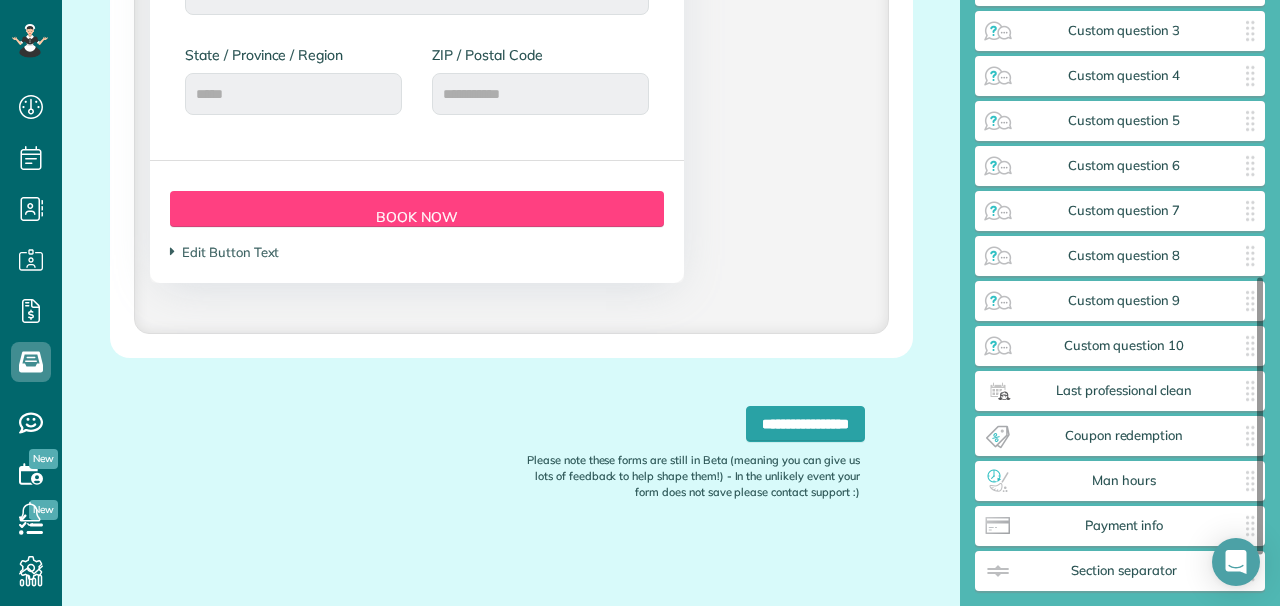 scroll, scrollTop: 604, scrollLeft: 0, axis: vertical 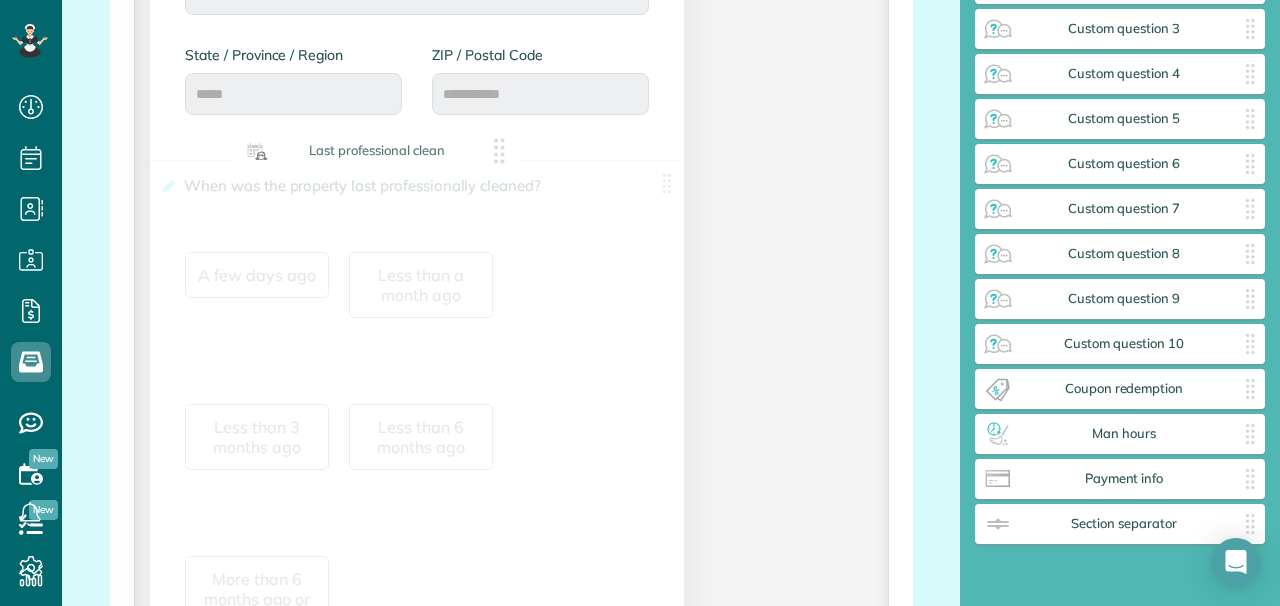 drag, startPoint x: 1050, startPoint y: 355, endPoint x: 303, endPoint y: 156, distance: 773.05237 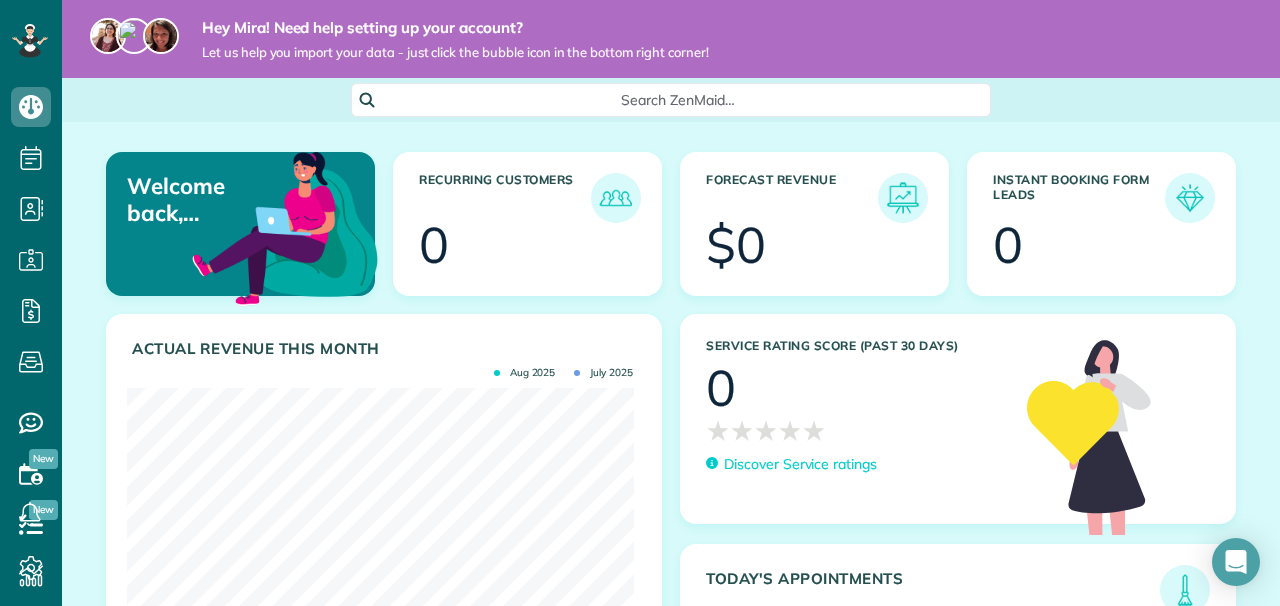 scroll, scrollTop: 0, scrollLeft: 0, axis: both 